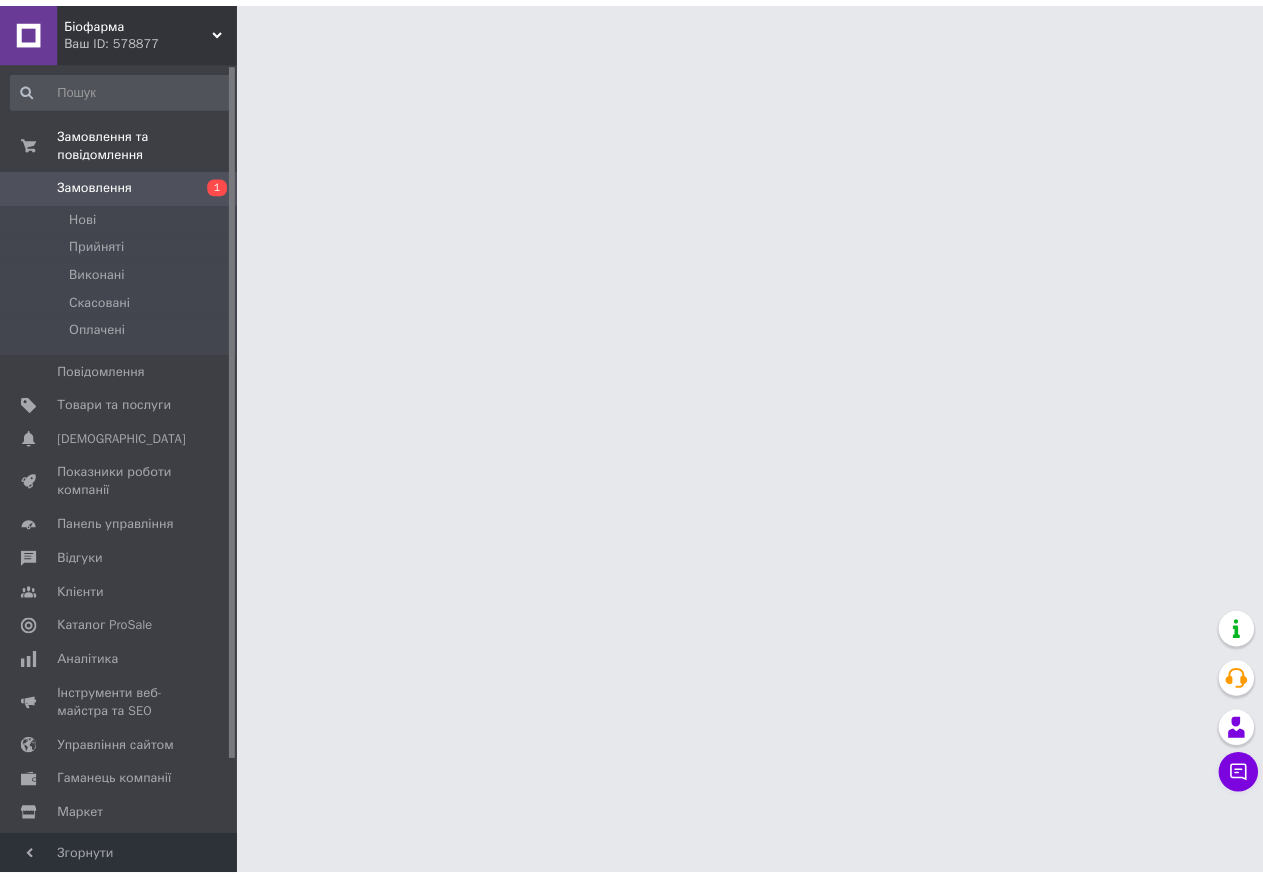 scroll, scrollTop: 0, scrollLeft: 0, axis: both 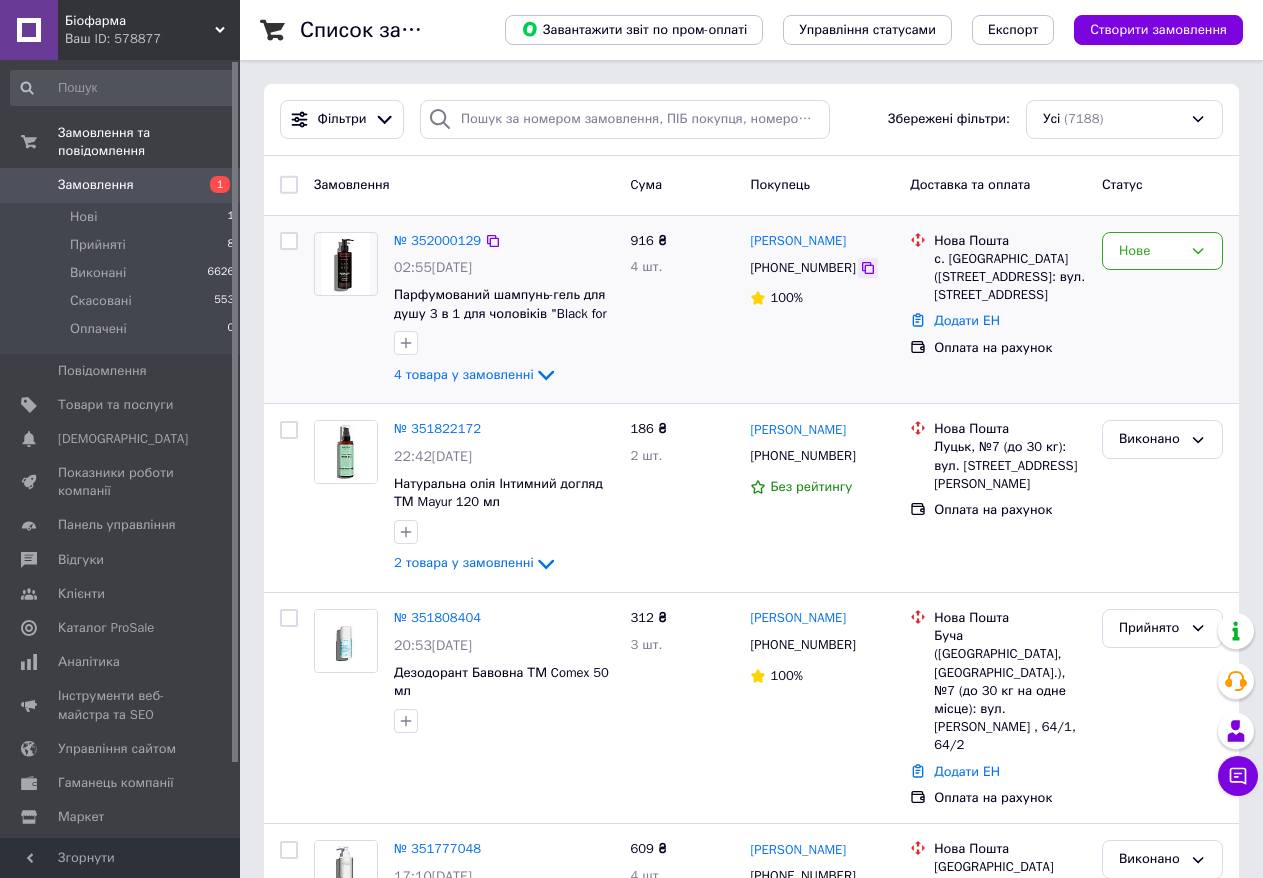click 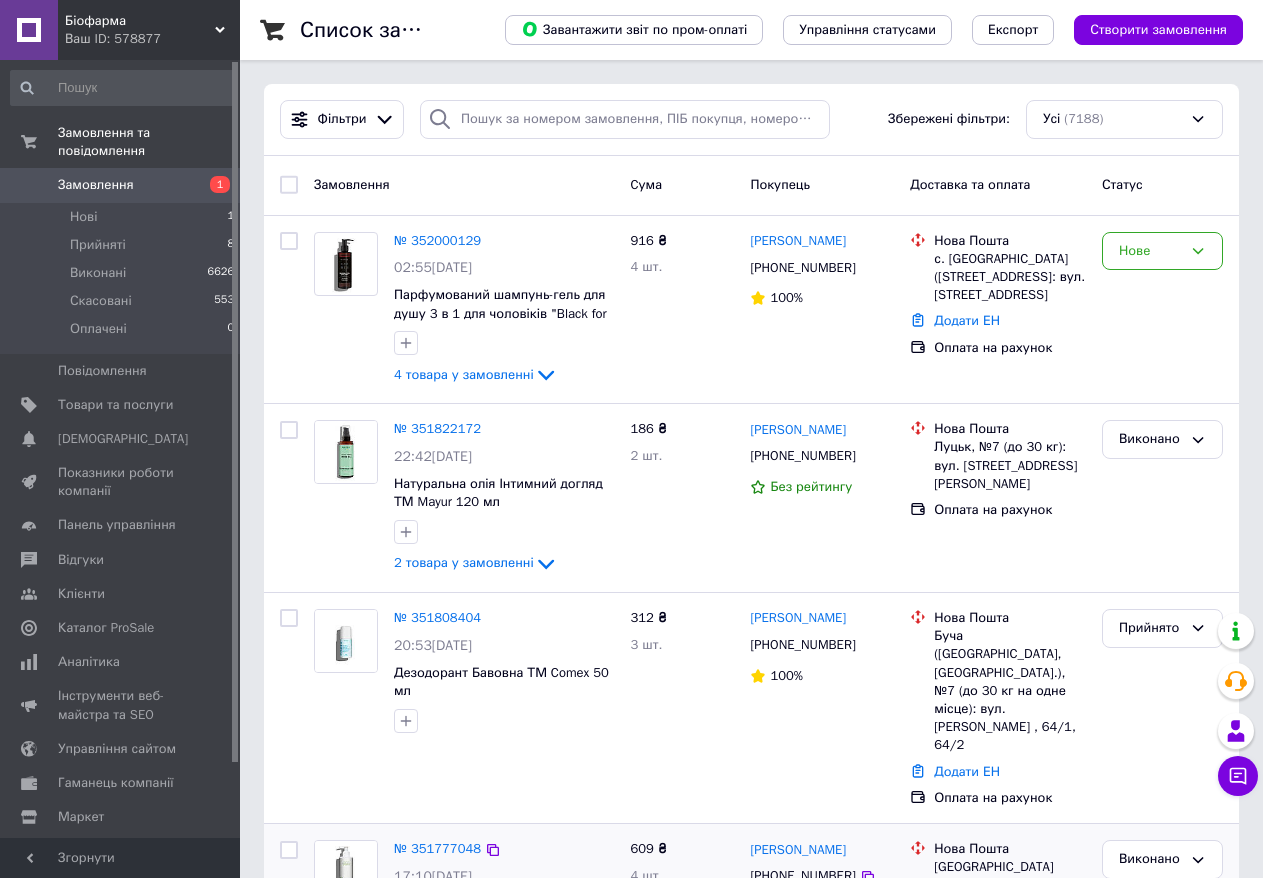 click on "609 ₴ 4 шт." at bounding box center [683, 918] 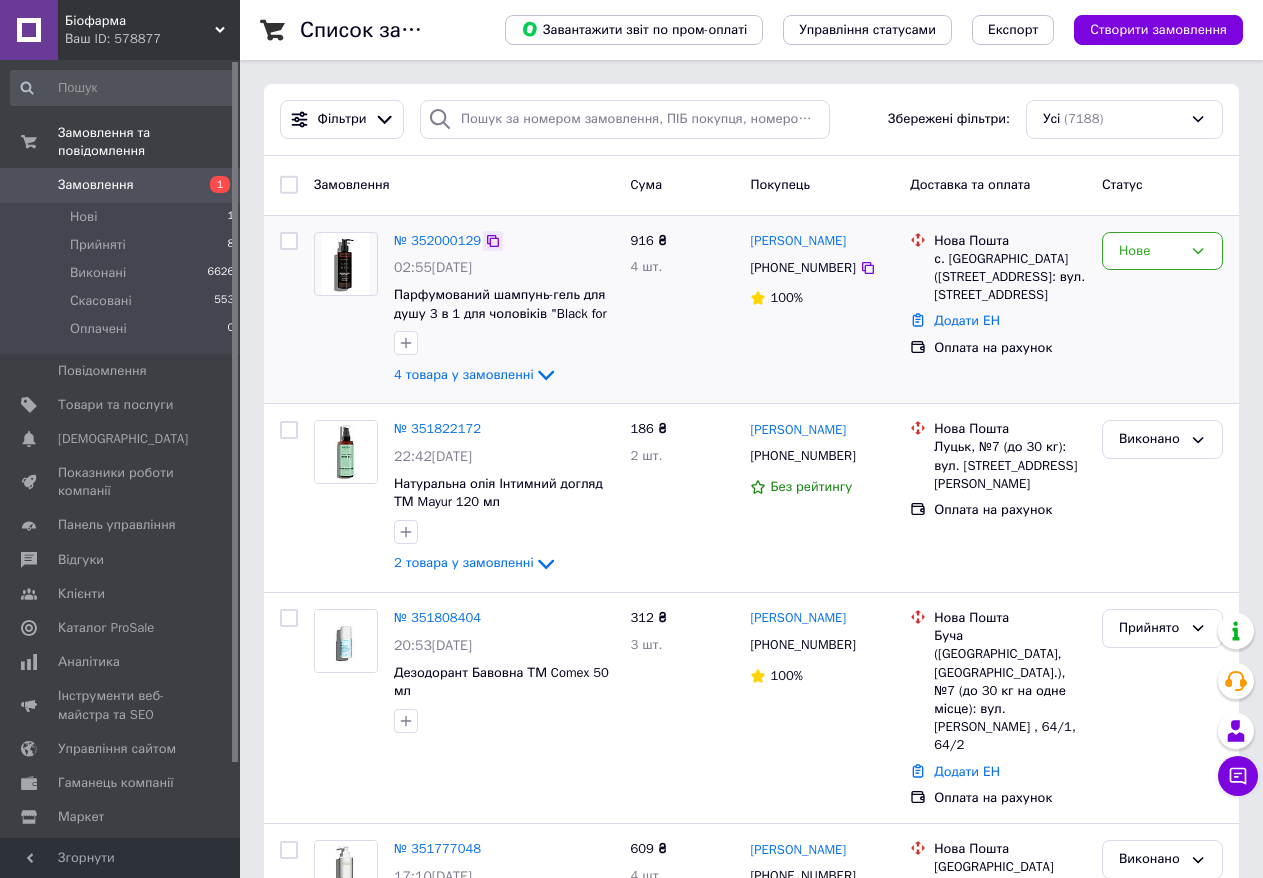 click 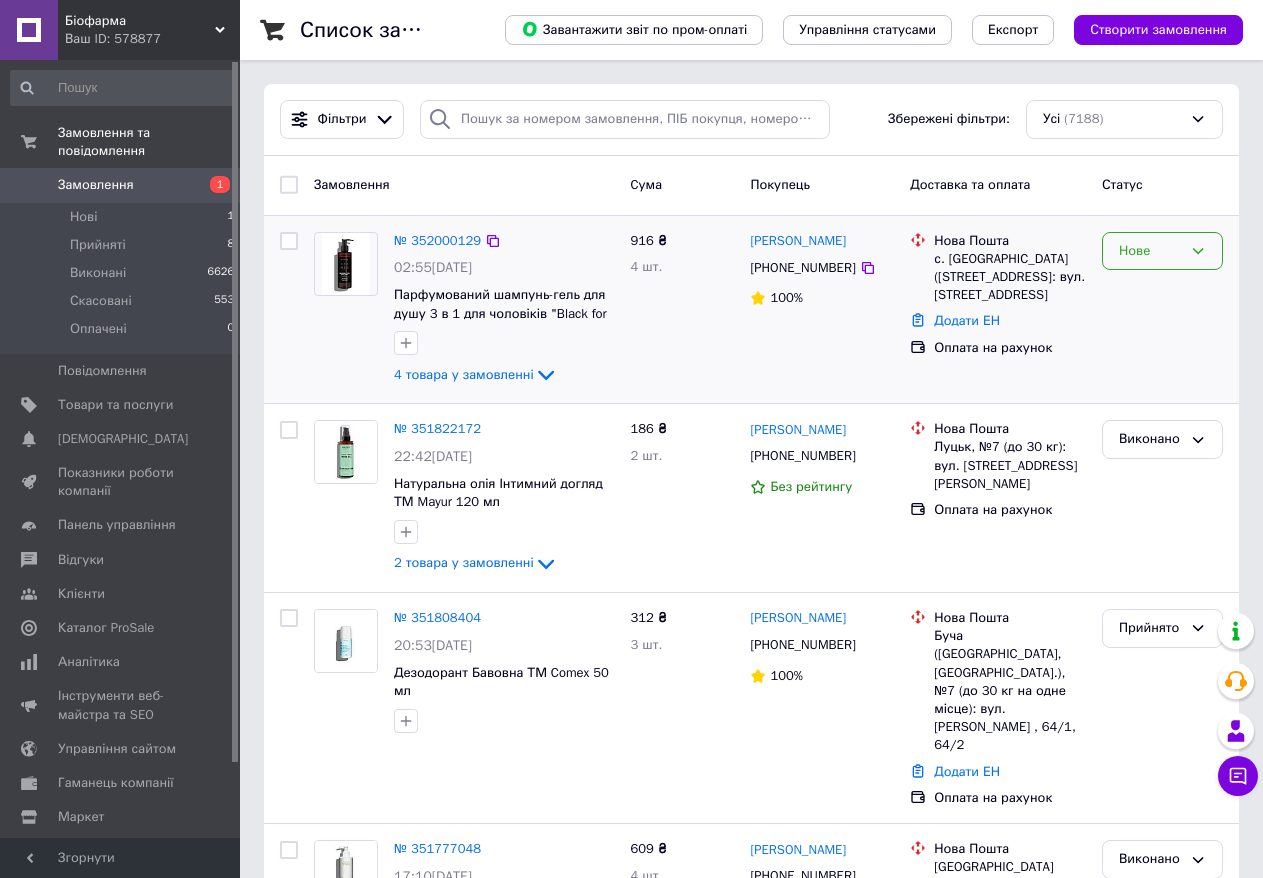 click 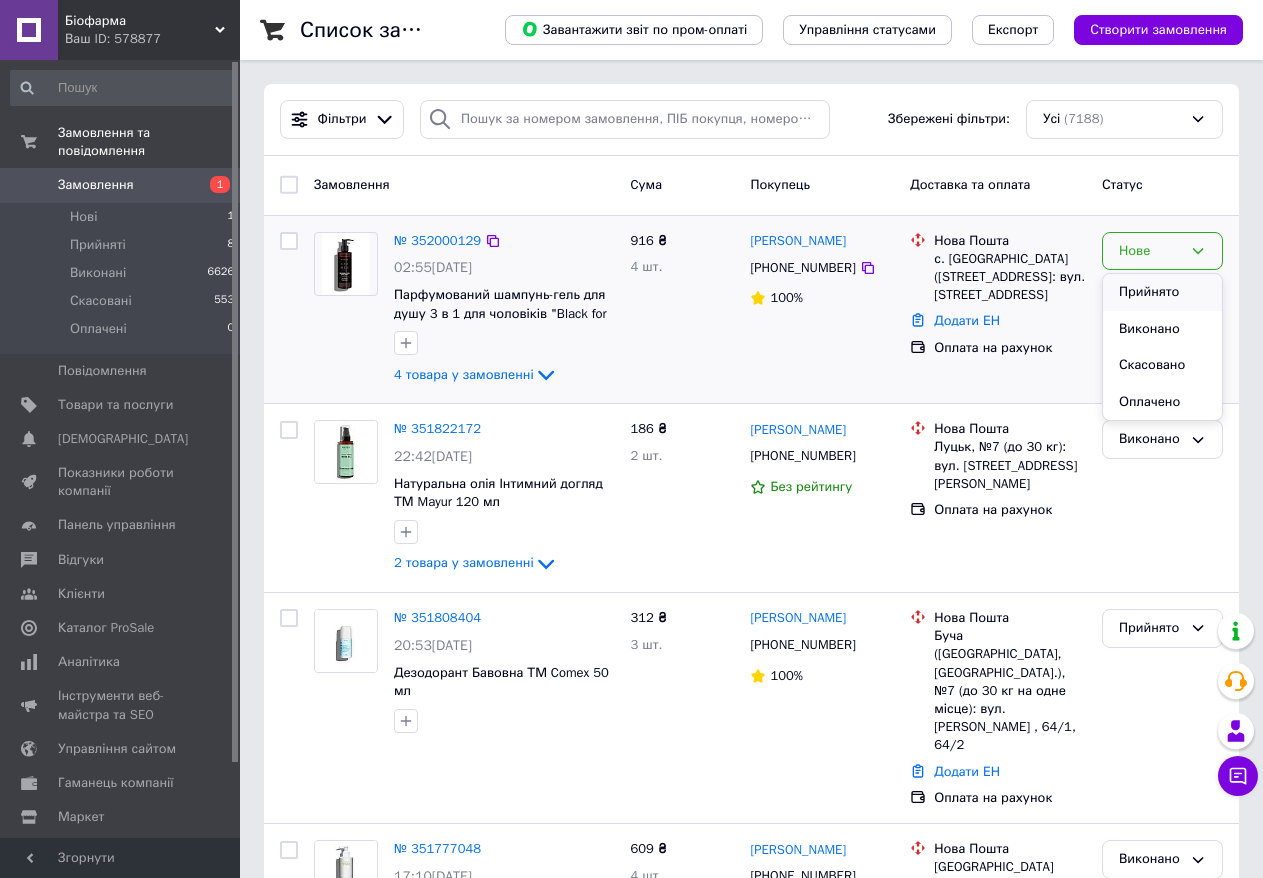 click on "Прийнято" at bounding box center [1162, 292] 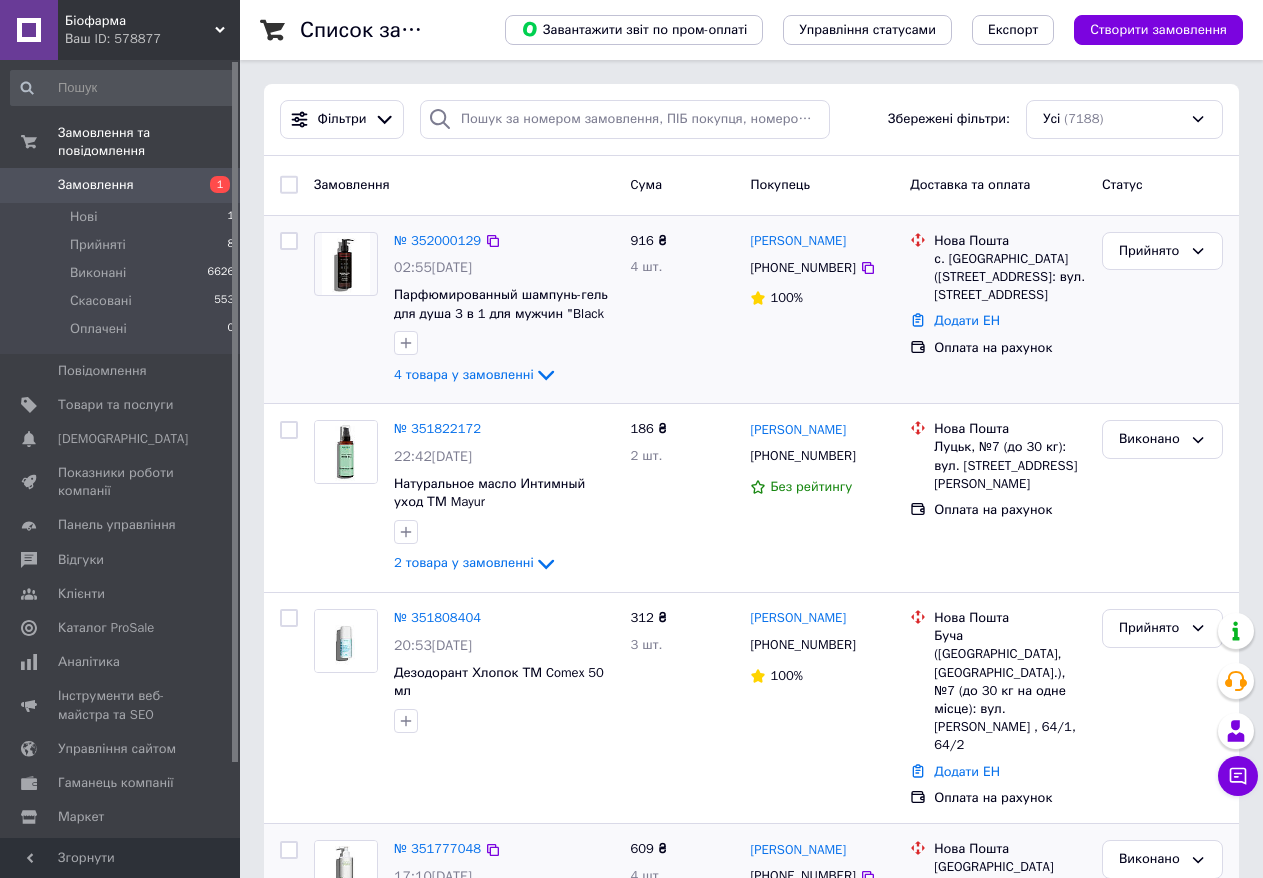 click on "17:10[DATE]" at bounding box center (504, 877) 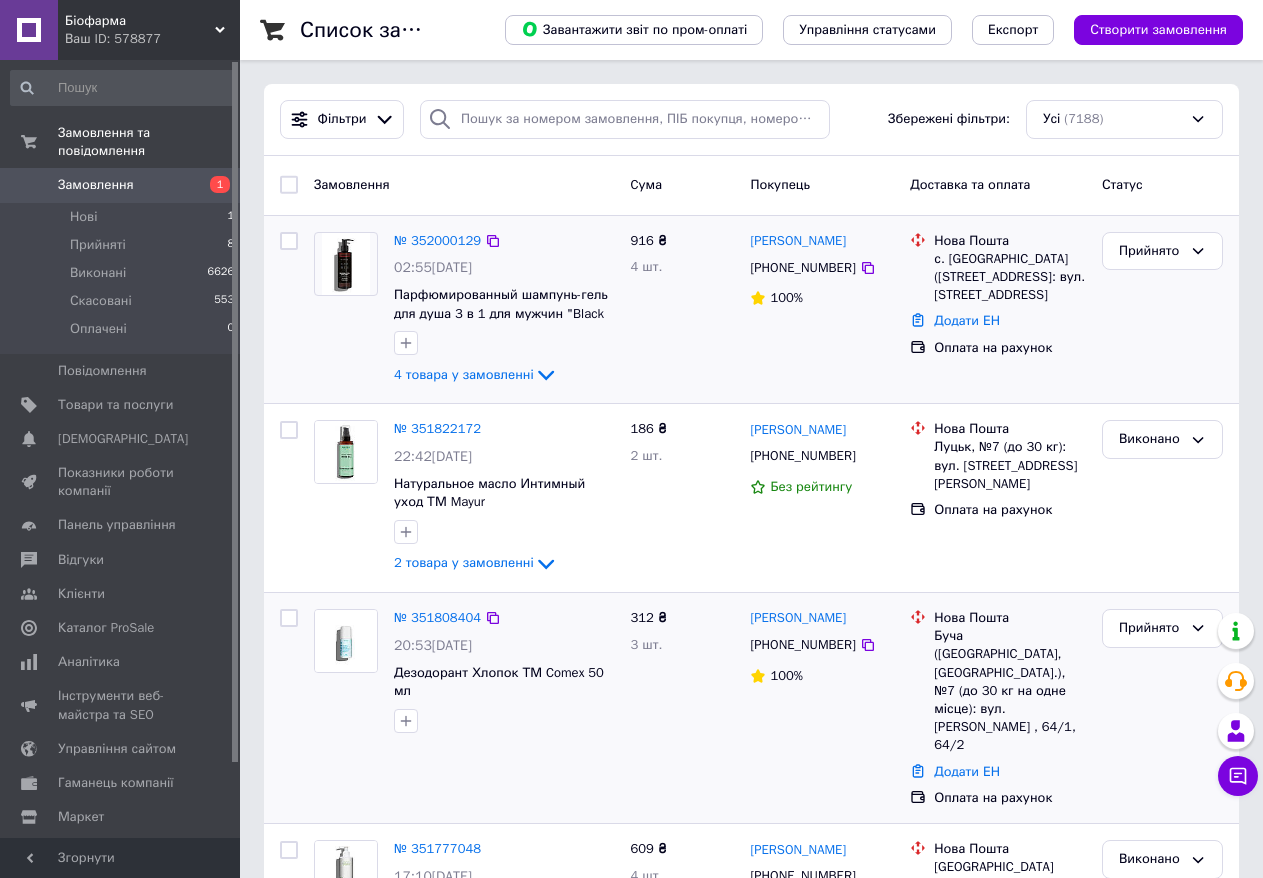 click at bounding box center (504, 721) 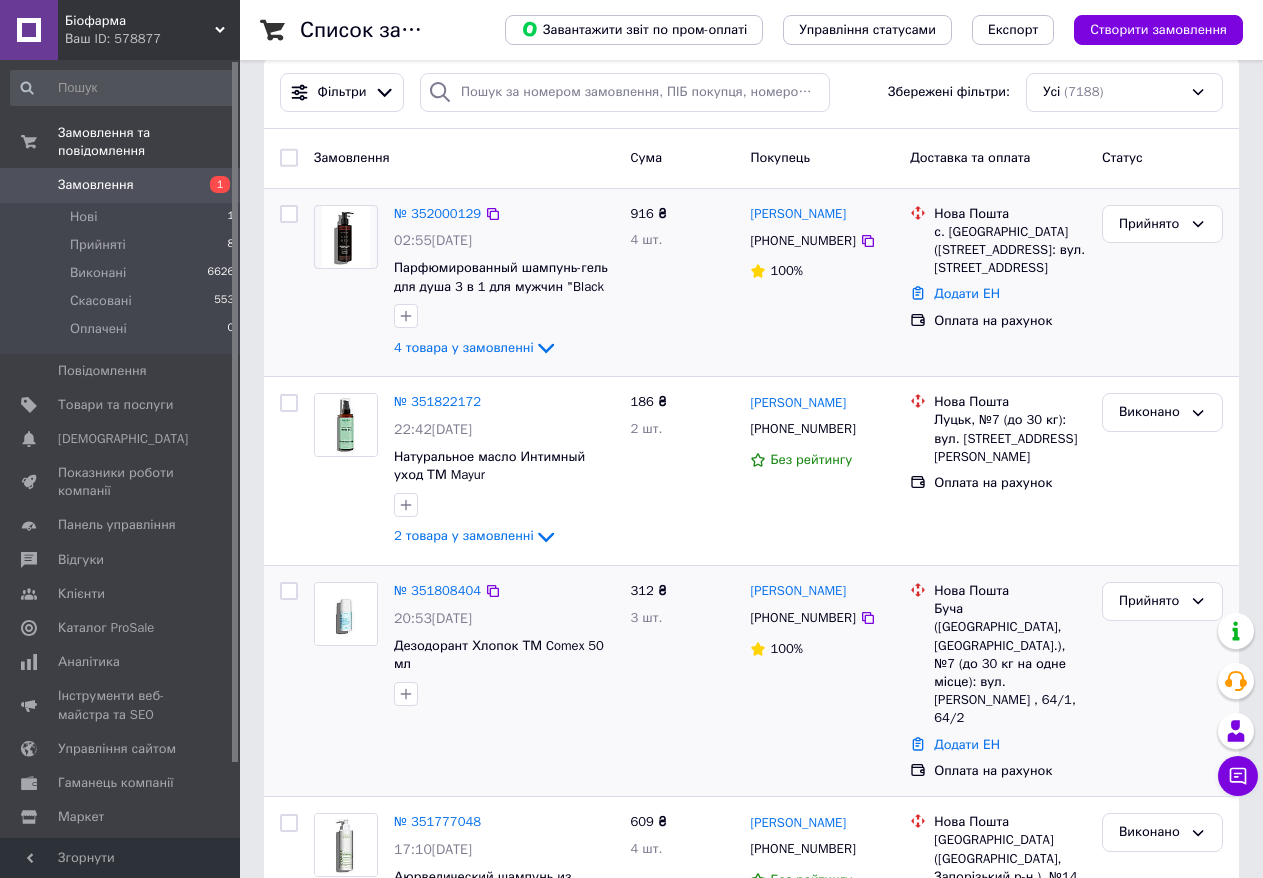 scroll, scrollTop: 0, scrollLeft: 0, axis: both 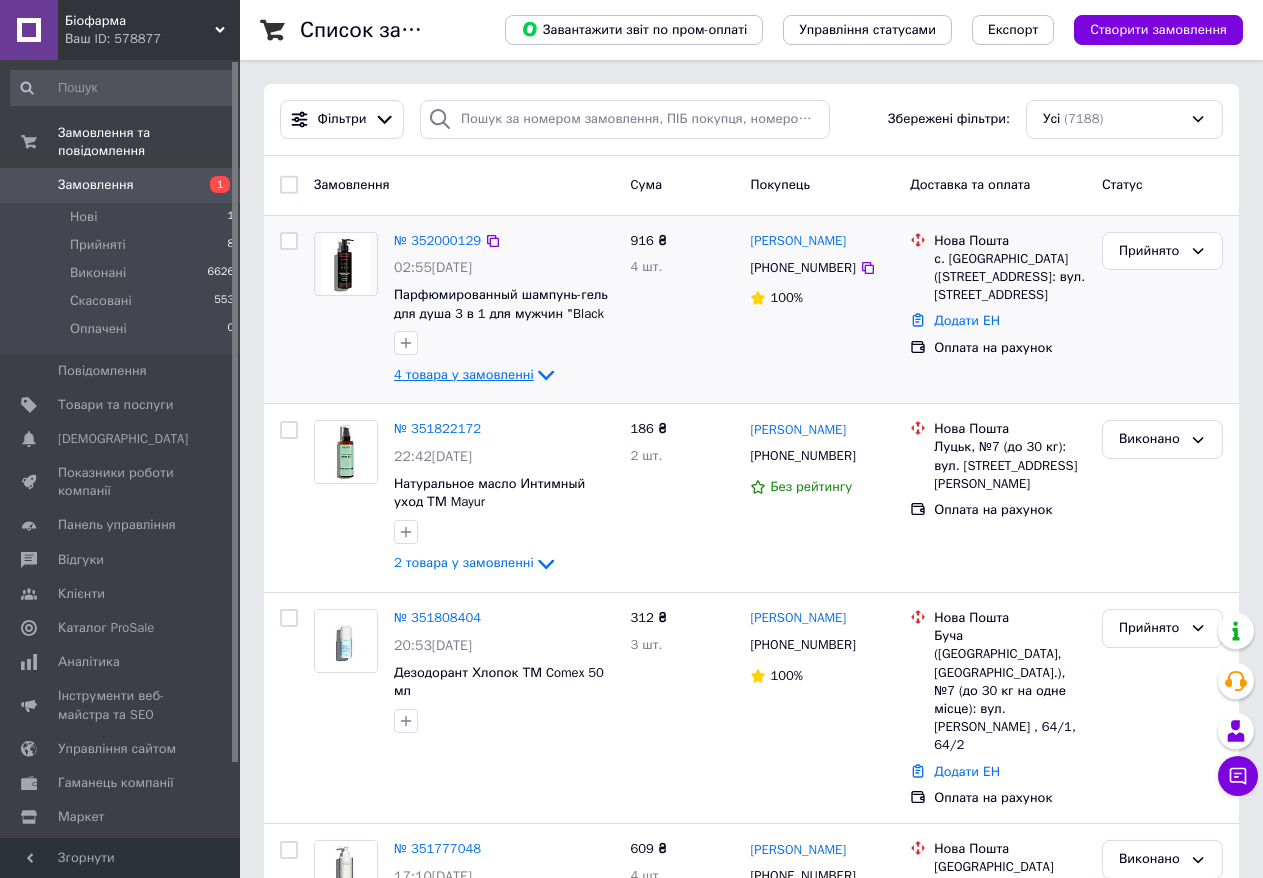 click 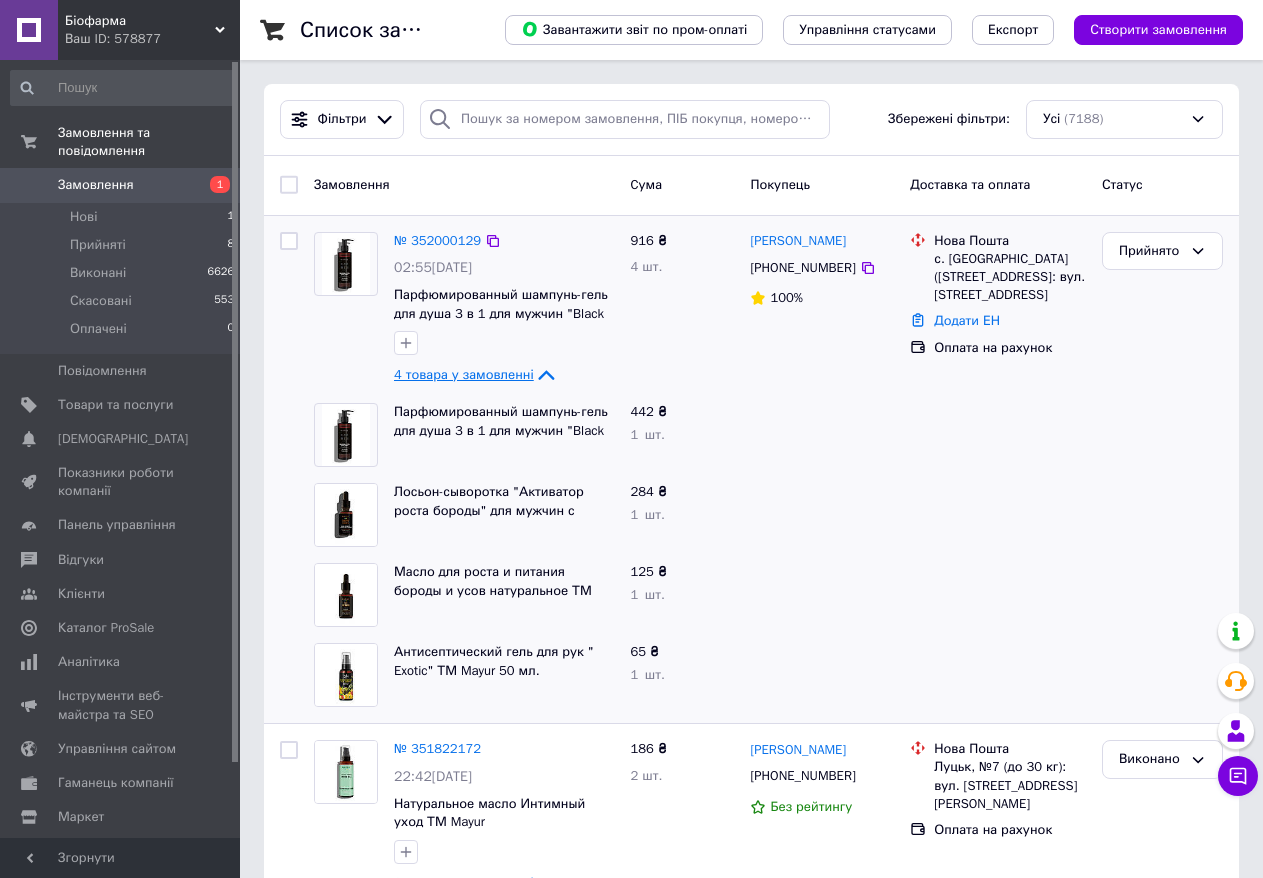 click on "Замовлення" at bounding box center [96, 185] 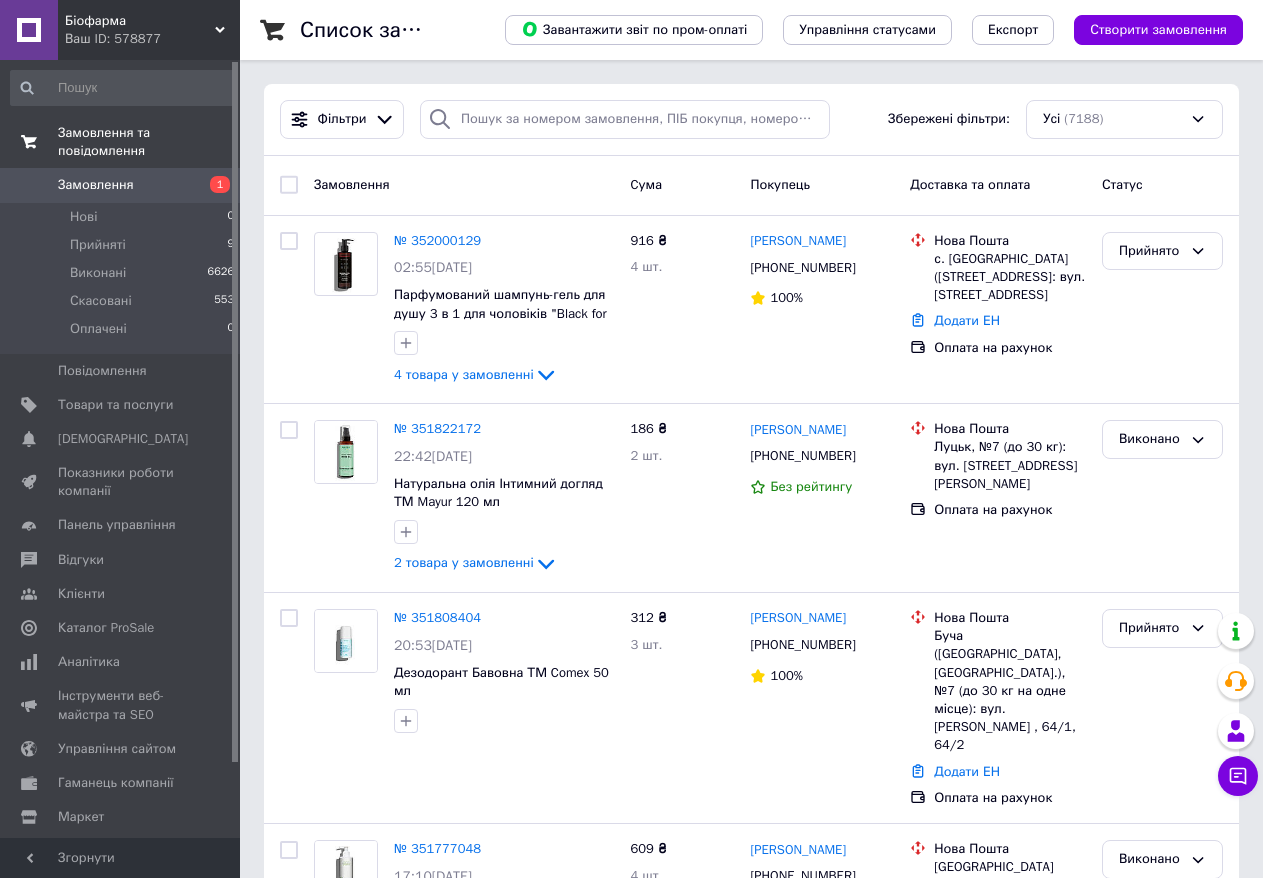 click on "Замовлення та повідомлення" at bounding box center (149, 142) 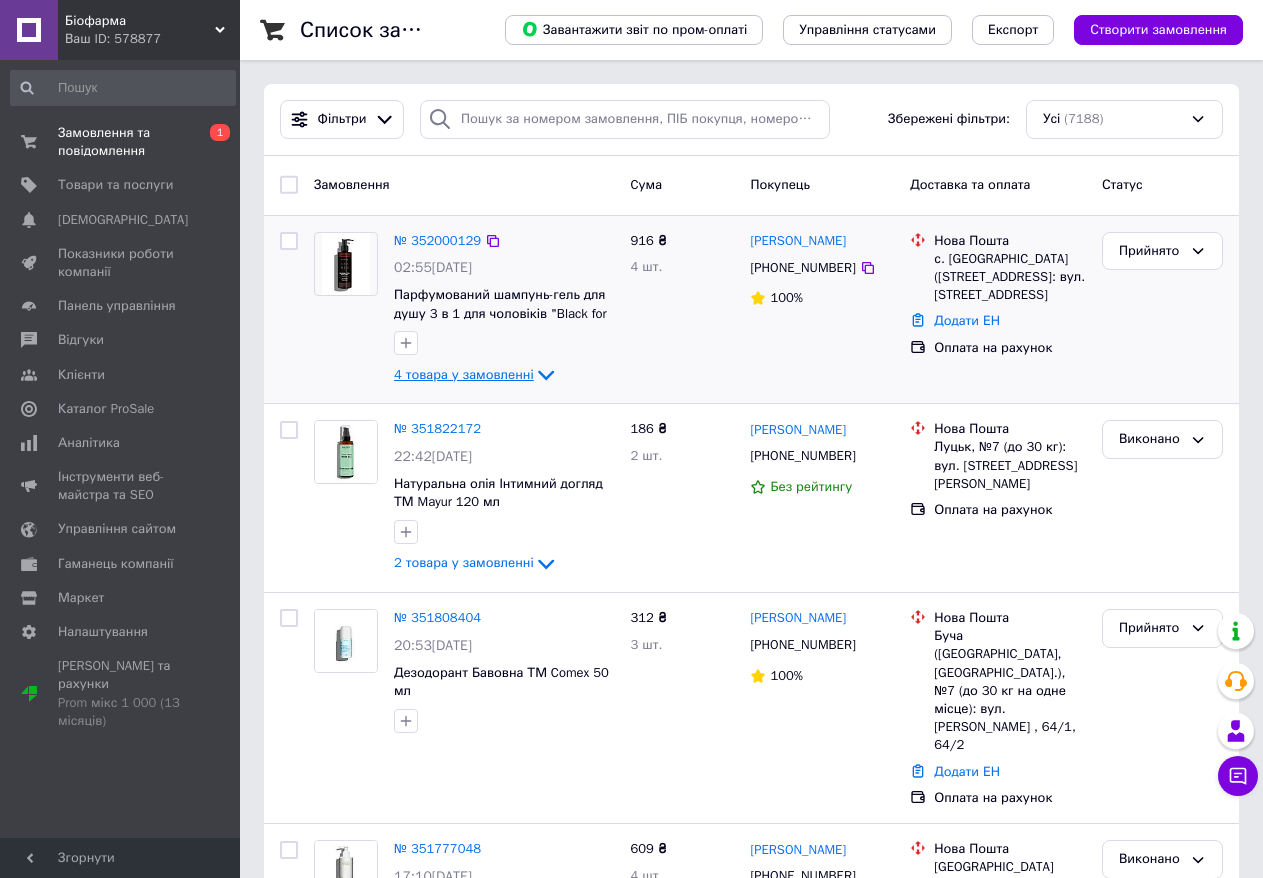 click 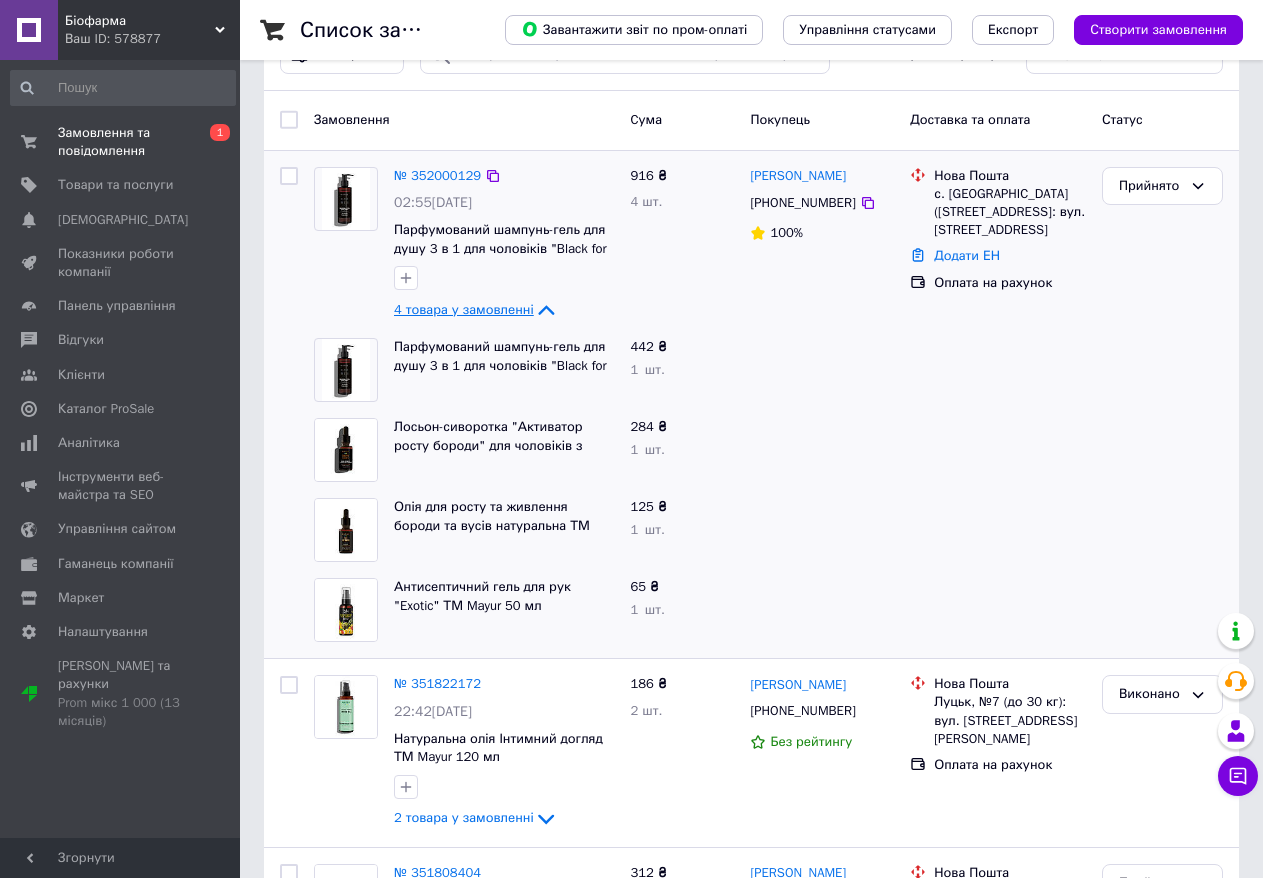 scroll, scrollTop: 100, scrollLeft: 0, axis: vertical 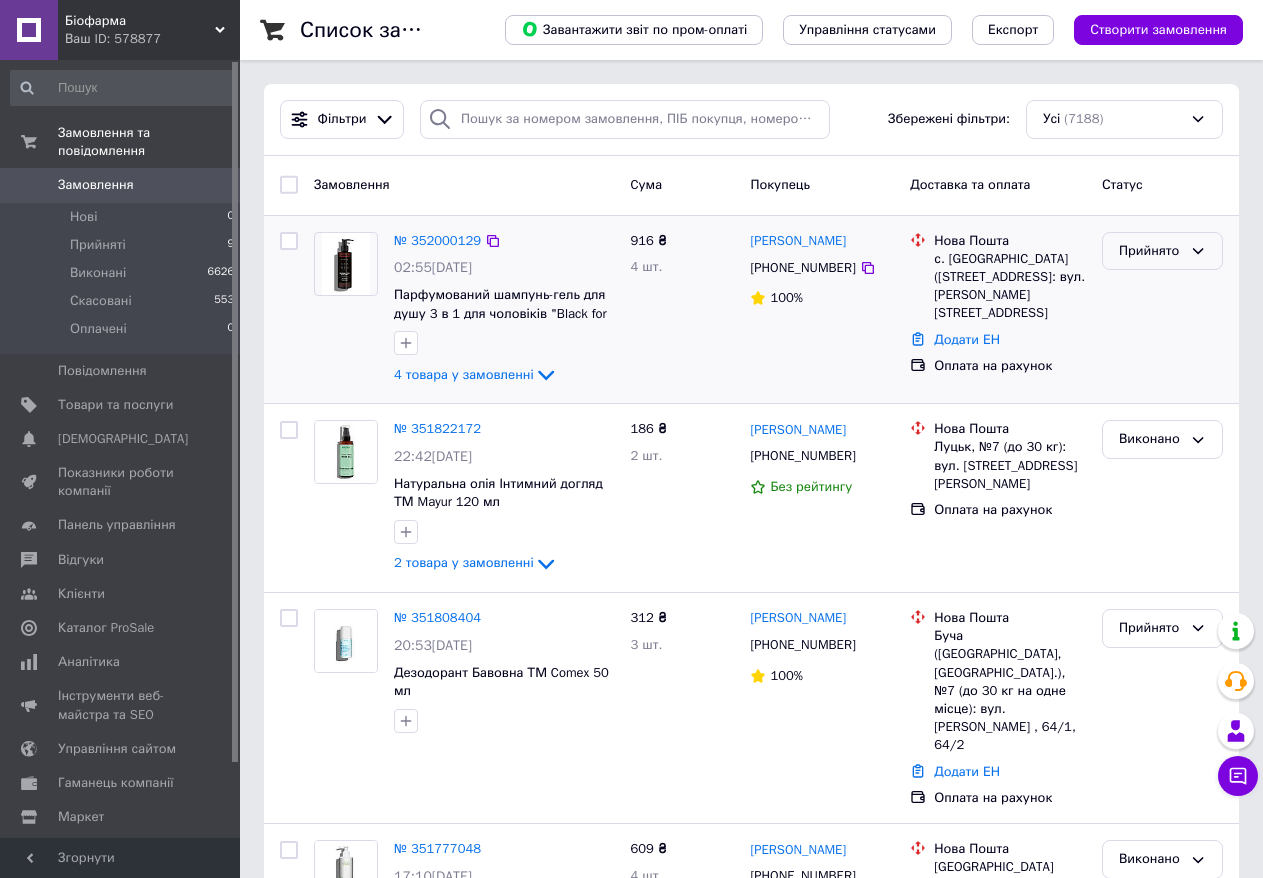 click 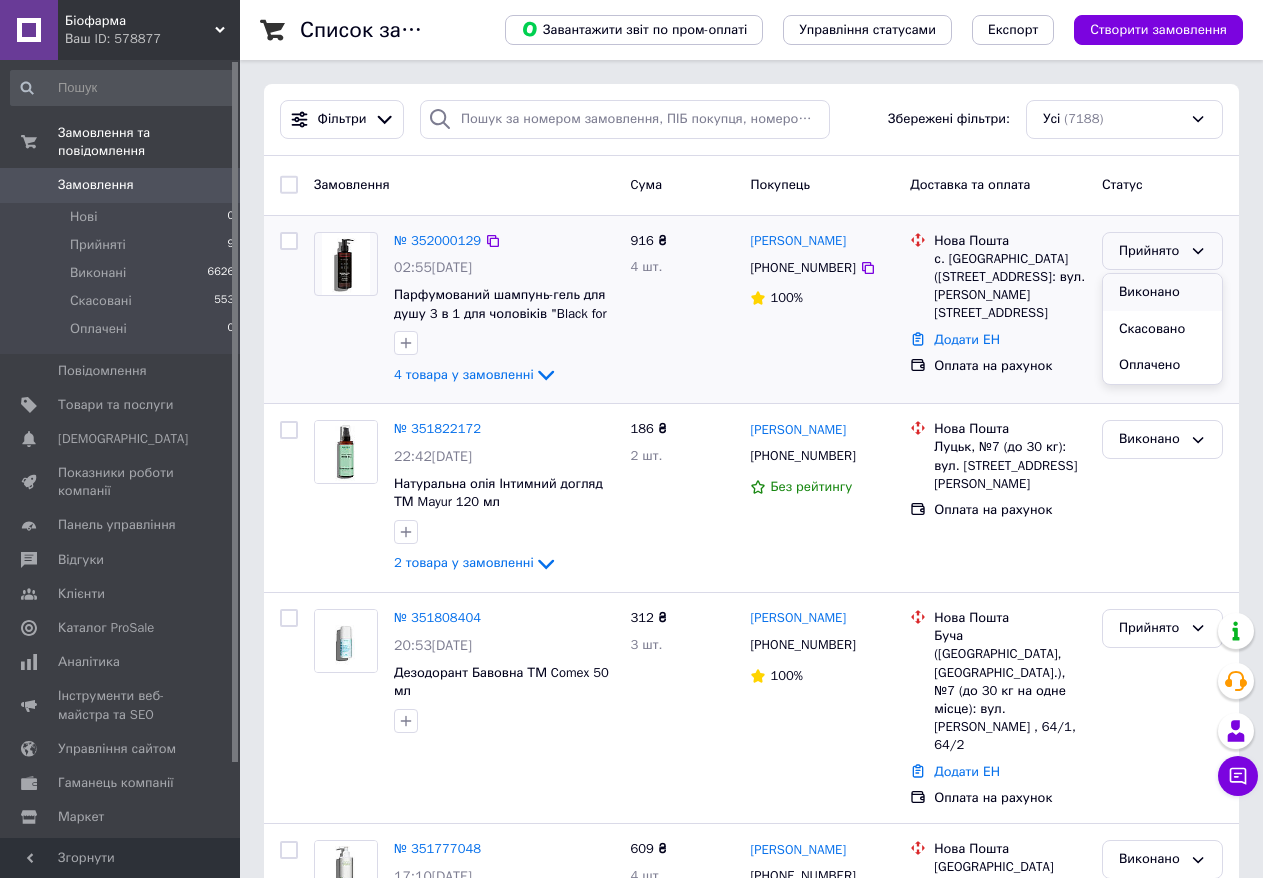 click on "Виконано" at bounding box center (1162, 292) 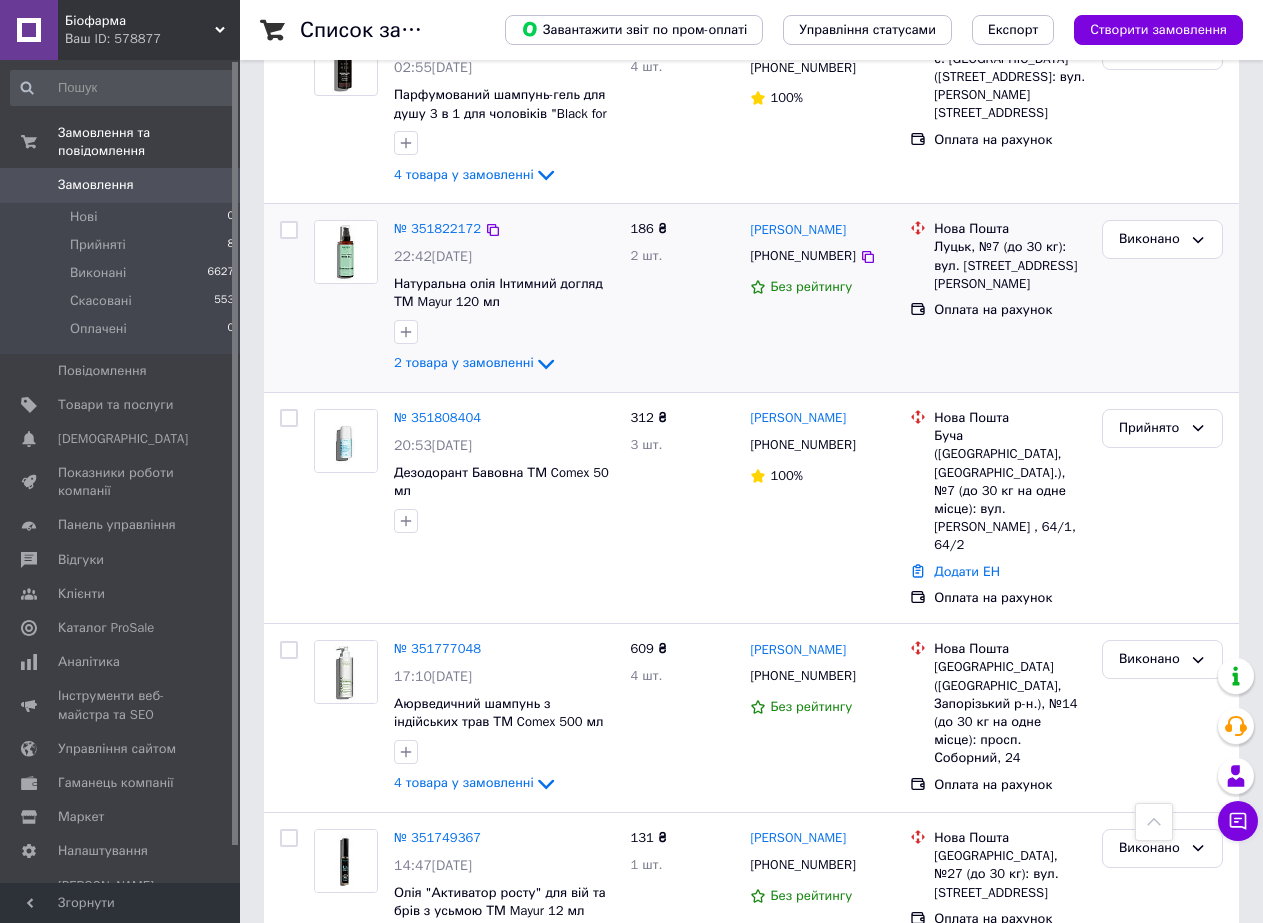 scroll, scrollTop: 0, scrollLeft: 0, axis: both 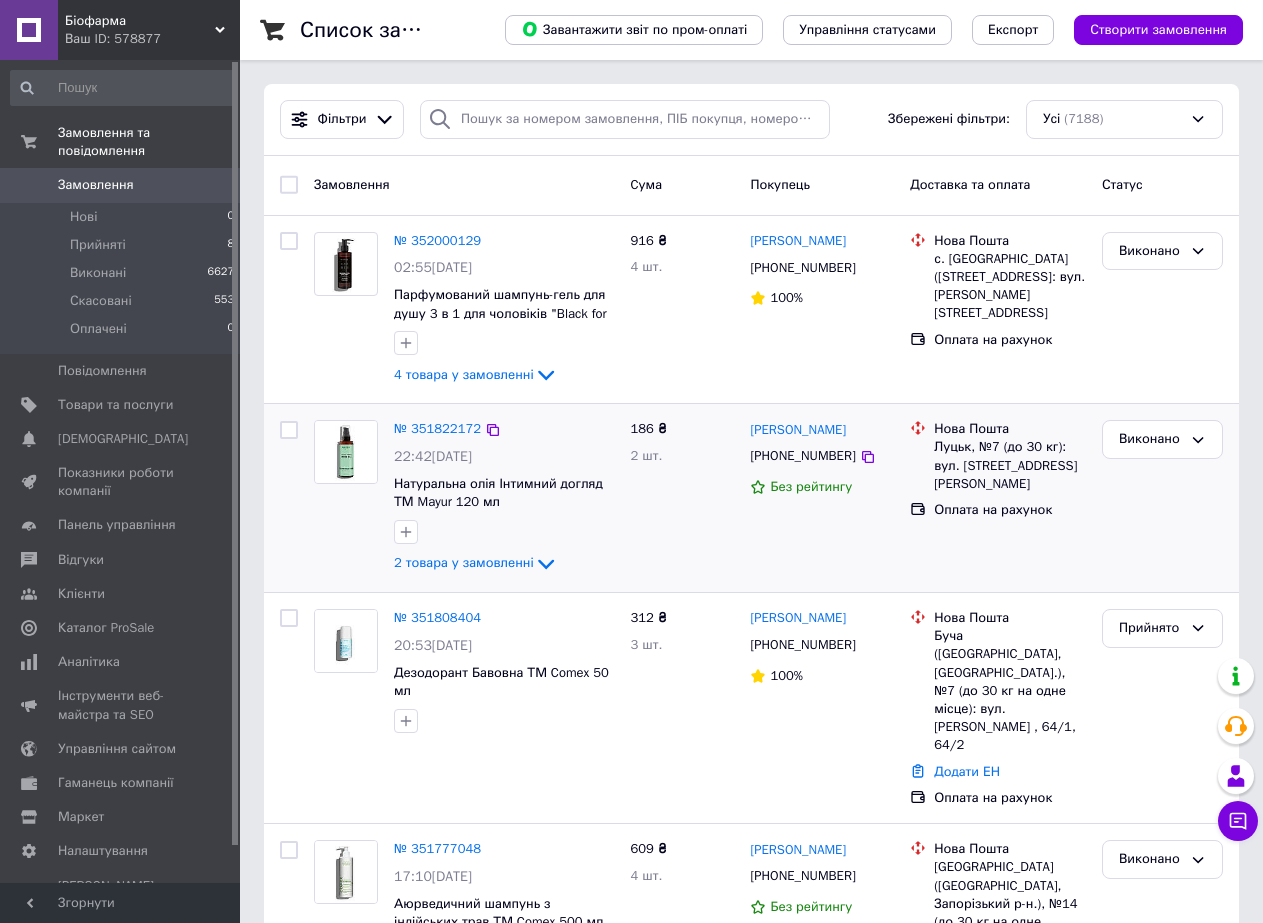 click on "186 ₴ 2 шт." at bounding box center (683, 498) 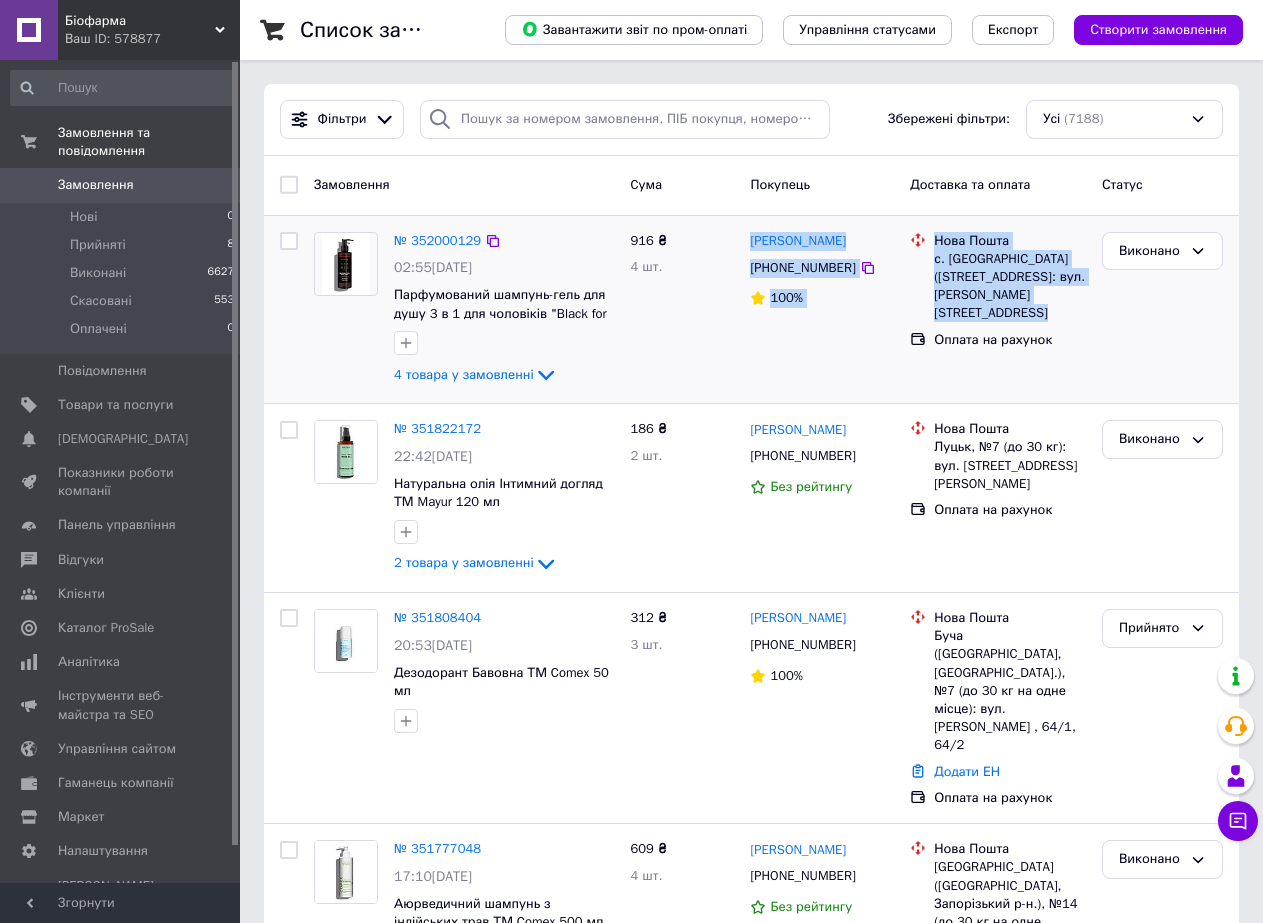 drag, startPoint x: 1076, startPoint y: 313, endPoint x: 745, endPoint y: 230, distance: 341.2477 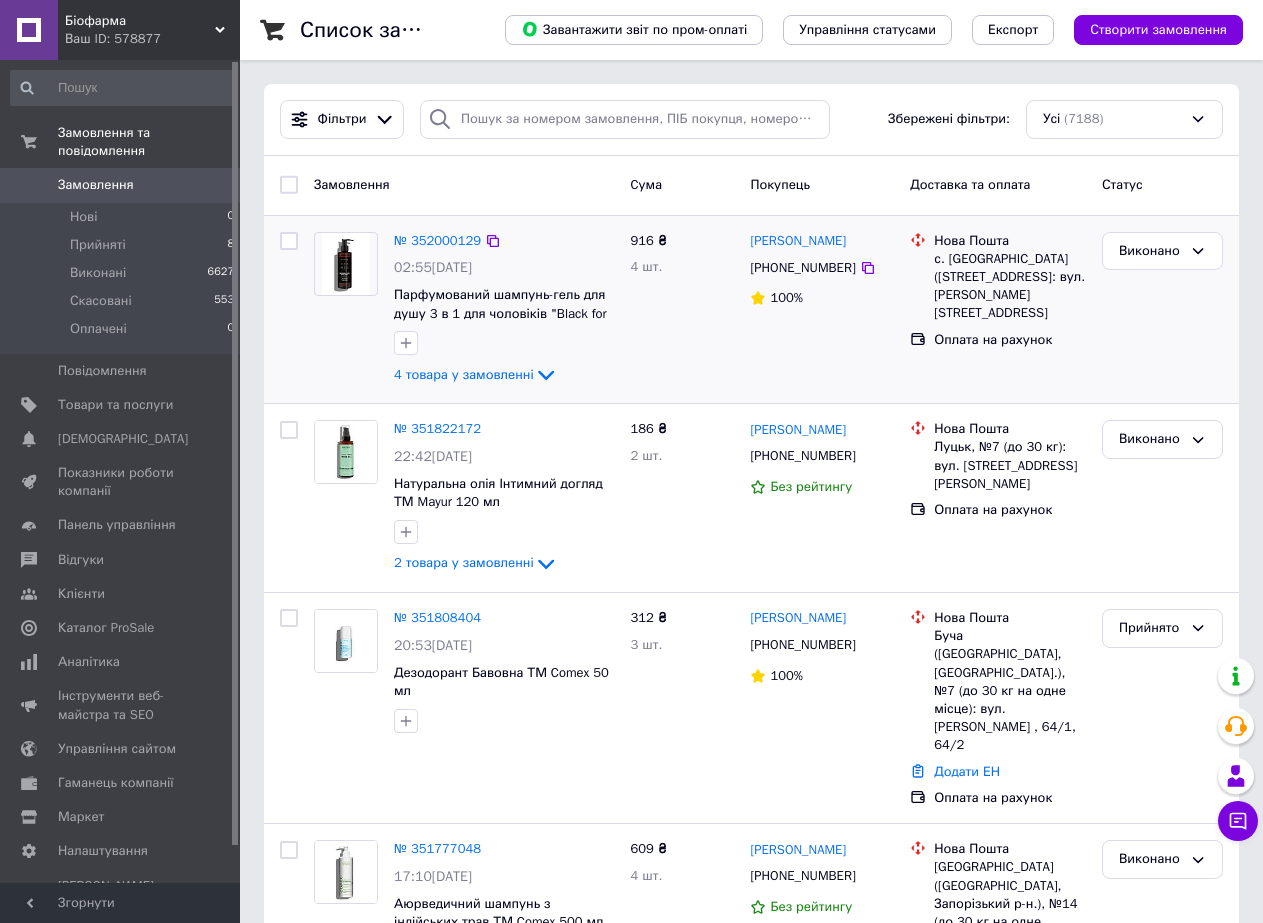 click on "Дмитро Єремеєв +380965754519 100%" at bounding box center (822, 310) 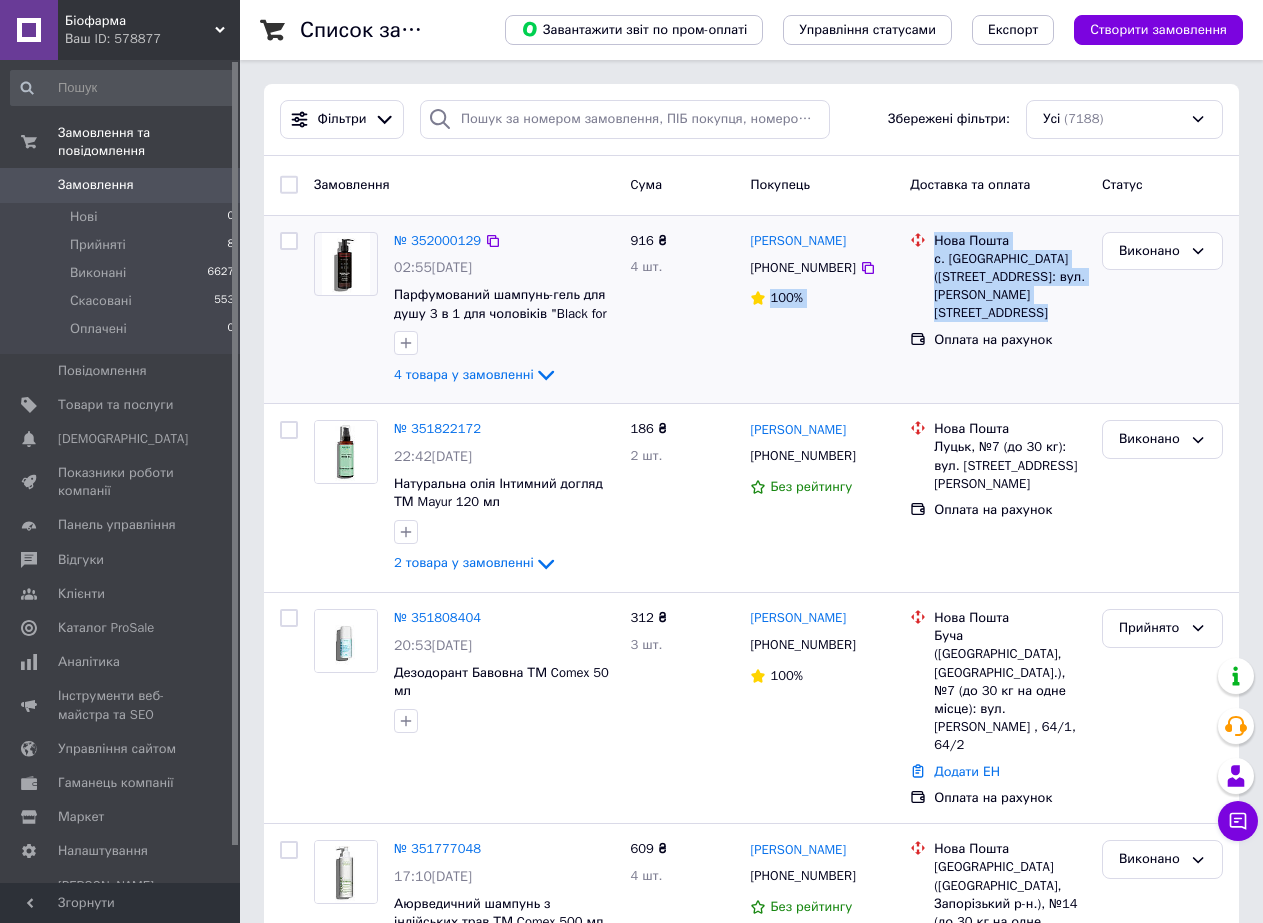 drag, startPoint x: 1070, startPoint y: 309, endPoint x: 822, endPoint y: 265, distance: 251.87299 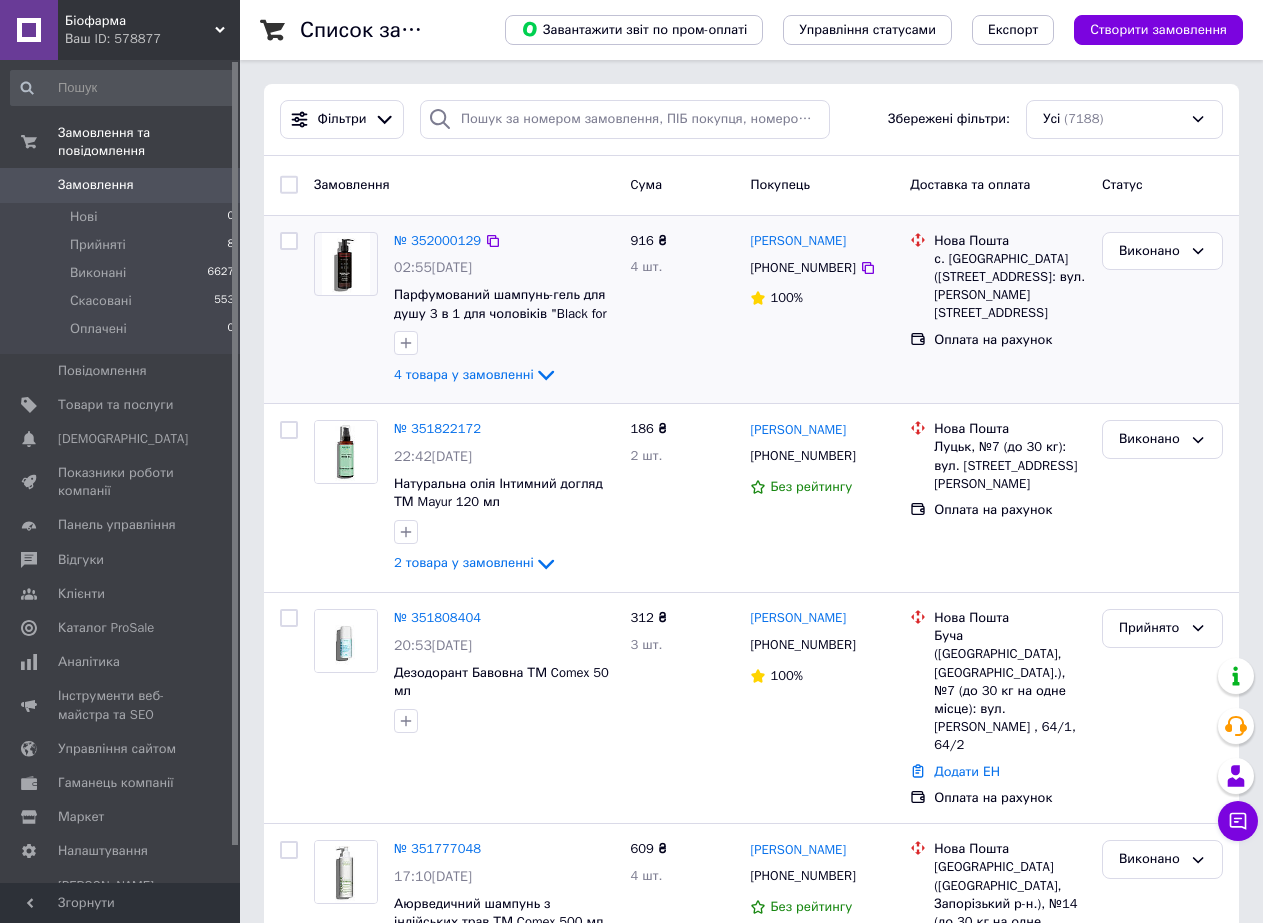 click on "916 ₴ 4 шт." at bounding box center [683, 310] 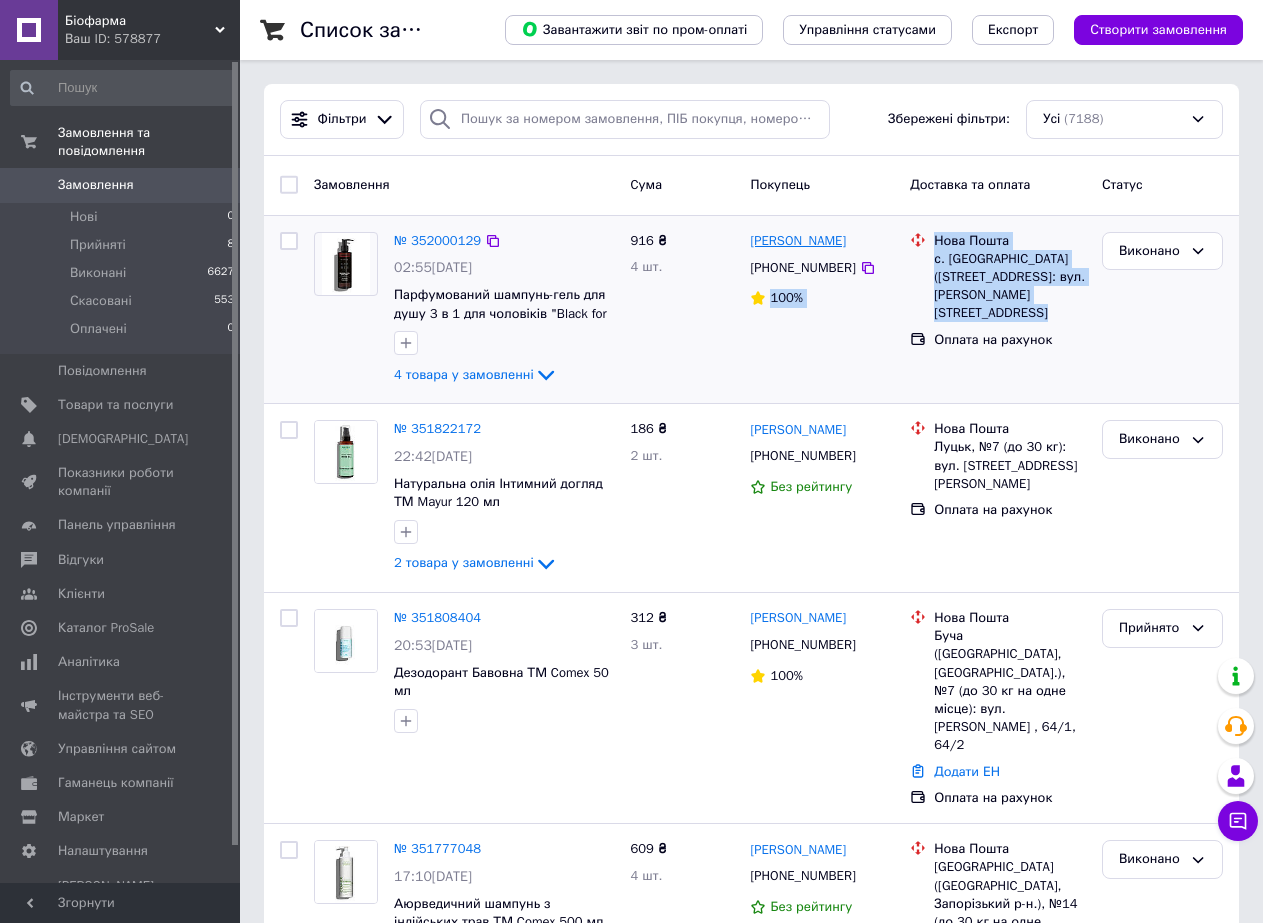 drag, startPoint x: 1066, startPoint y: 314, endPoint x: 799, endPoint y: 251, distance: 274.3319 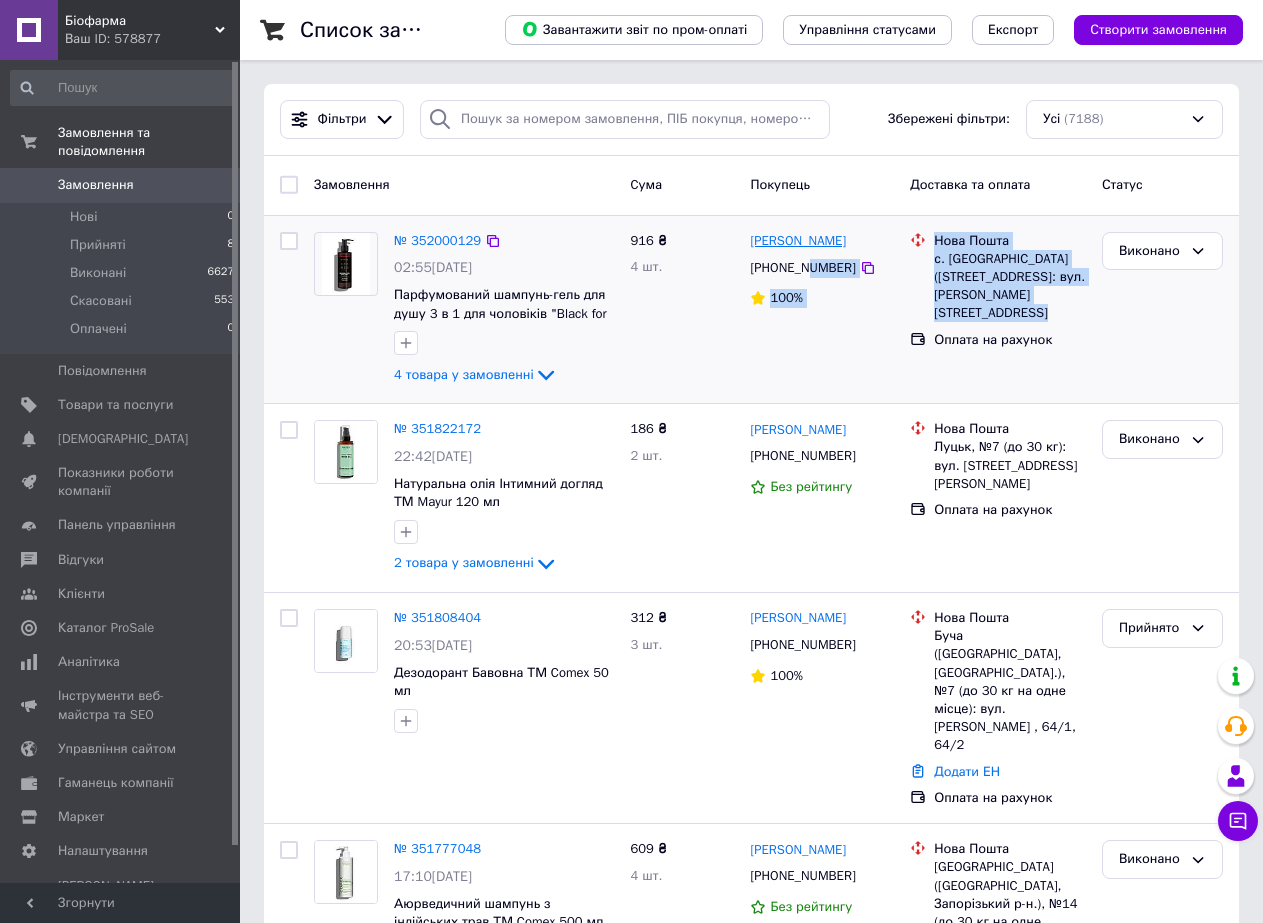 click on "[PERSON_NAME]" at bounding box center (798, 241) 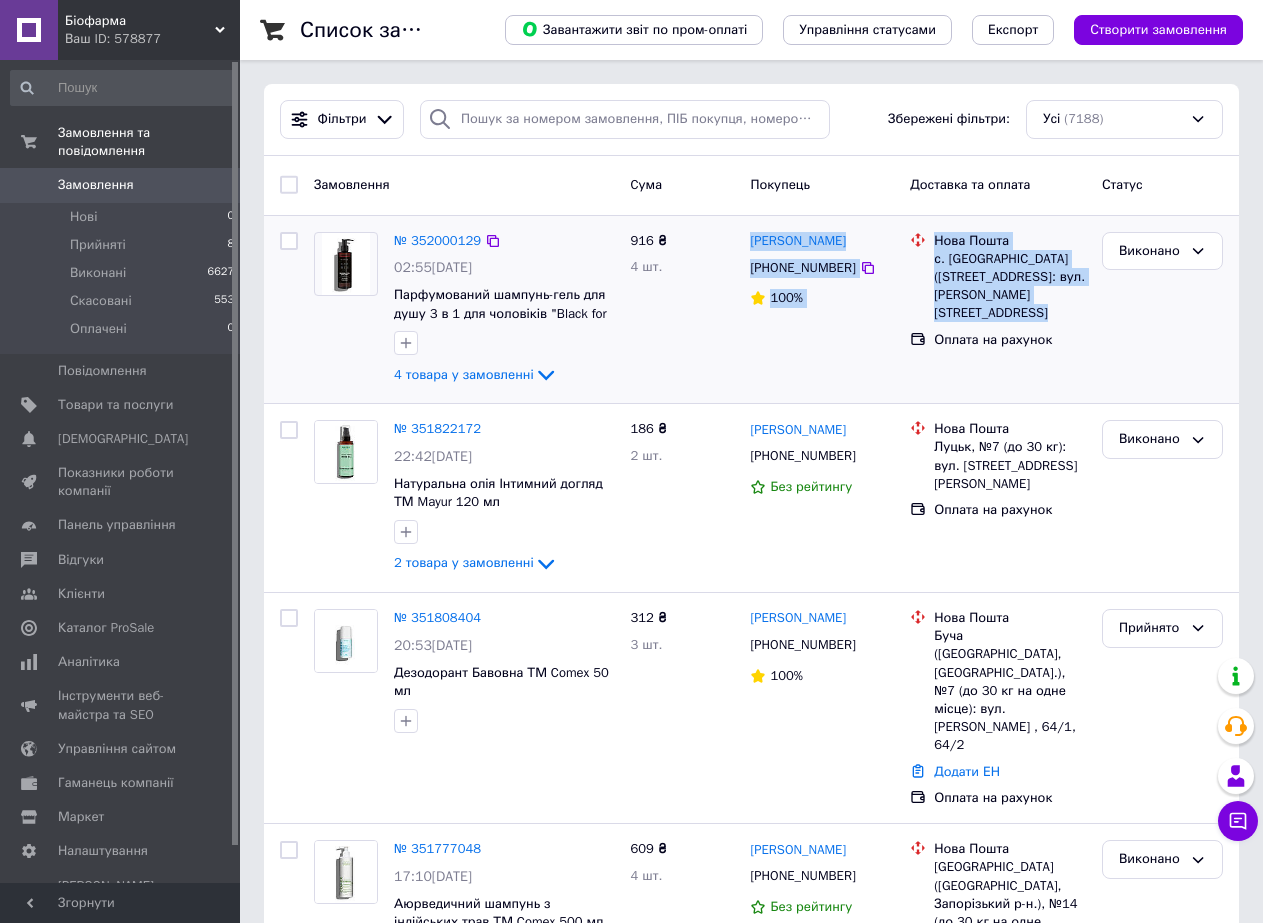 drag, startPoint x: 1065, startPoint y: 312, endPoint x: 745, endPoint y: 240, distance: 328 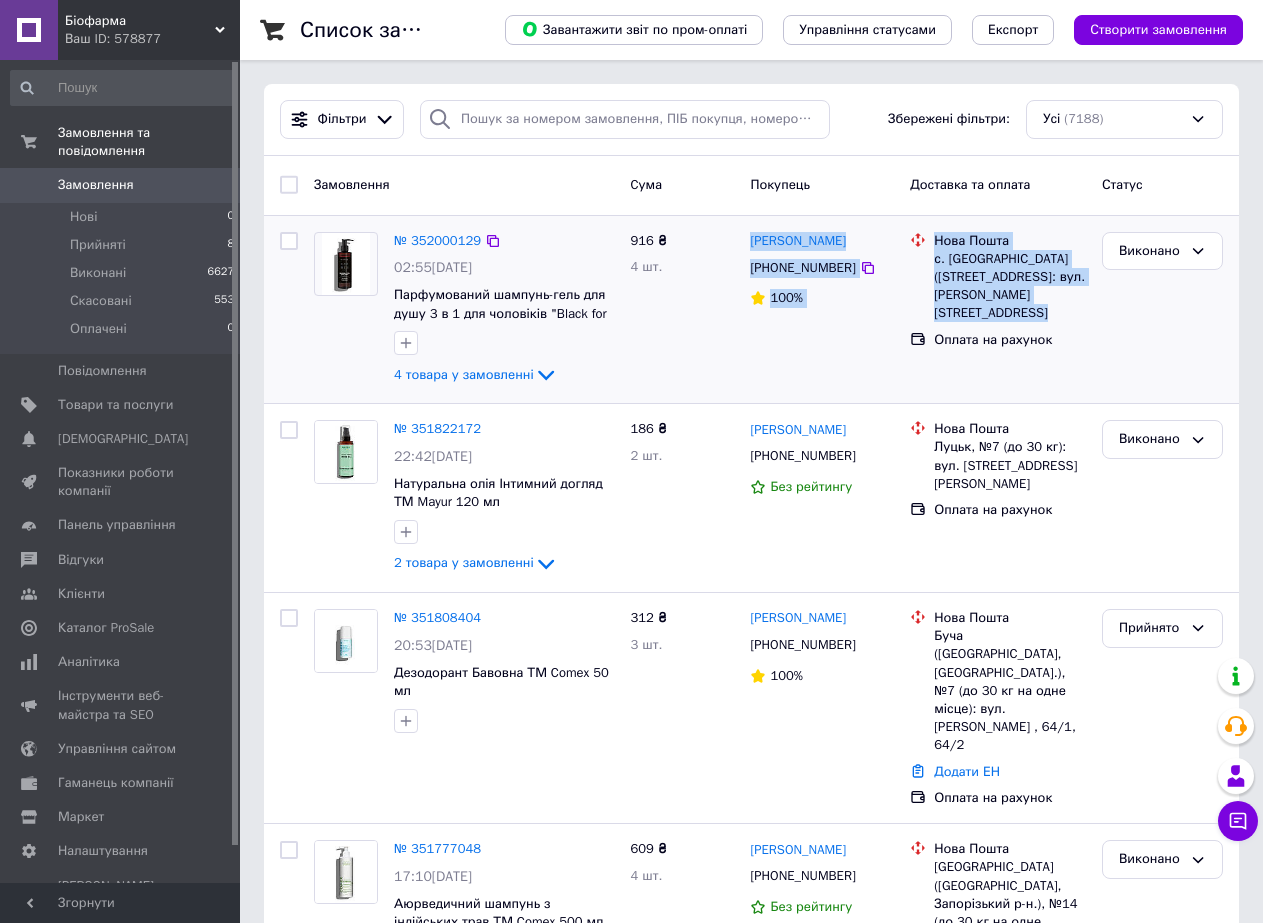 copy on "Дмитро Єремеєв +380965754519 100% Нова Пошта с. Новодонецьке (Донецька обл., Краматорський р-н.), №1: вул. Гагаріна, 15" 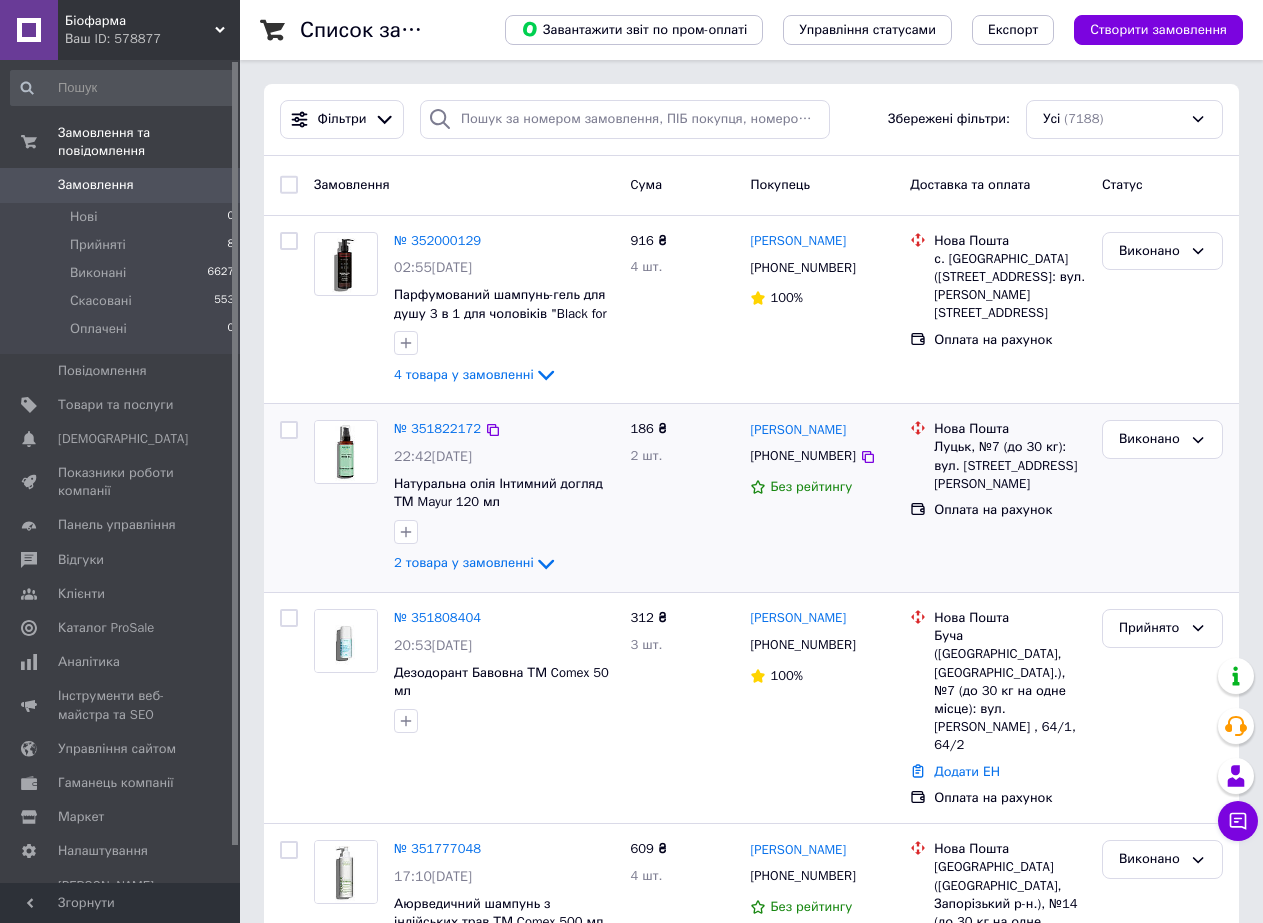 click on "186 ₴ 2 шт." at bounding box center (683, 498) 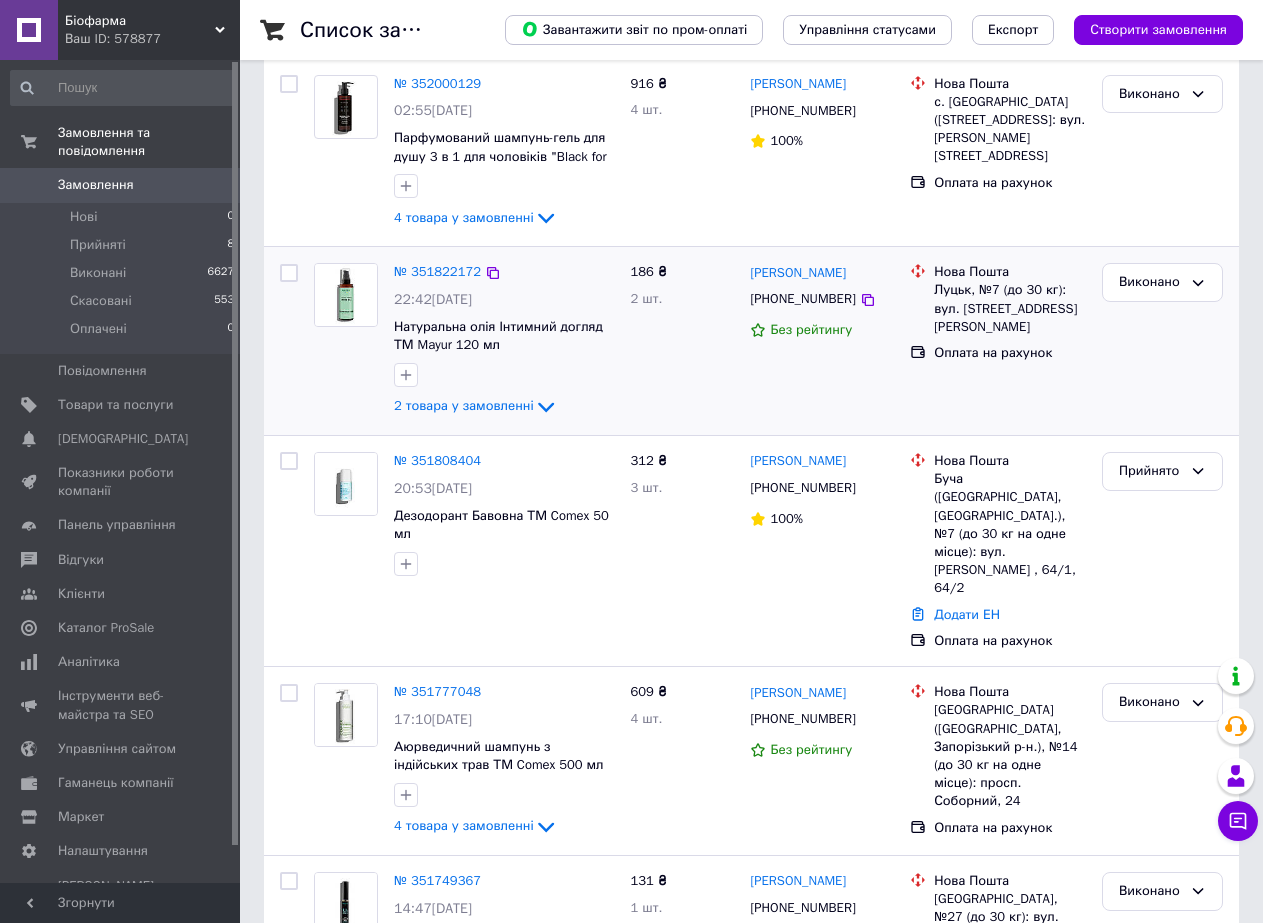 scroll, scrollTop: 200, scrollLeft: 0, axis: vertical 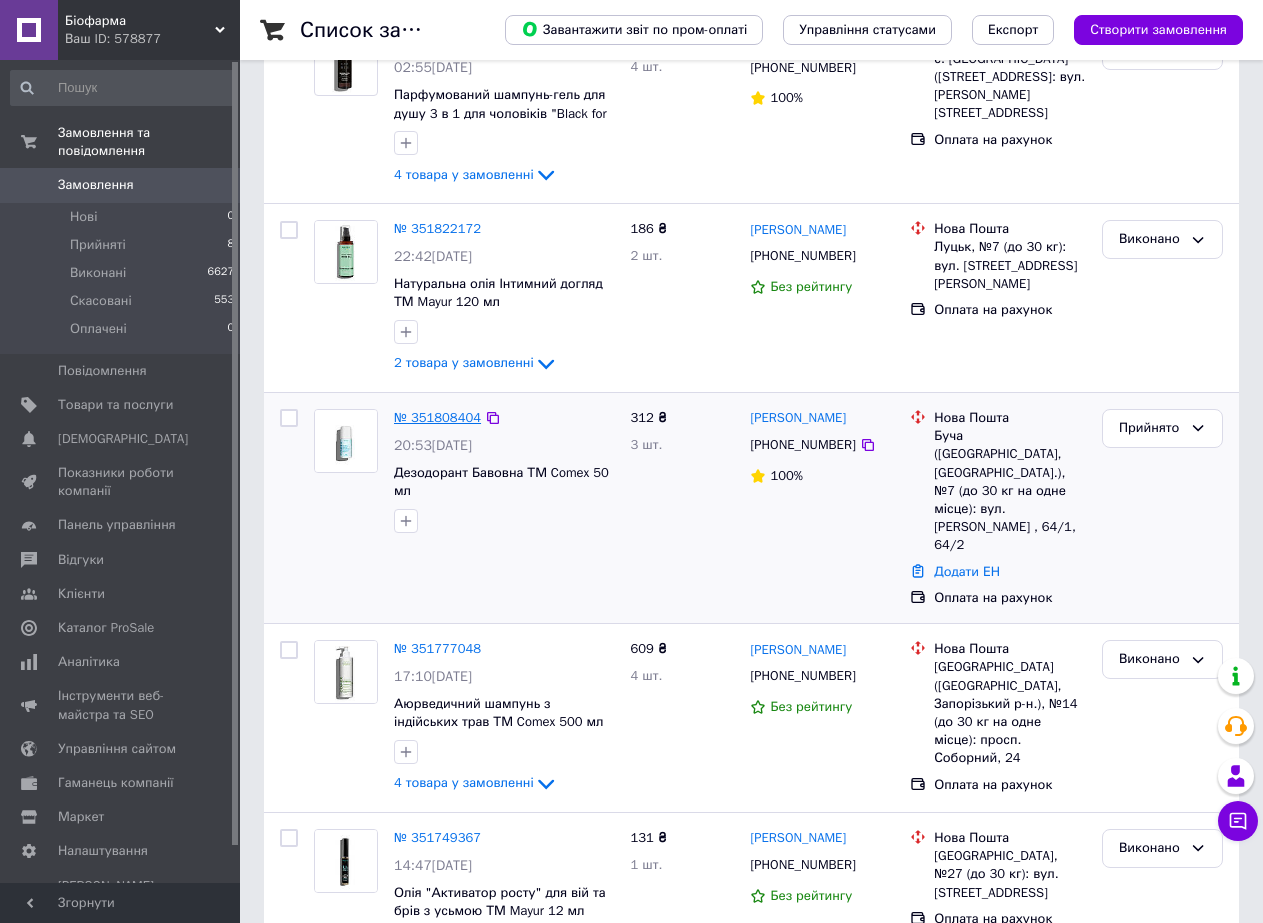 click on "№ 351808404" at bounding box center (437, 417) 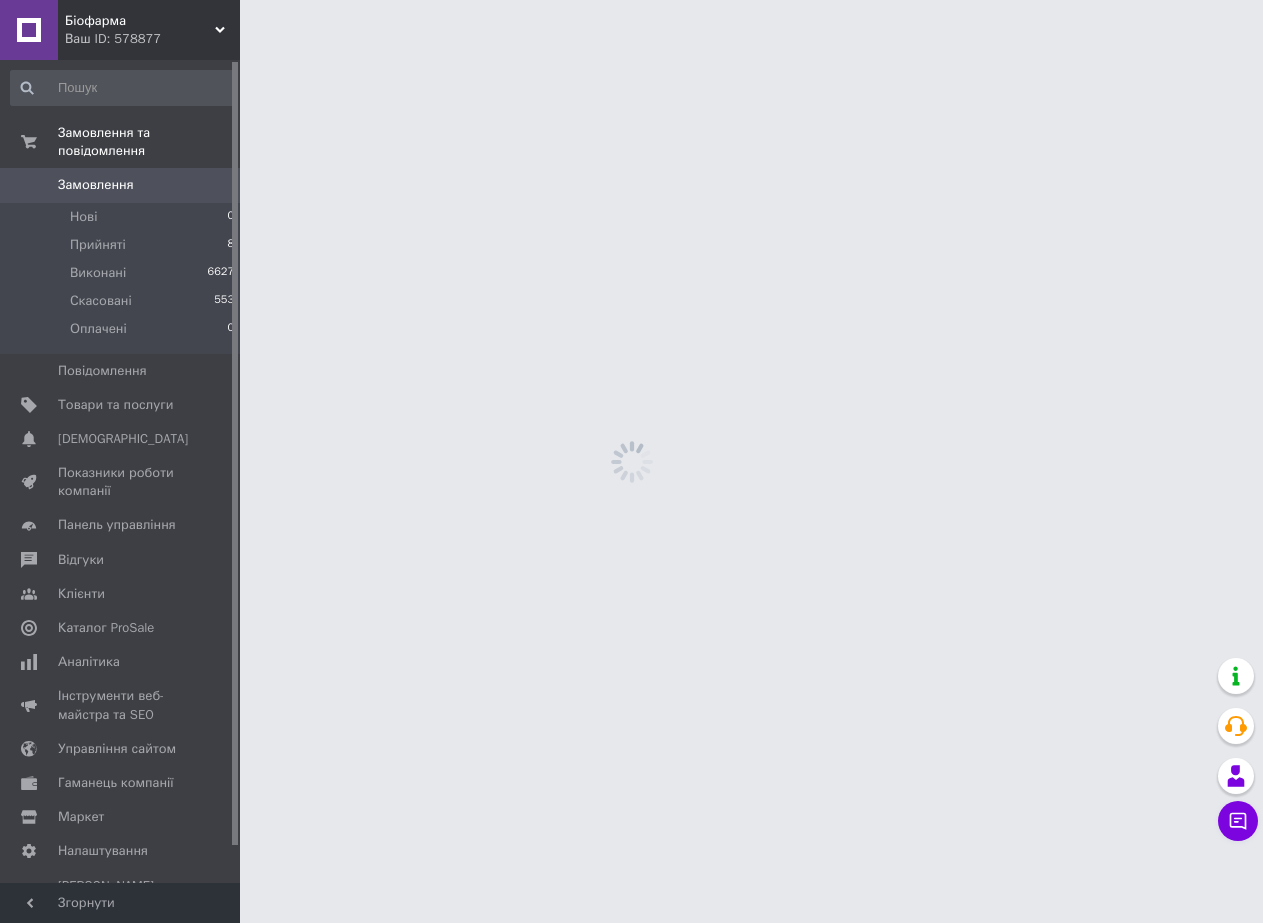 scroll, scrollTop: 0, scrollLeft: 0, axis: both 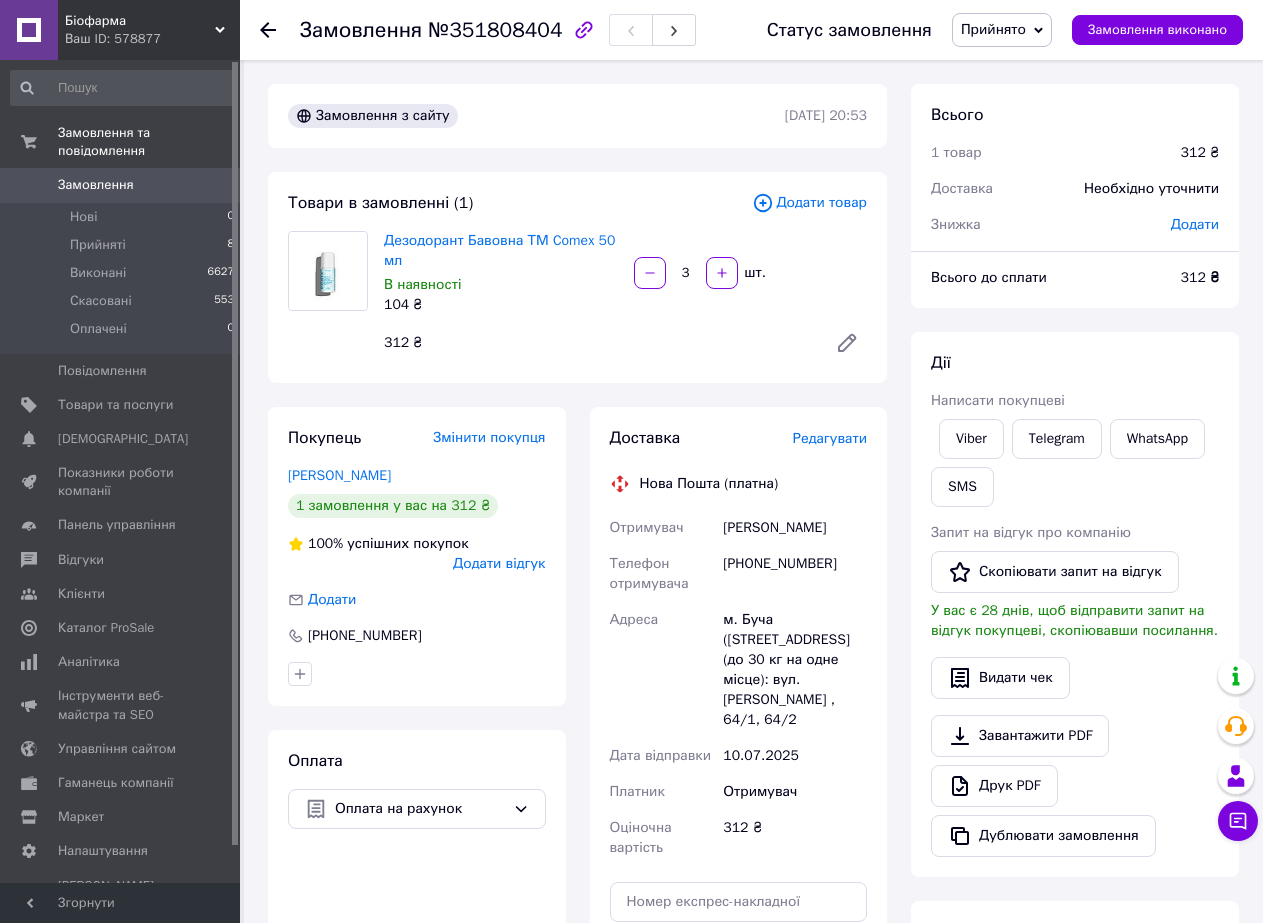 drag, startPoint x: 608, startPoint y: 525, endPoint x: 835, endPoint y: 731, distance: 306.5371 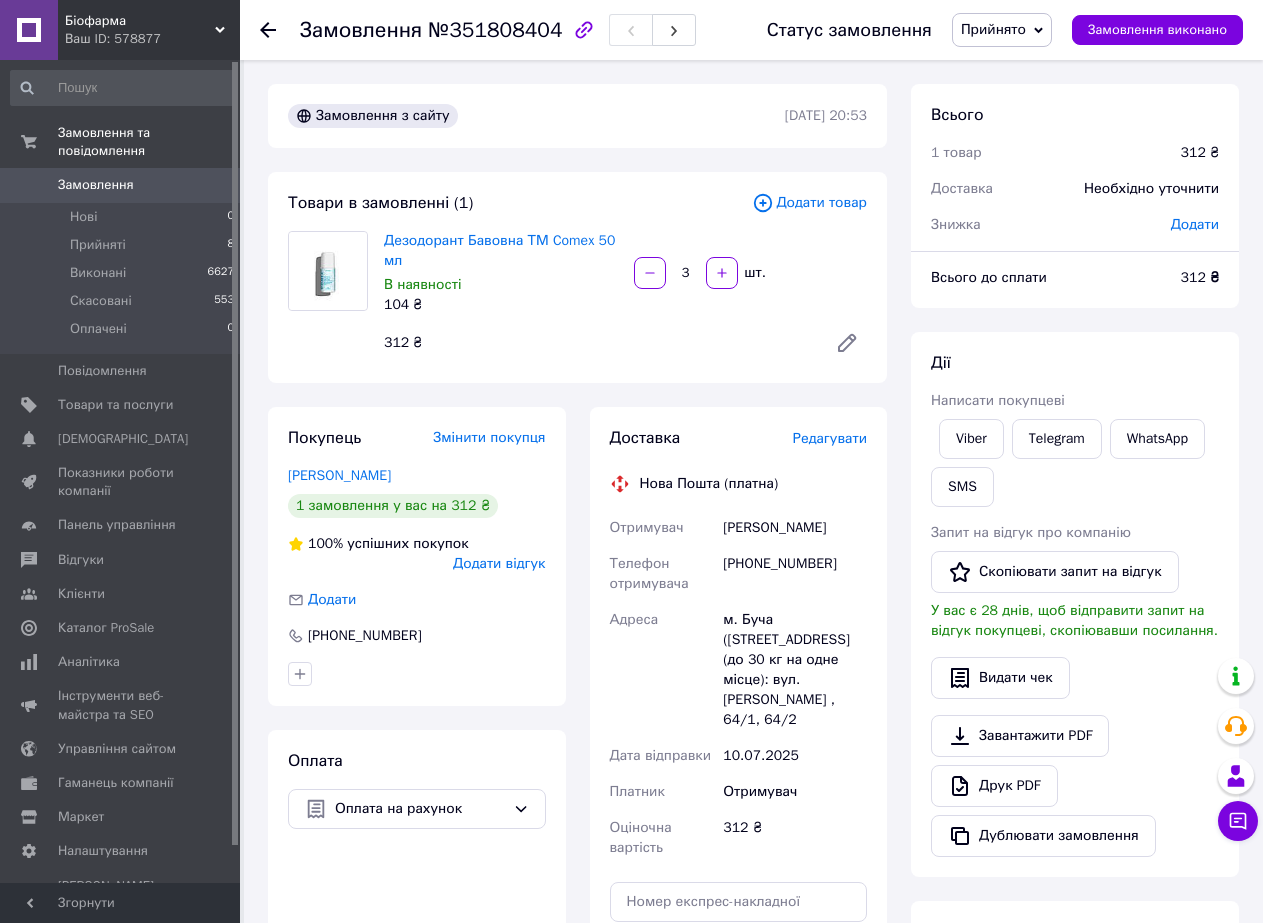copy on "Отримувач Снежко Олена Телефон отримувача +380502079999 Адреса м. Буча (Київська обл., Бучанський р-н.), №7 (до 30 кг на одне місце): вул. Лук'яненка Левка , 64/1, 64/2" 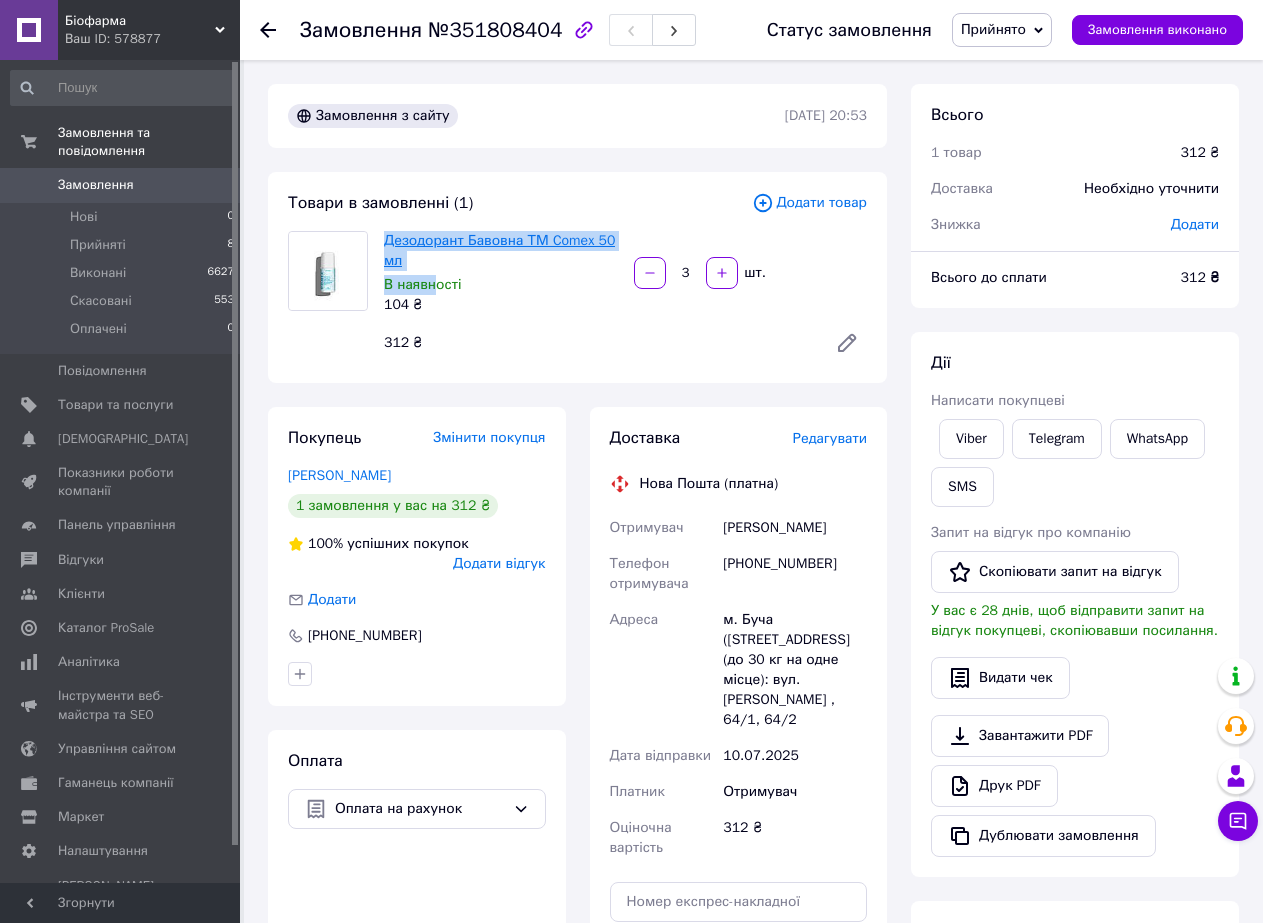 drag, startPoint x: 435, startPoint y: 272, endPoint x: 387, endPoint y: 232, distance: 62.482 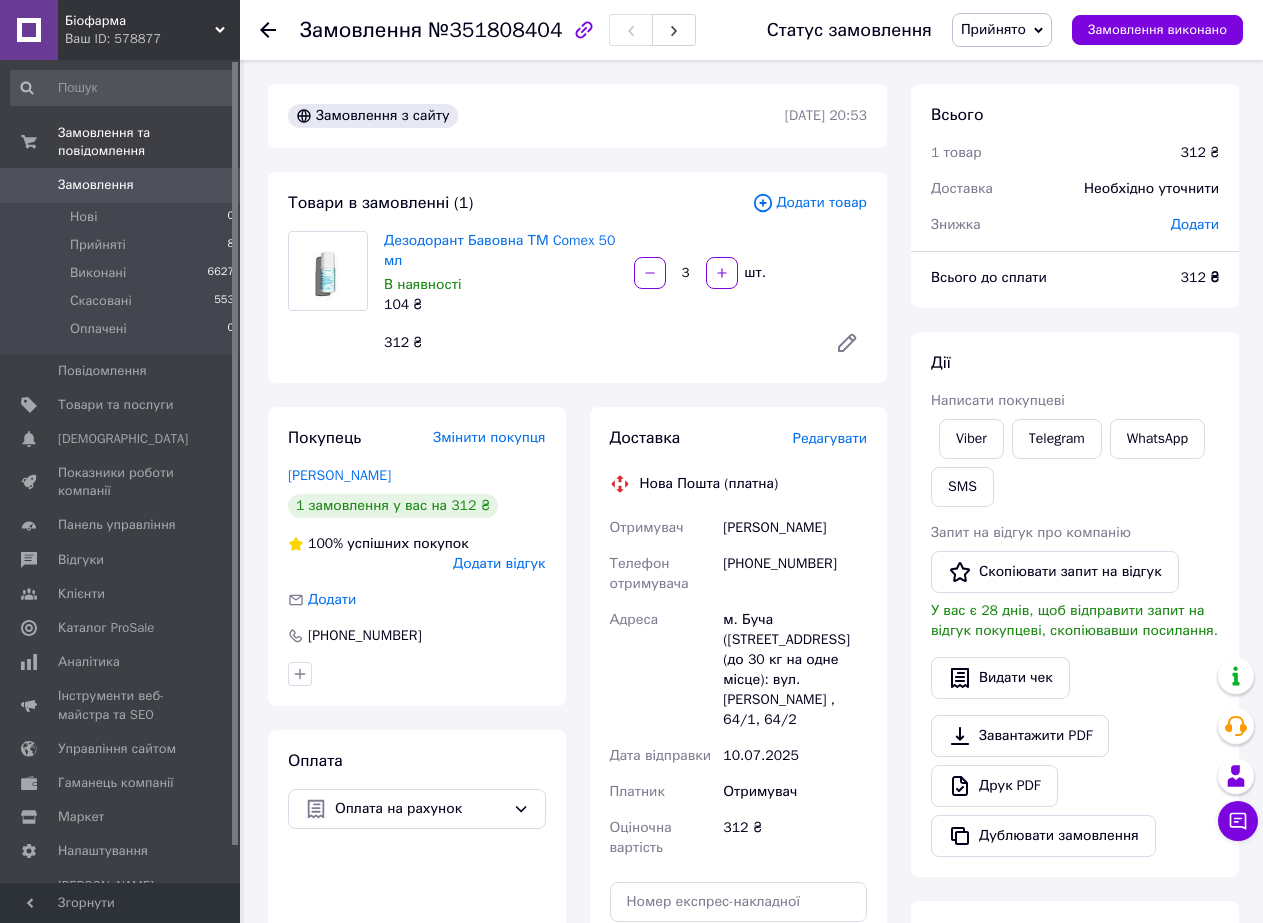 click on "Дезодорант Бавовна ТМ Comex 50 мл В наявності 104 ₴ 3   шт. 312 ₴" at bounding box center [625, 297] 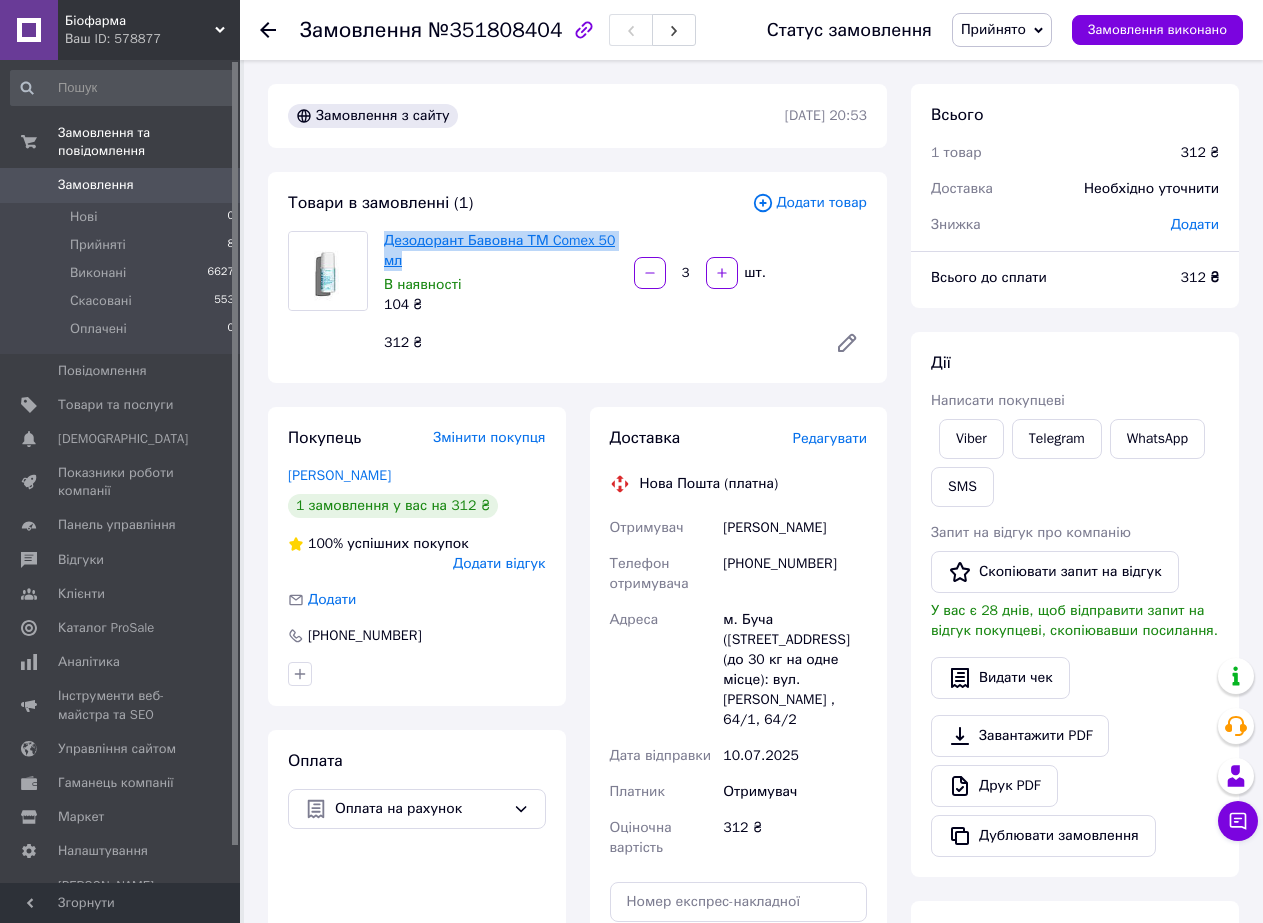 drag, startPoint x: 455, startPoint y: 254, endPoint x: 387, endPoint y: 239, distance: 69.63476 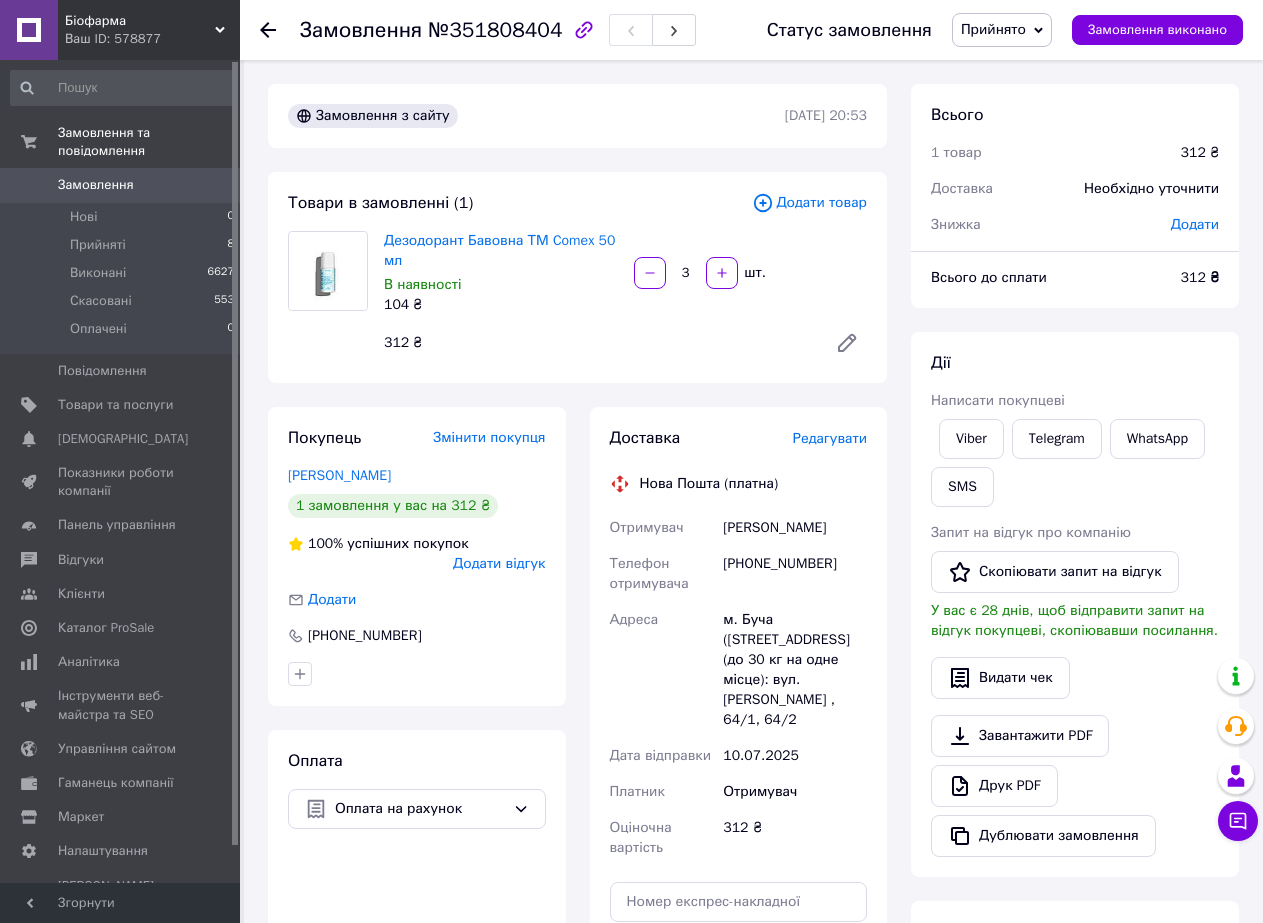 click on "Всього 1 товар 312 ₴ Доставка Необхідно уточнити Знижка Додати Всього до сплати 312 ₴ Дії Написати покупцеві Viber Telegram WhatsApp SMS Запит на відгук про компанію   Скопіювати запит на відгук У вас є 28 днів, щоб відправити запит на відгук покупцеві, скопіювавши посилання.   Видати чек   Завантажити PDF   Друк PDF   Дублювати замовлення Мітки Особисті нотатки, які бачите лише ви. З їх допомогою можна фільтрувати замовлення Примітки Залишилося 300 символів Очистити Зберегти" at bounding box center (1075, 722) 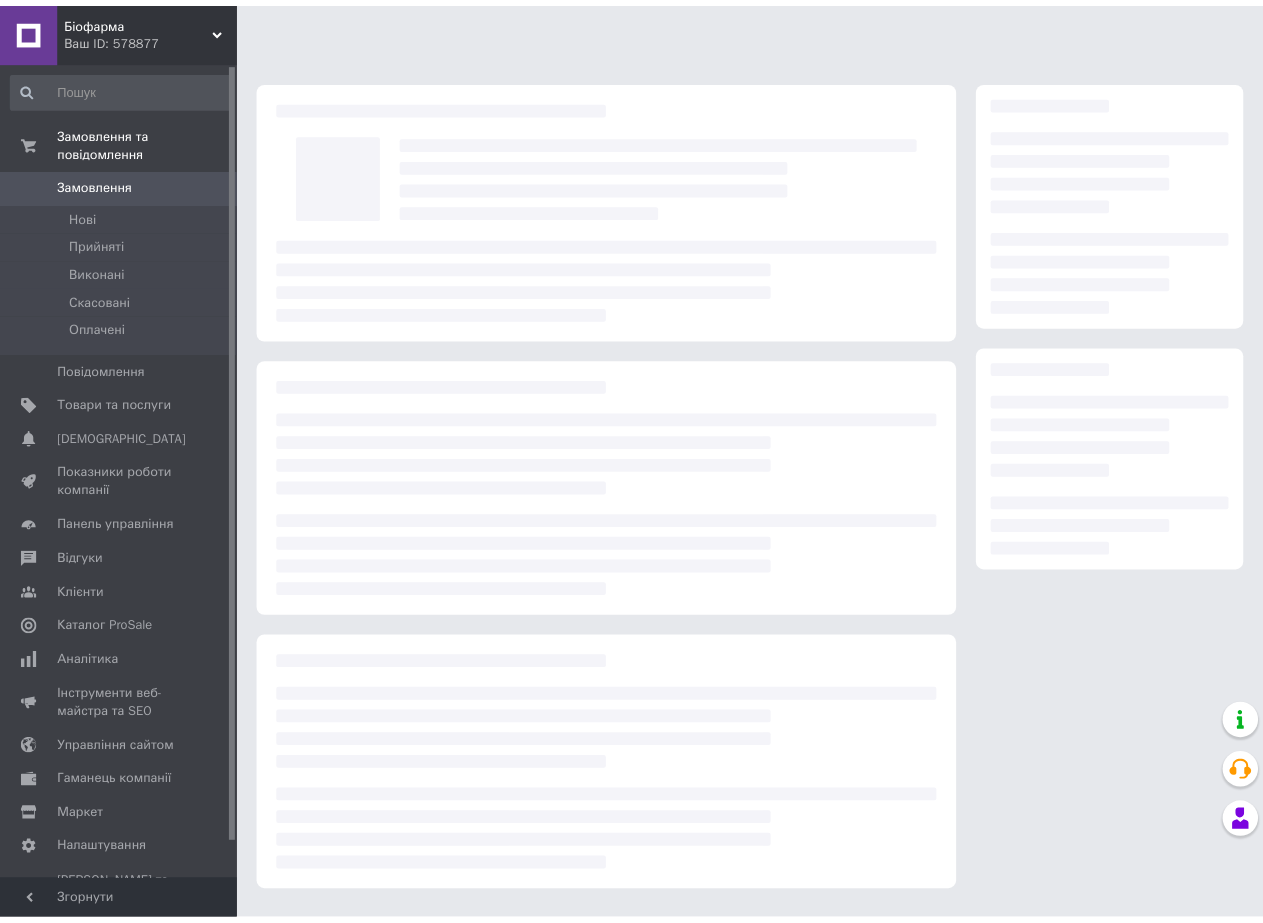 scroll, scrollTop: 0, scrollLeft: 0, axis: both 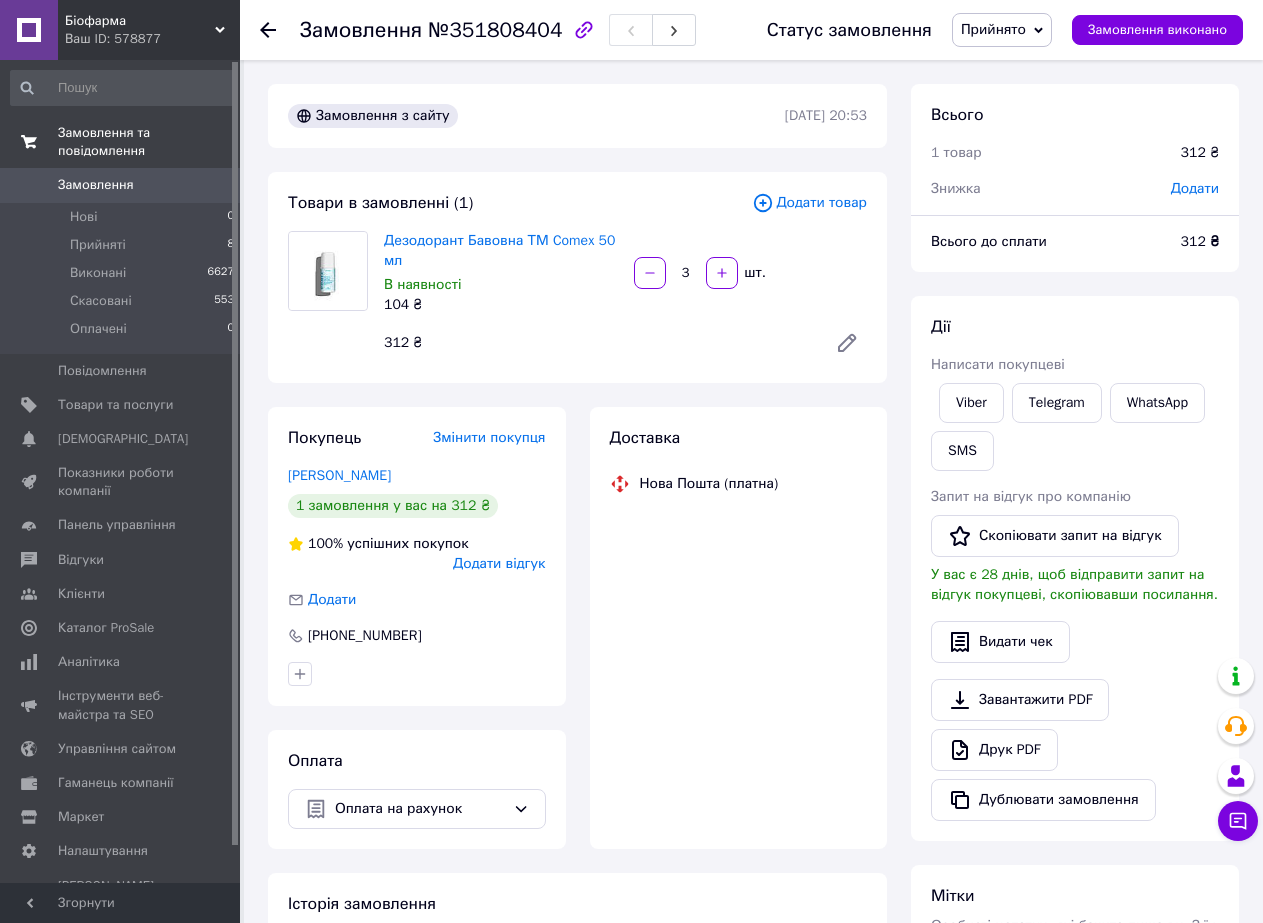 drag, startPoint x: 110, startPoint y: 160, endPoint x: 119, endPoint y: 129, distance: 32.280025 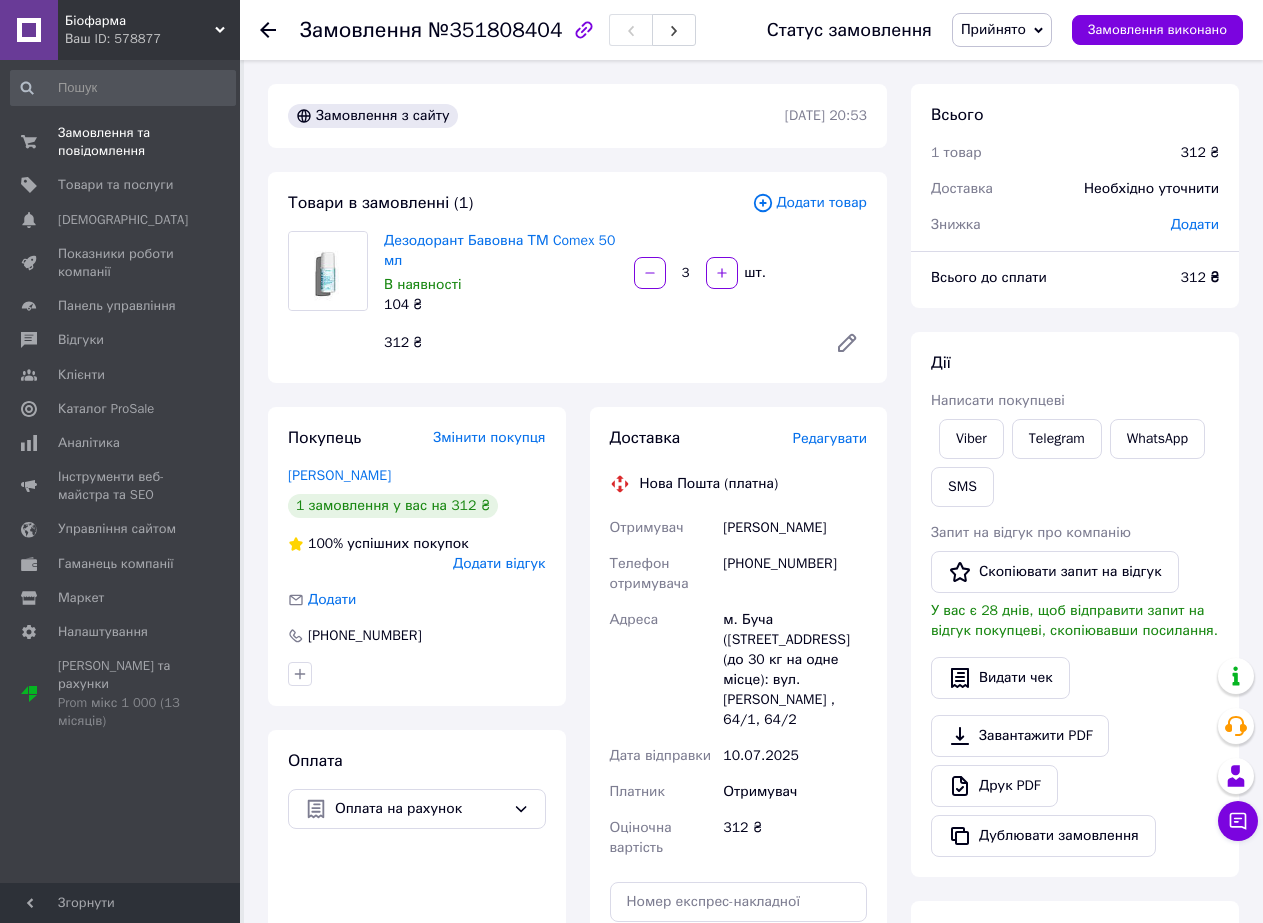 click 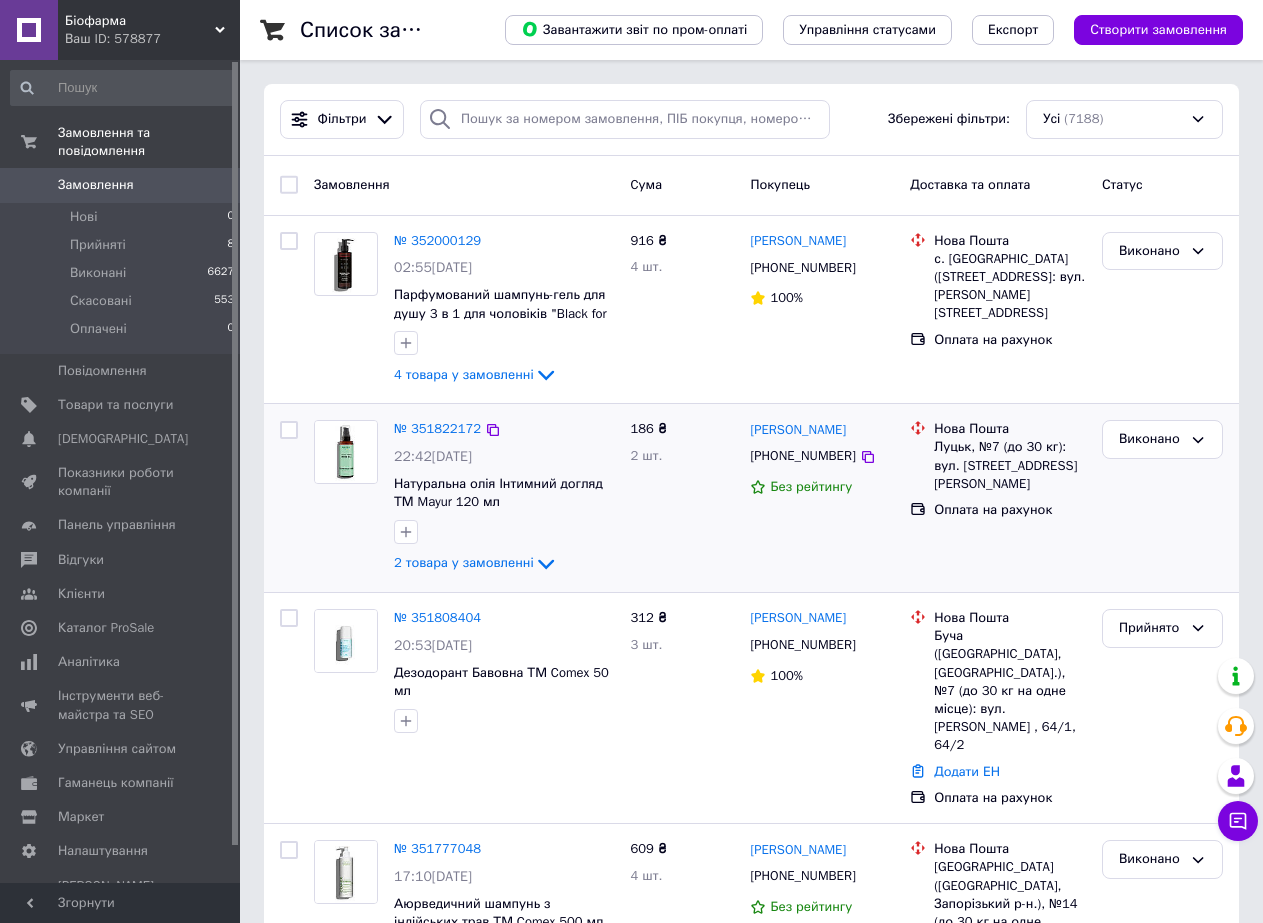 click on "186 ₴ 2 шт." at bounding box center [683, 498] 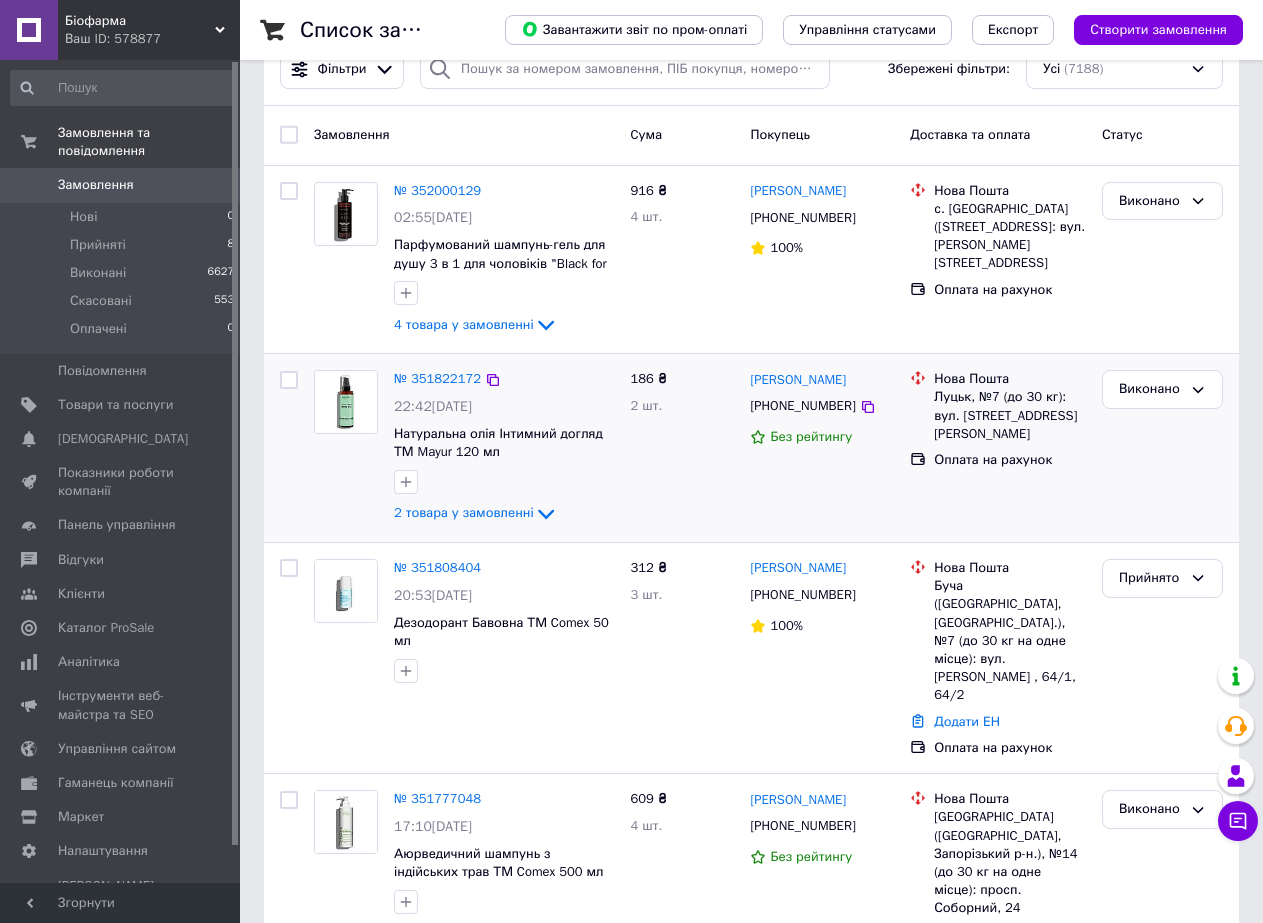 scroll, scrollTop: 200, scrollLeft: 0, axis: vertical 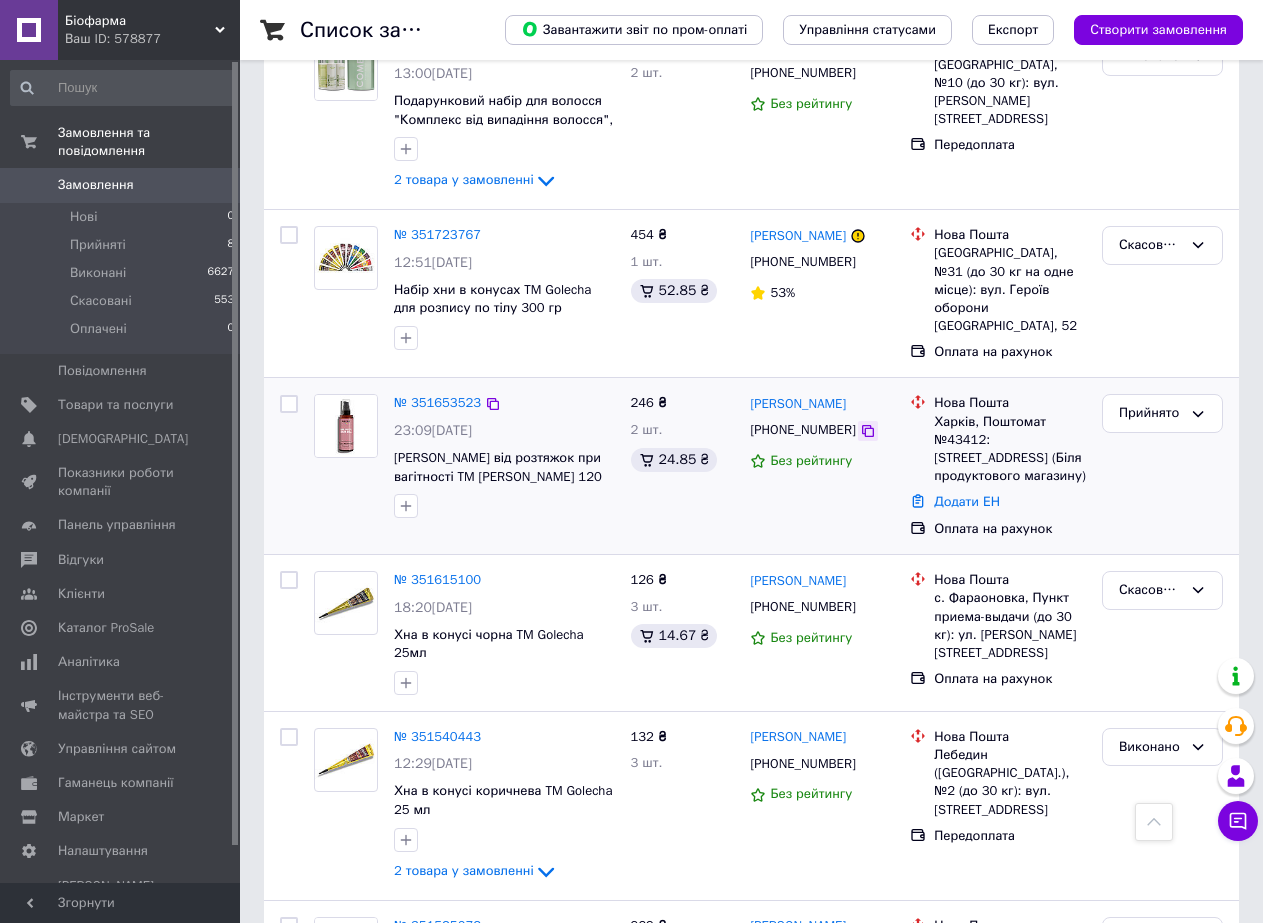 click 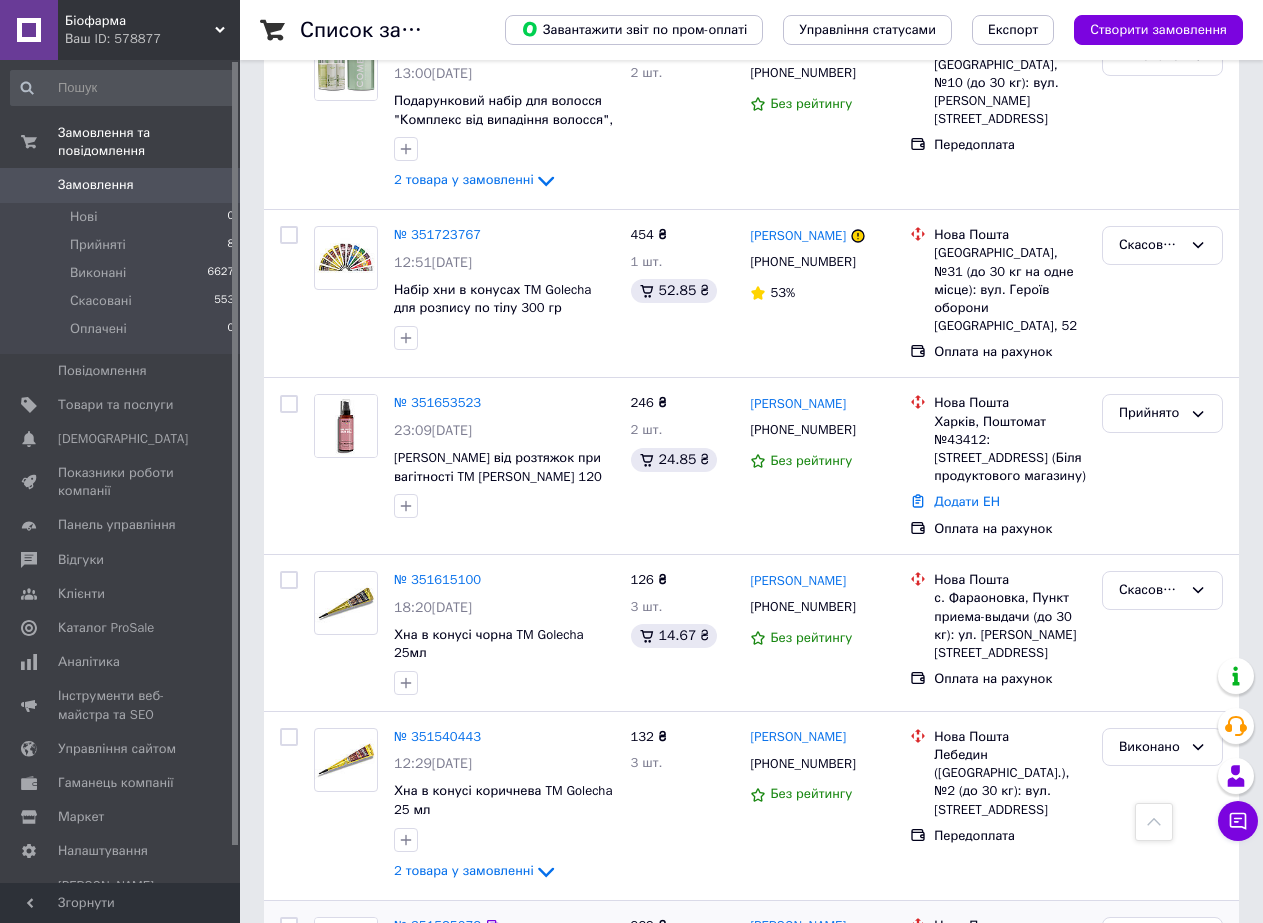 click on "№ 351525072 11:25, 07.07.2025 Хна-фарба для волосся натуральна ТМ Mayur 25 г (темно-коричнева) 3 товара у замовленні" at bounding box center (504, 995) 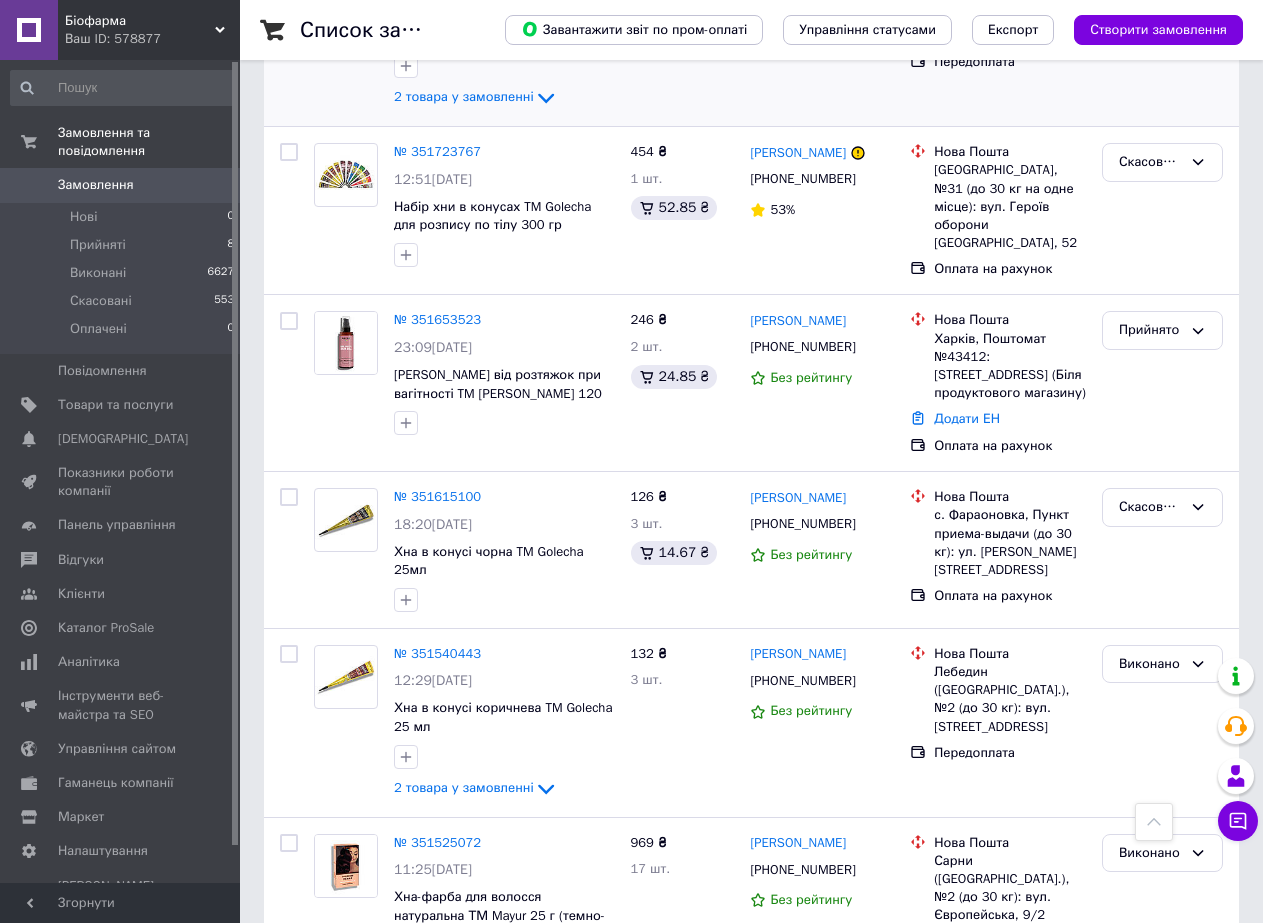 scroll, scrollTop: 1400, scrollLeft: 0, axis: vertical 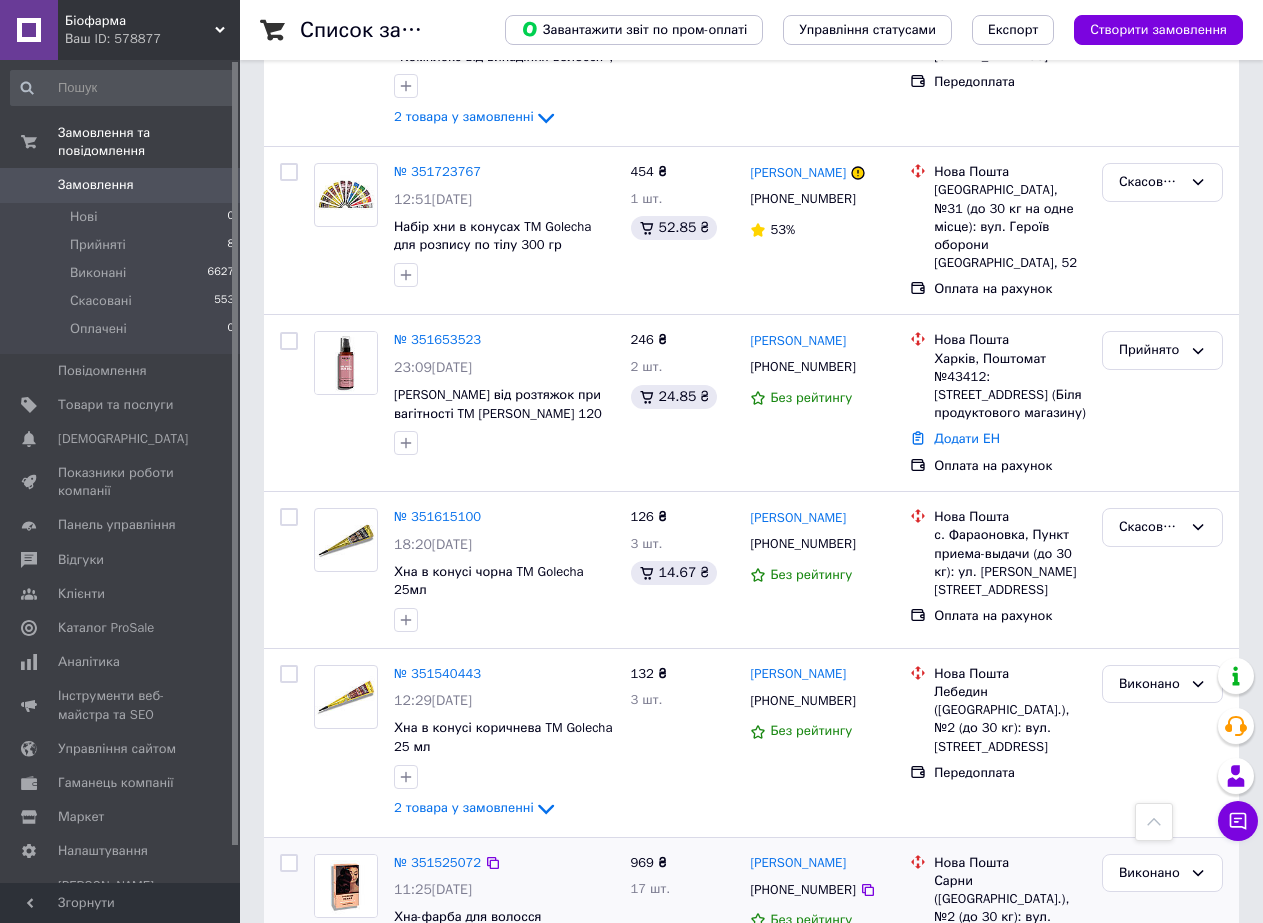 click on "969 ₴ 17 шт." at bounding box center [683, 932] 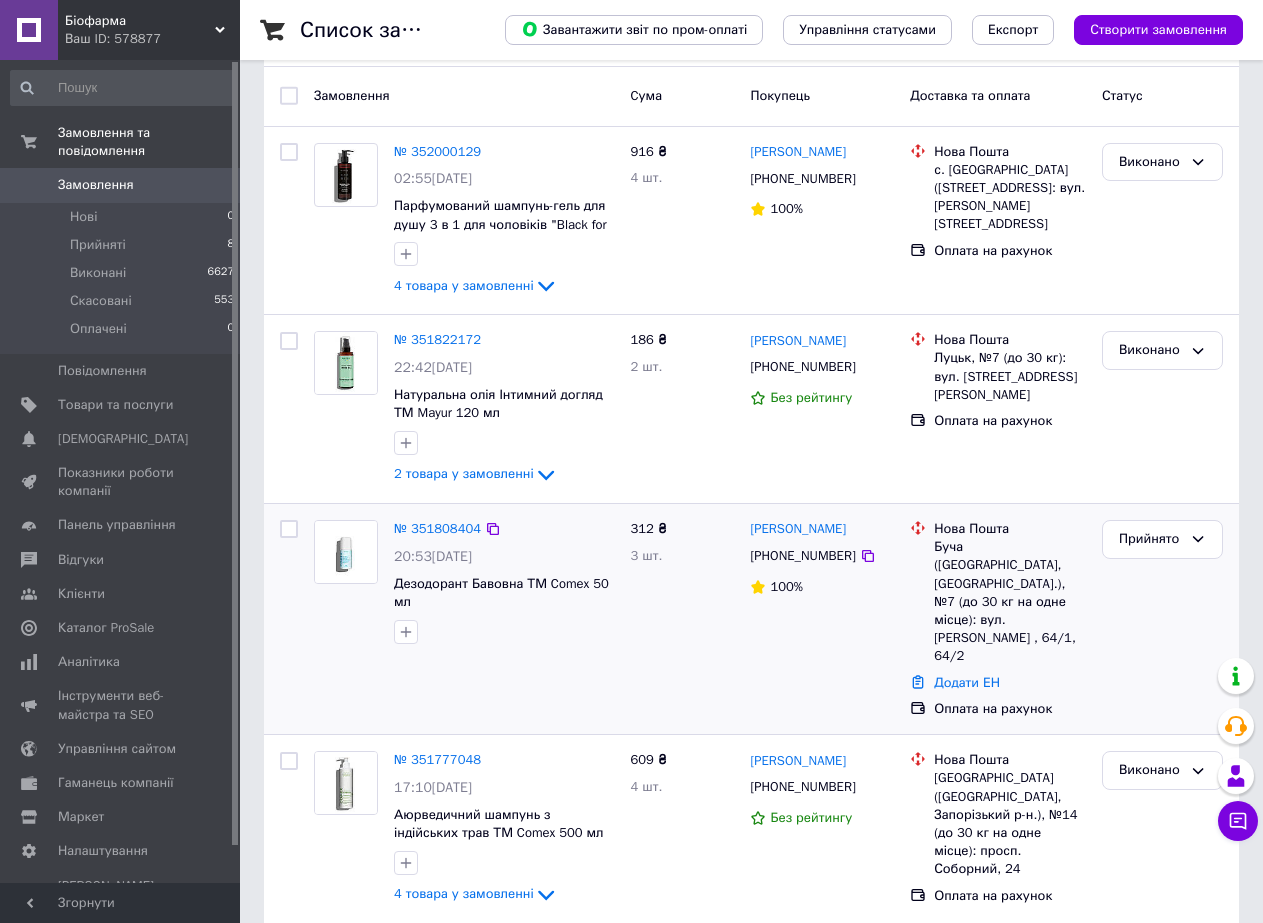 scroll, scrollTop: 0, scrollLeft: 0, axis: both 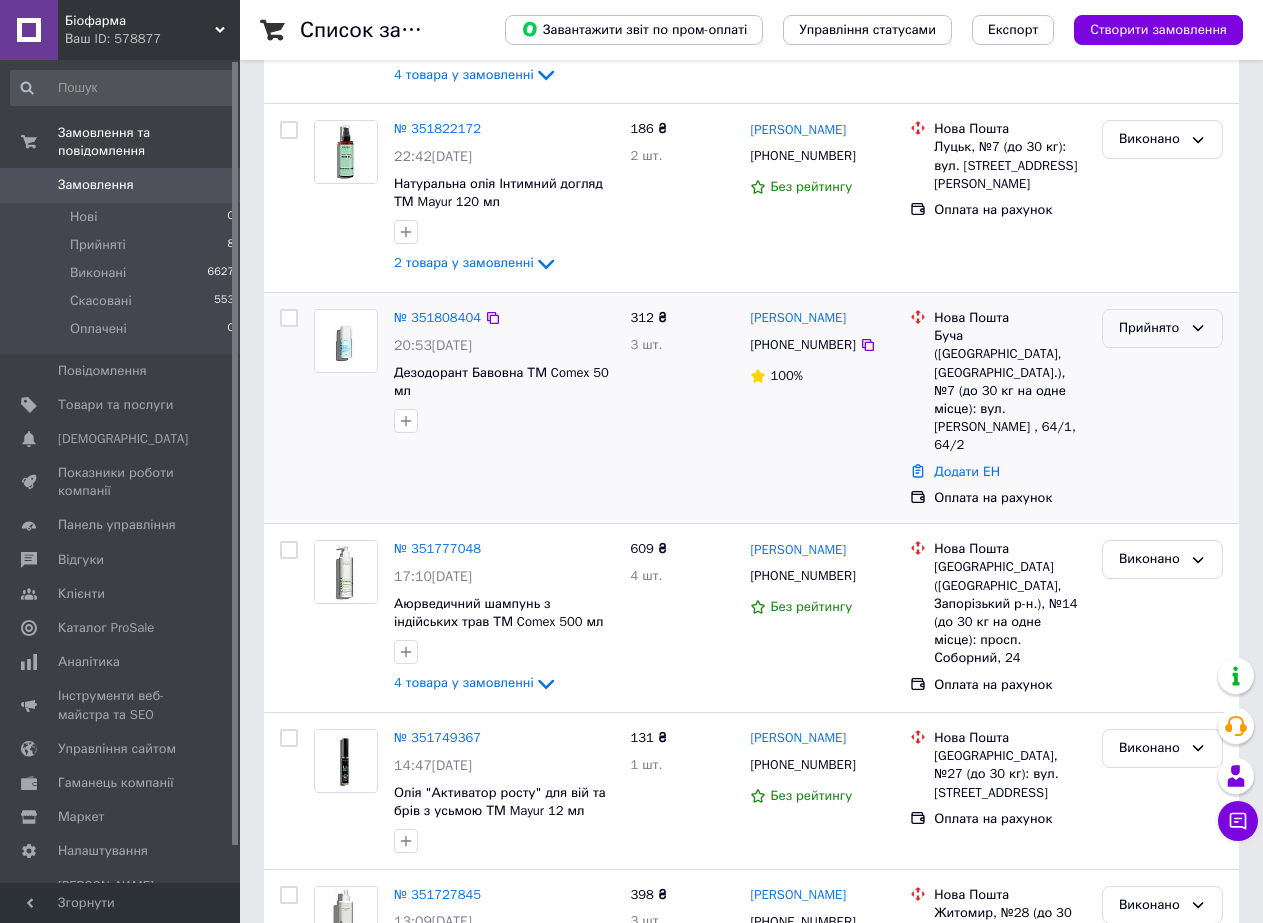 click 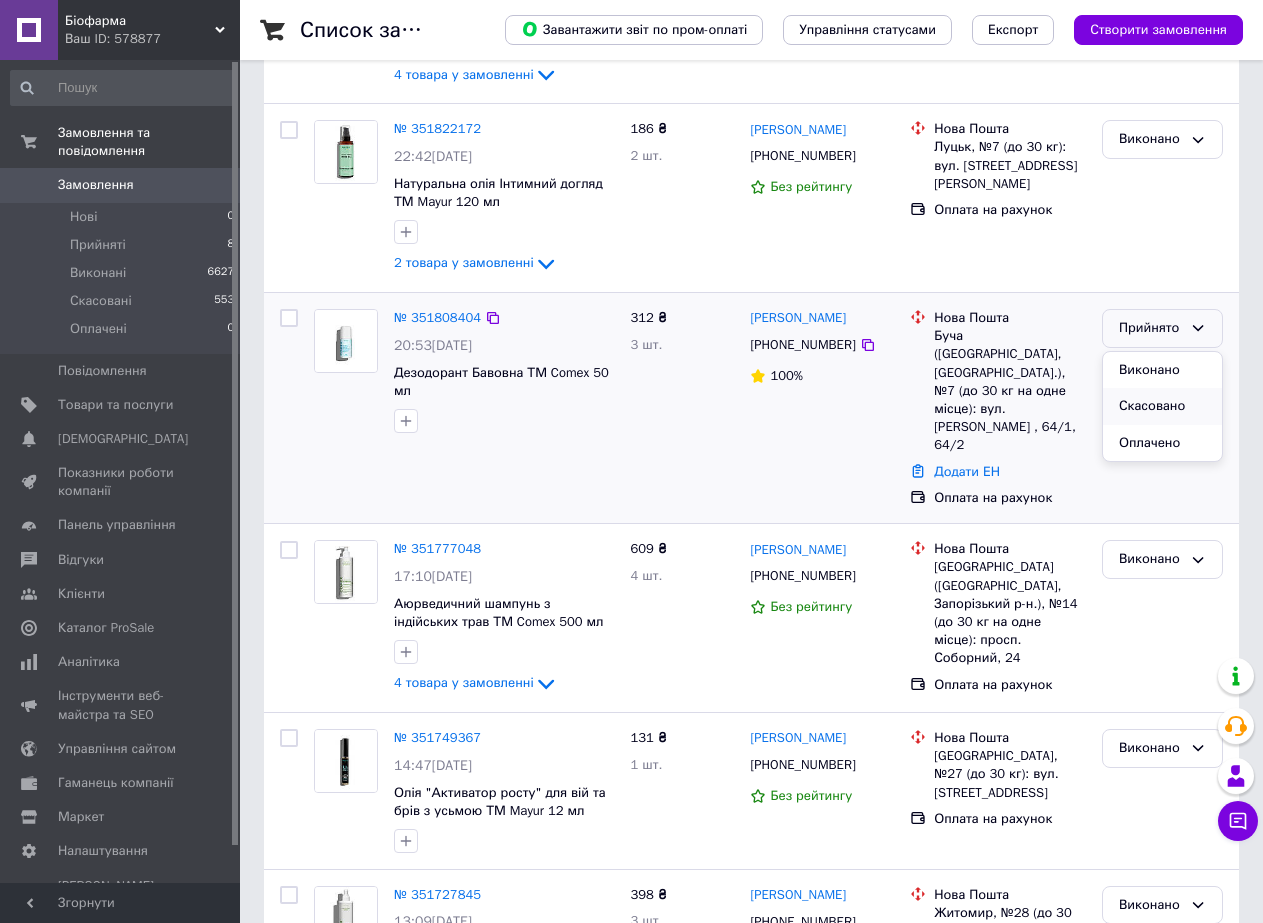 click on "Скасовано" at bounding box center (1162, 406) 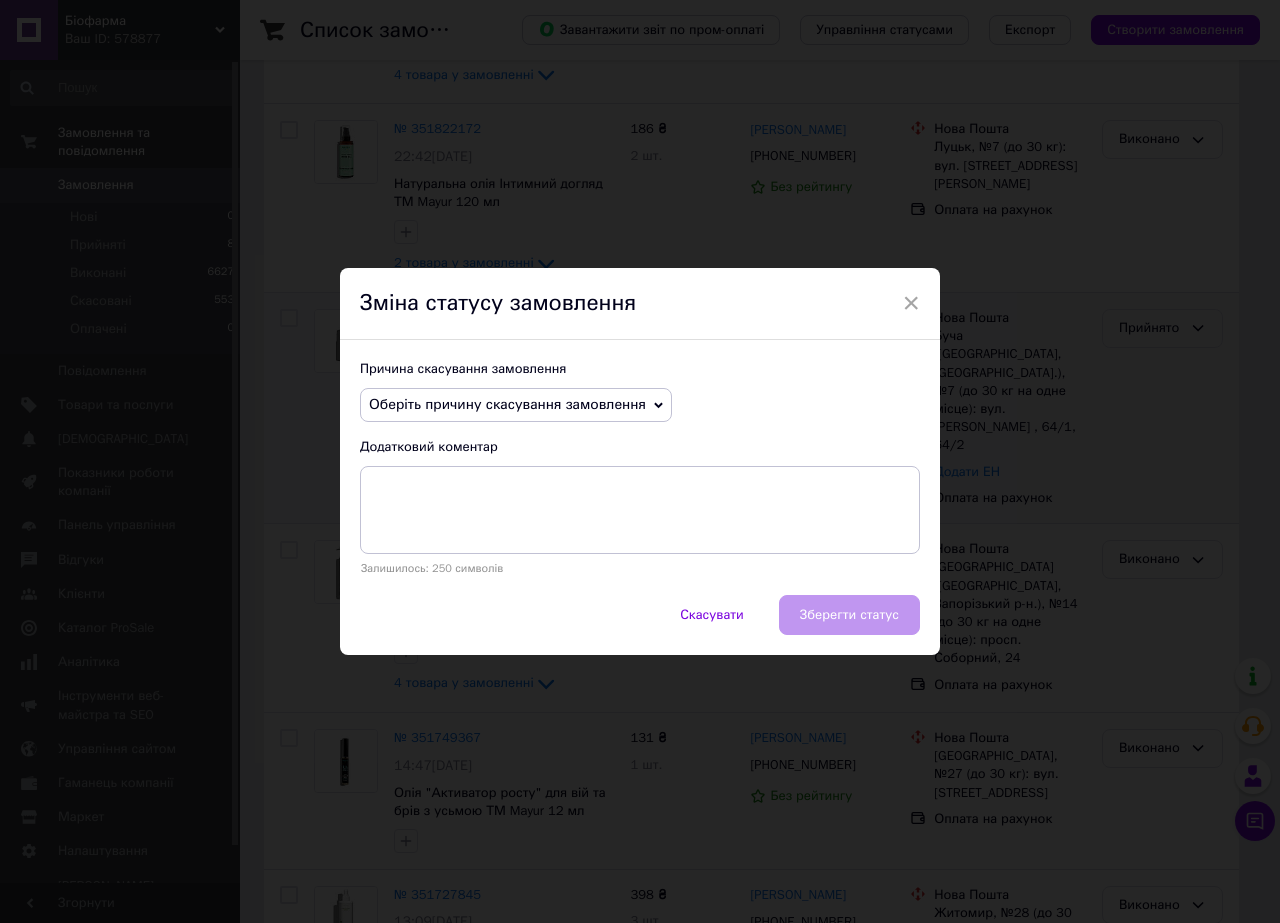 click 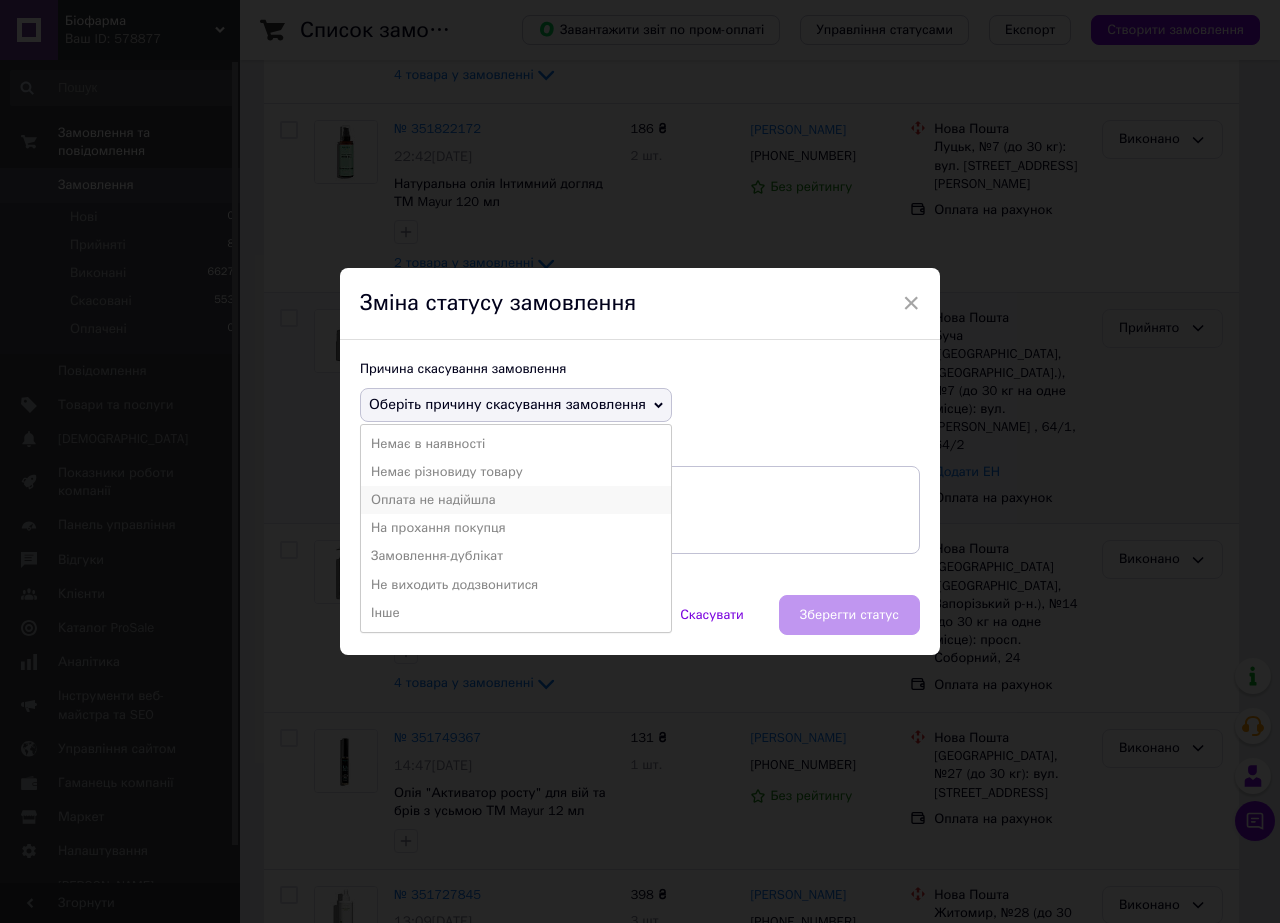 click on "Оплата не надійшла" at bounding box center [516, 500] 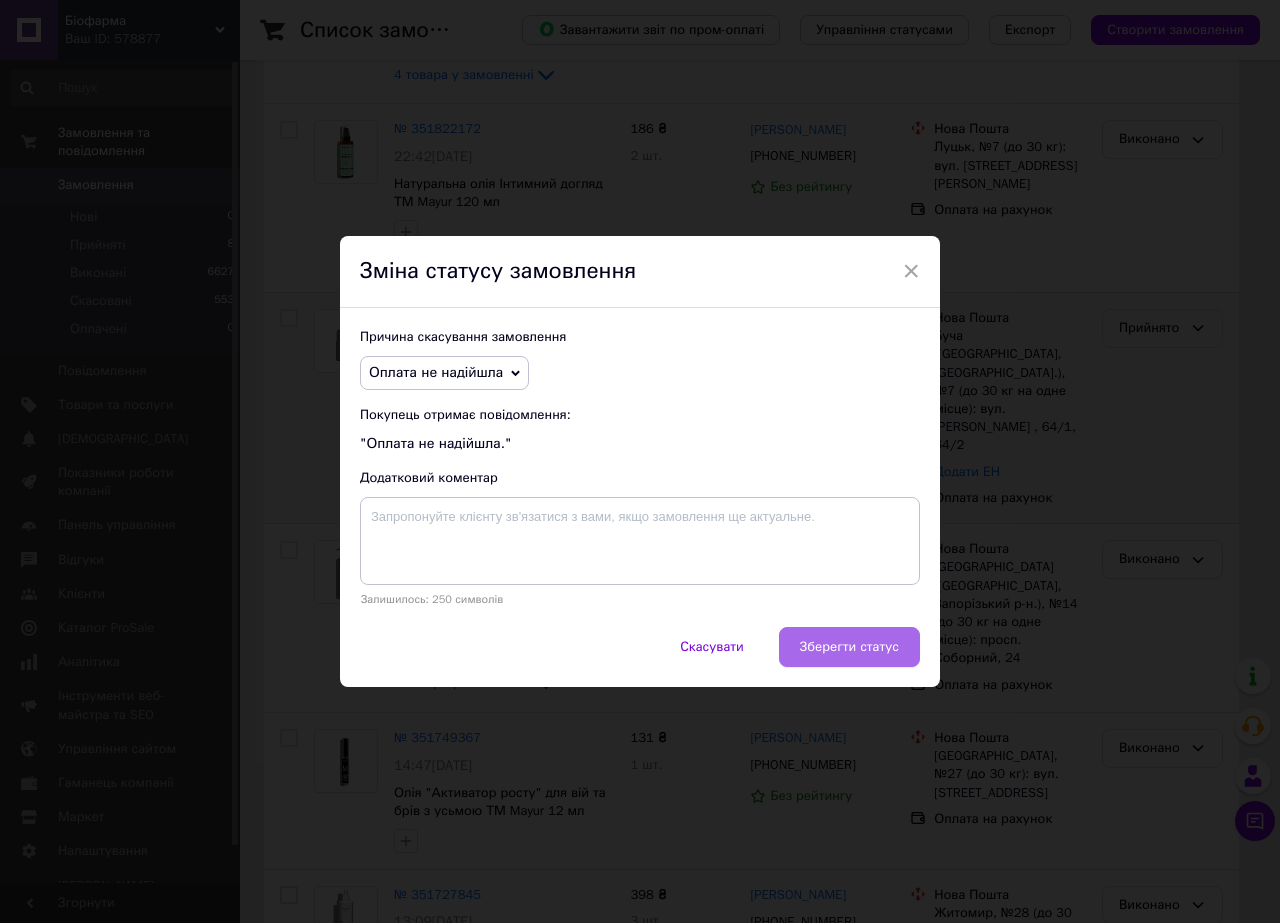 click on "Зберегти статус" at bounding box center [849, 647] 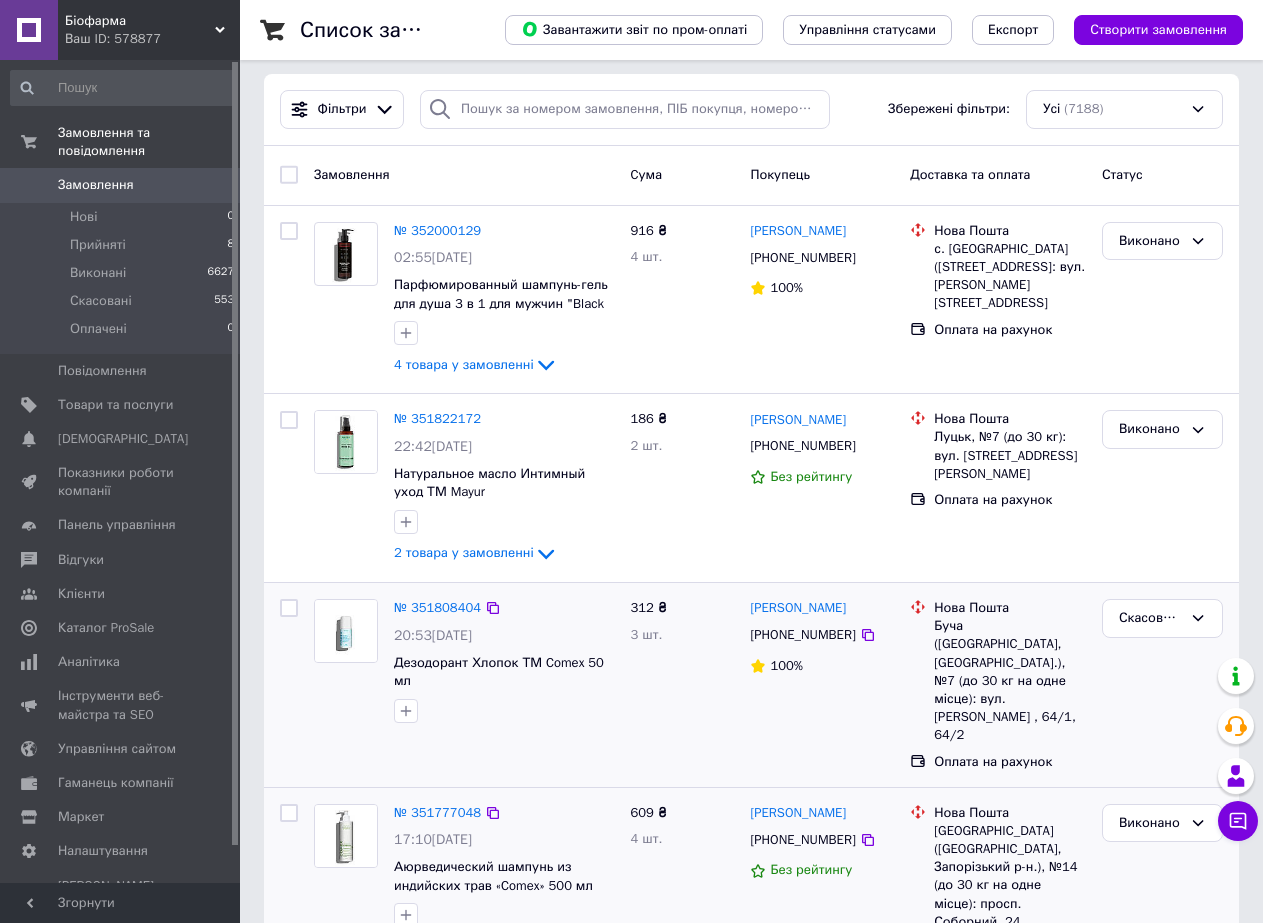 scroll, scrollTop: 0, scrollLeft: 0, axis: both 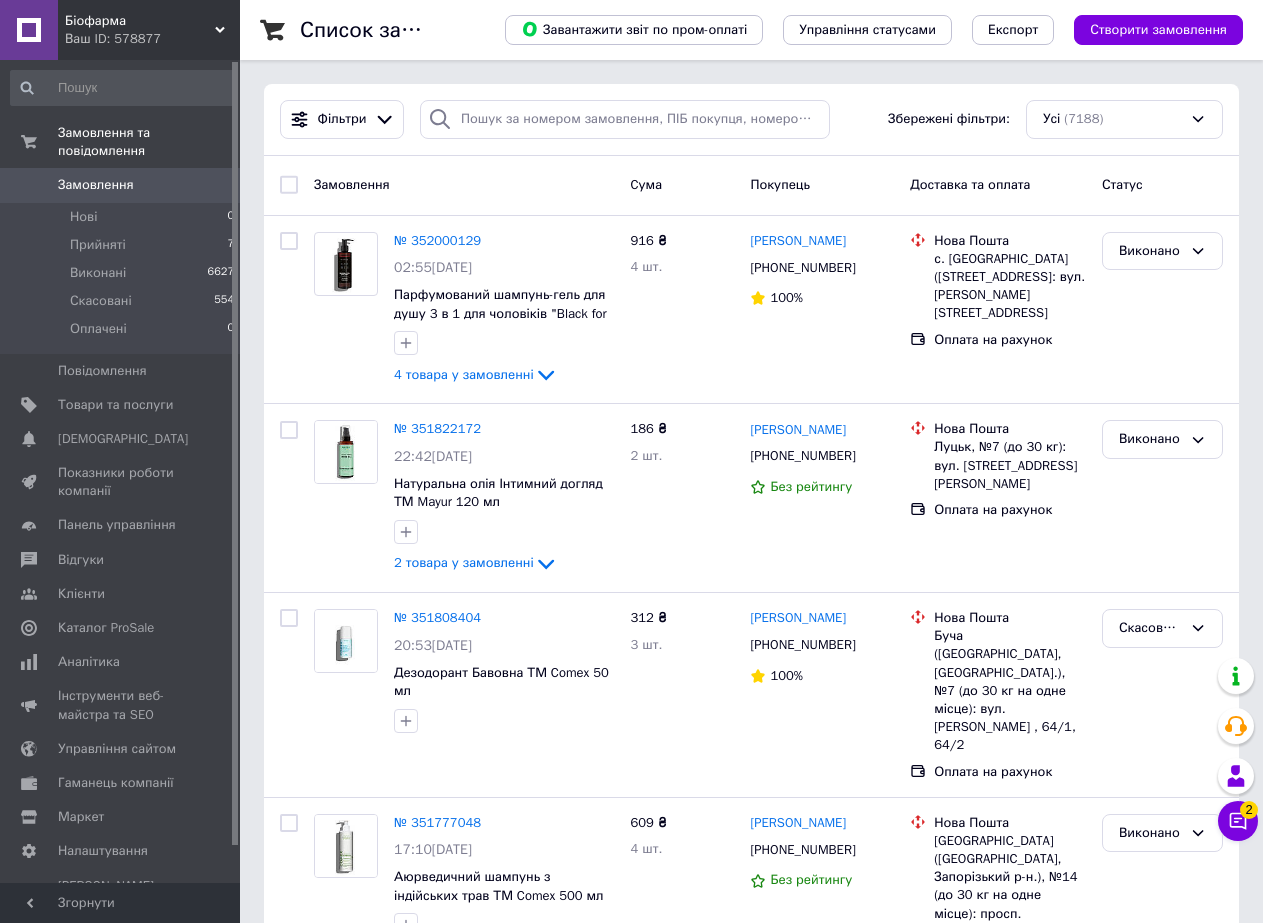 click 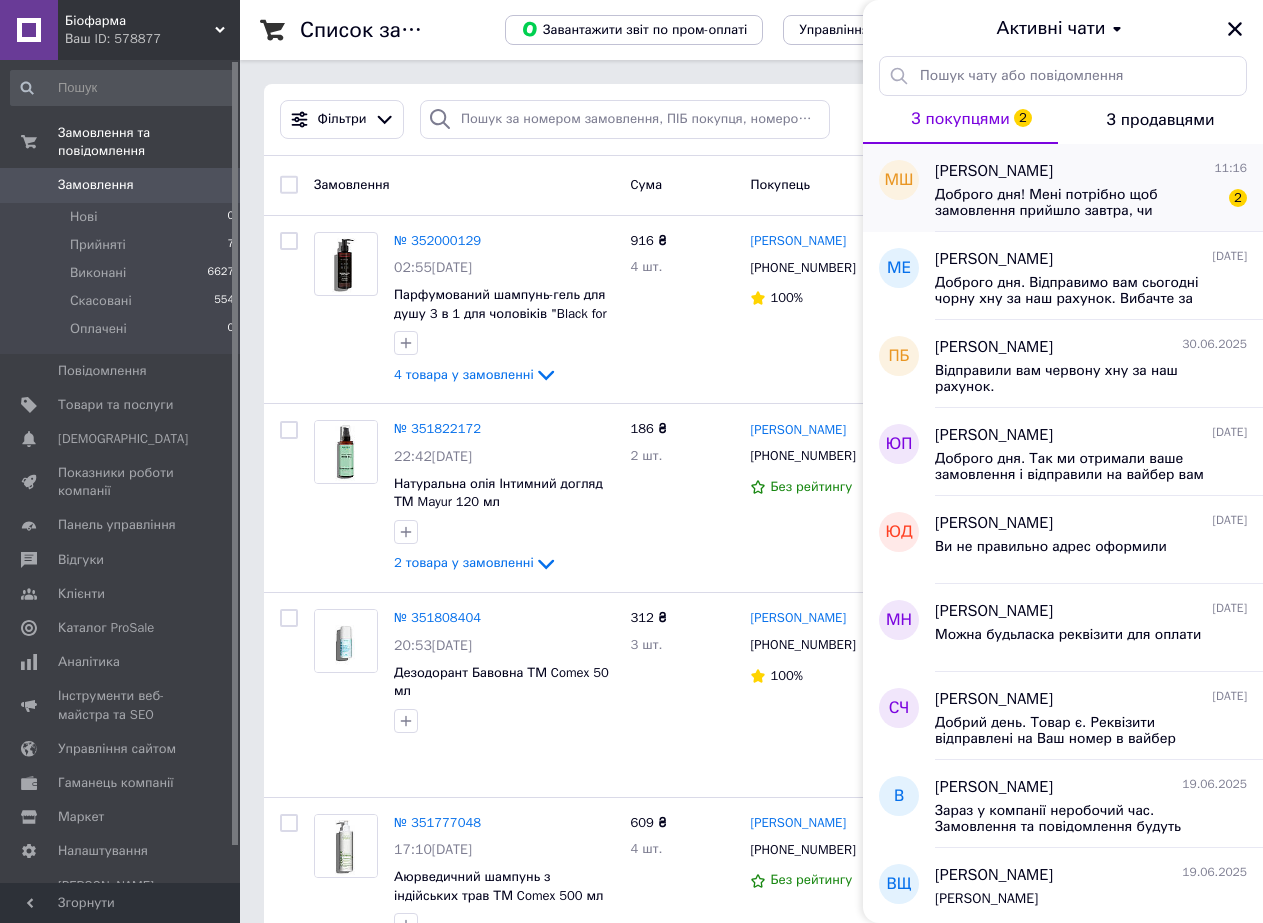 click on "Доброго дня! Мені потрібно щоб замовлення прийшло завтра, чи відправите ви його сьогодні?" at bounding box center (1077, 203) 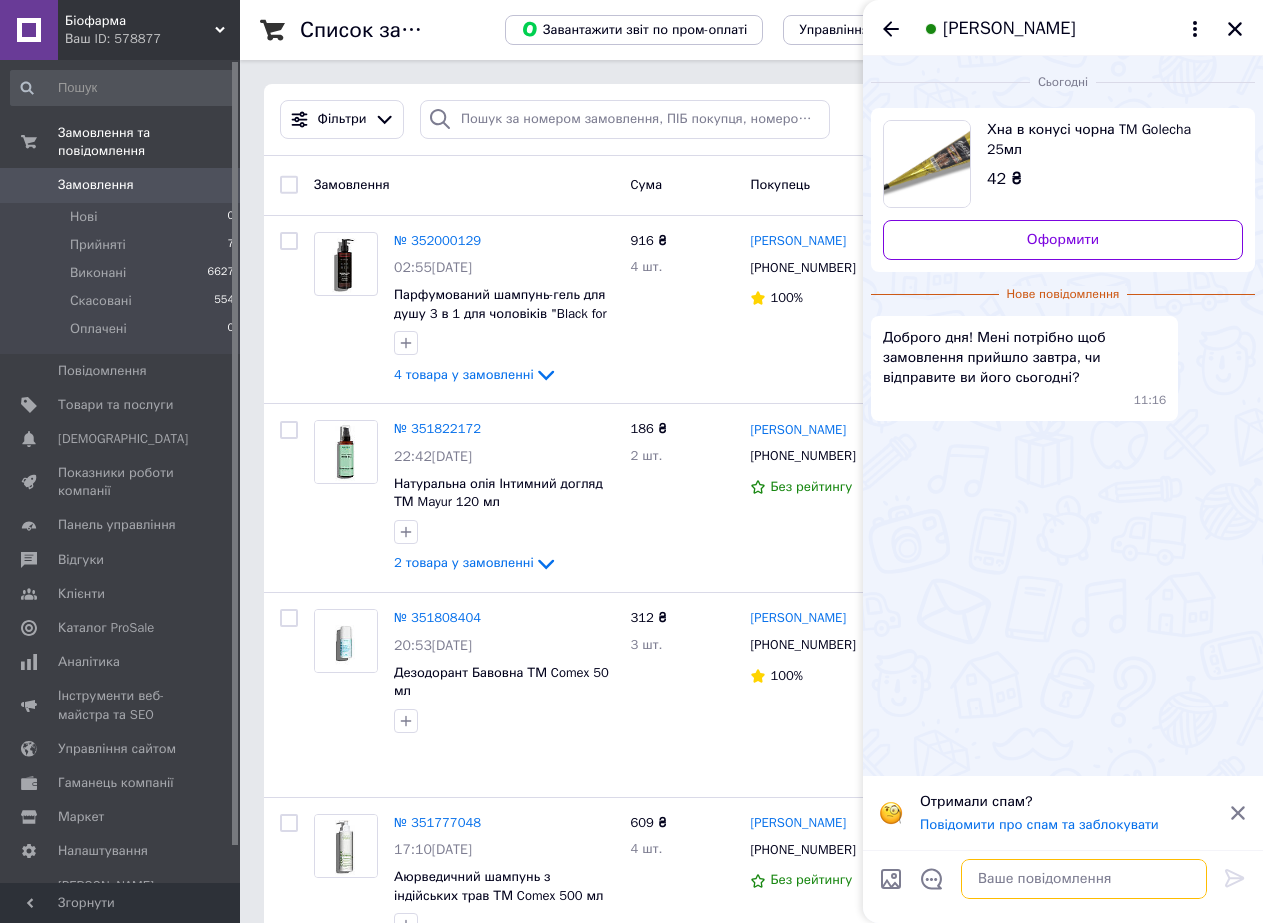 click at bounding box center (1084, 879) 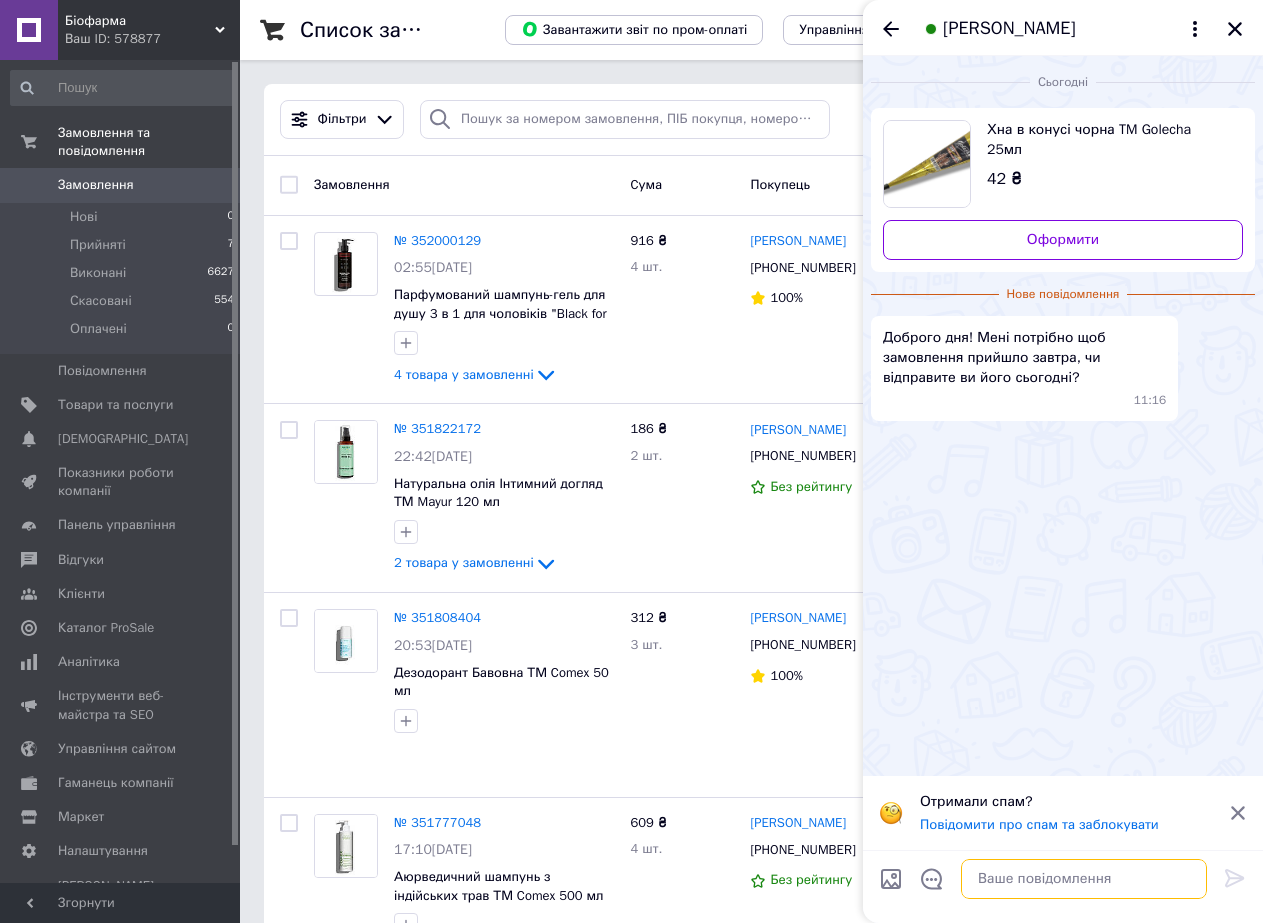 click at bounding box center [1084, 879] 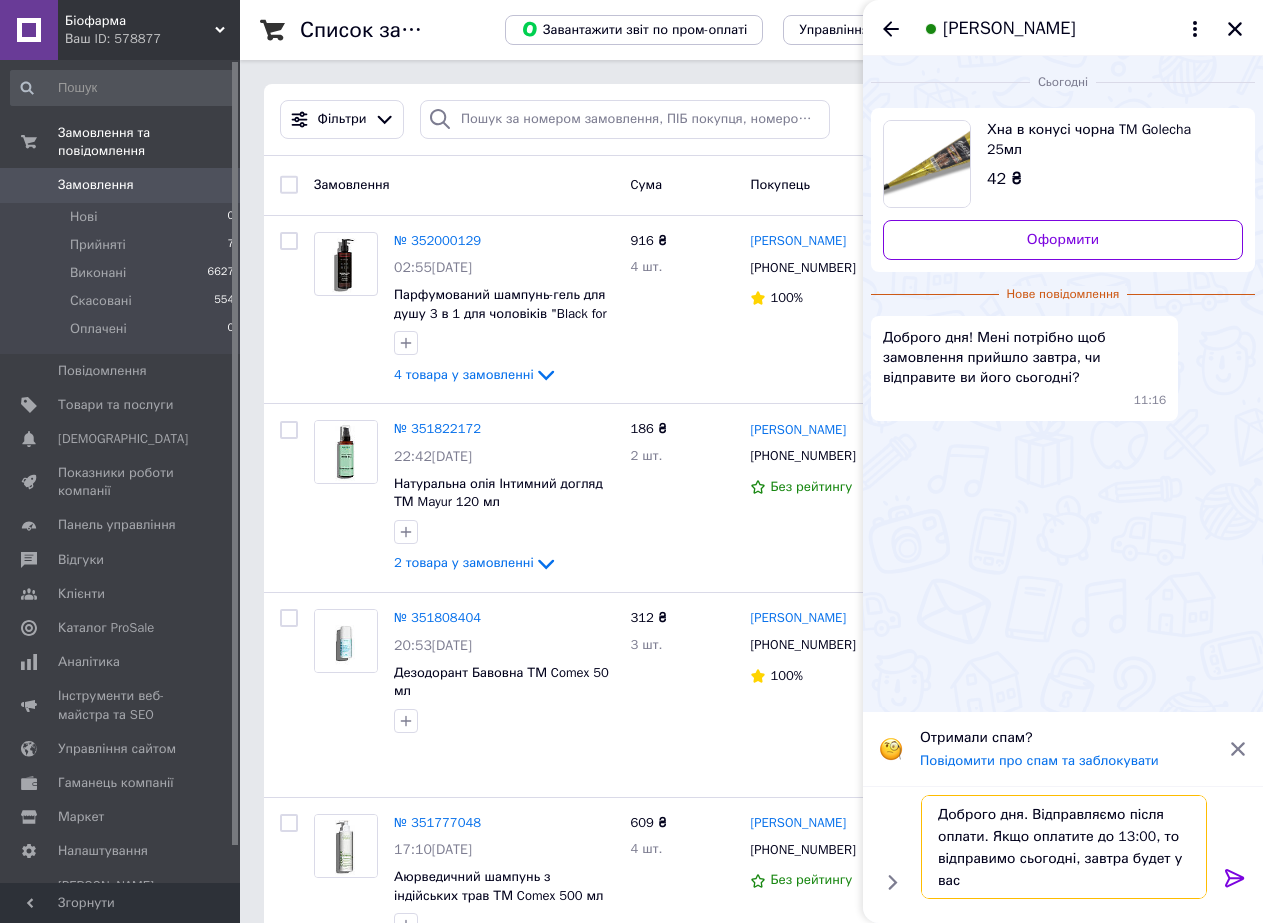 type on "Доброго дня. Відправляємо після оплати. Якщо оплатите до 13:00, то відправимо сьогодні, завтра будет у вас" 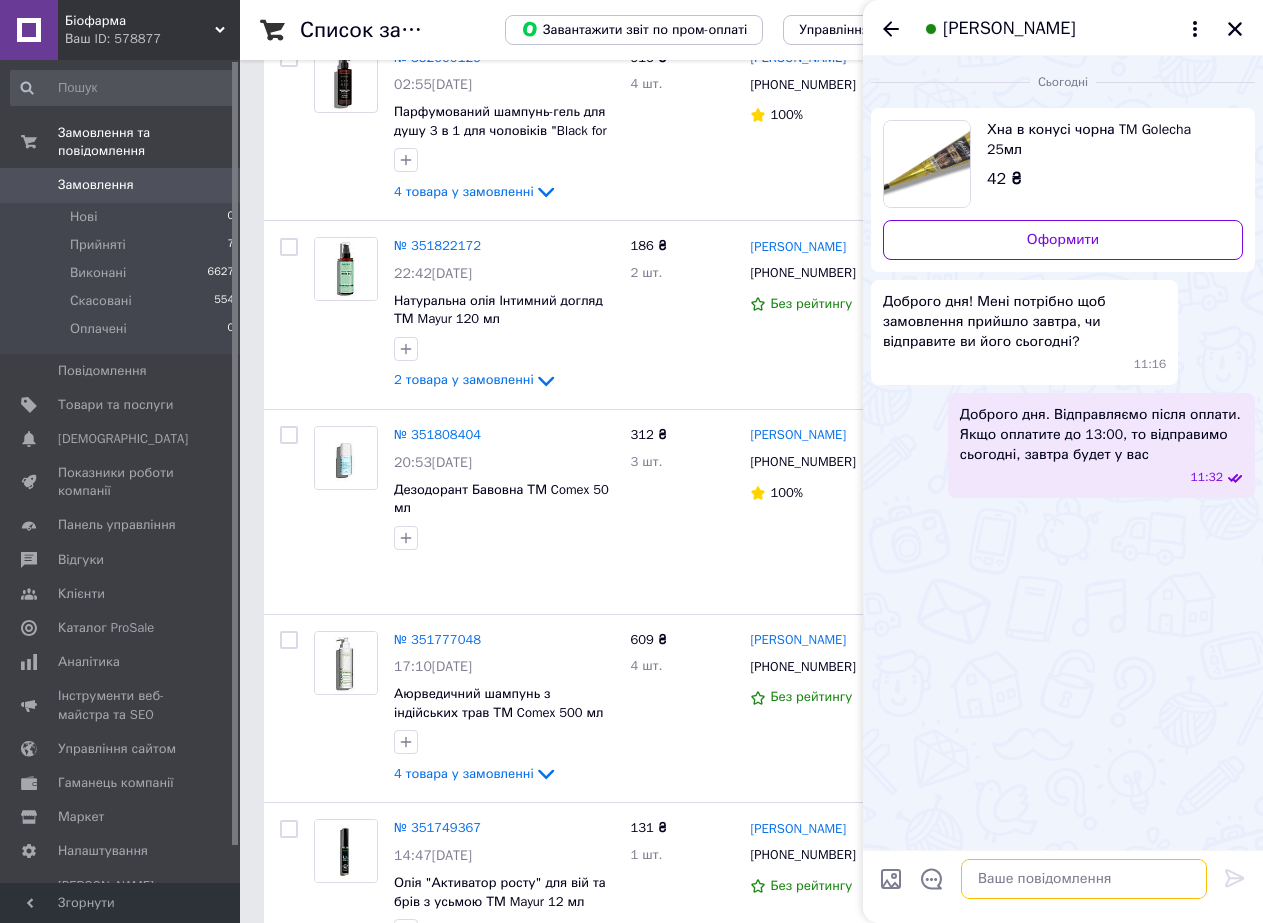 scroll, scrollTop: 0, scrollLeft: 0, axis: both 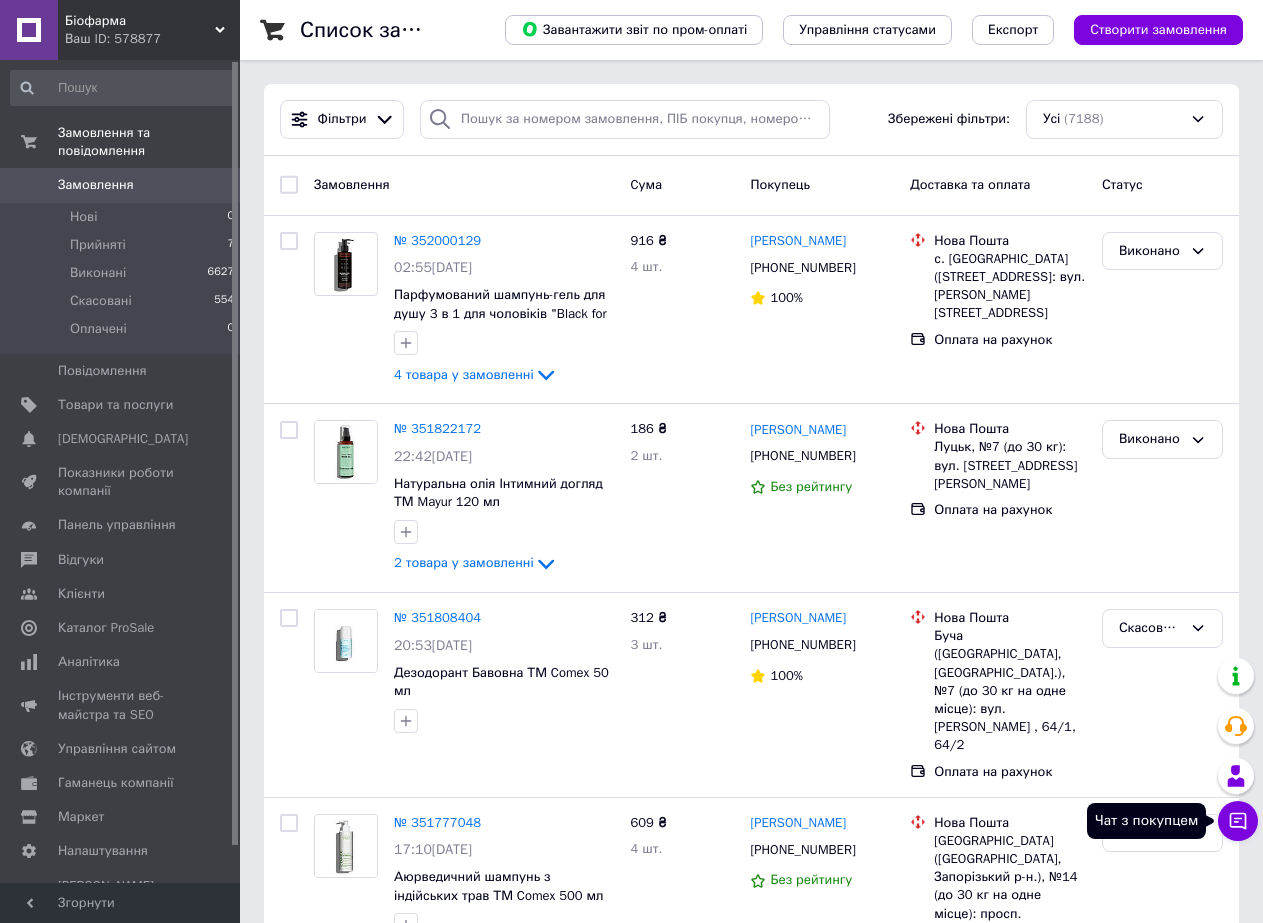 click 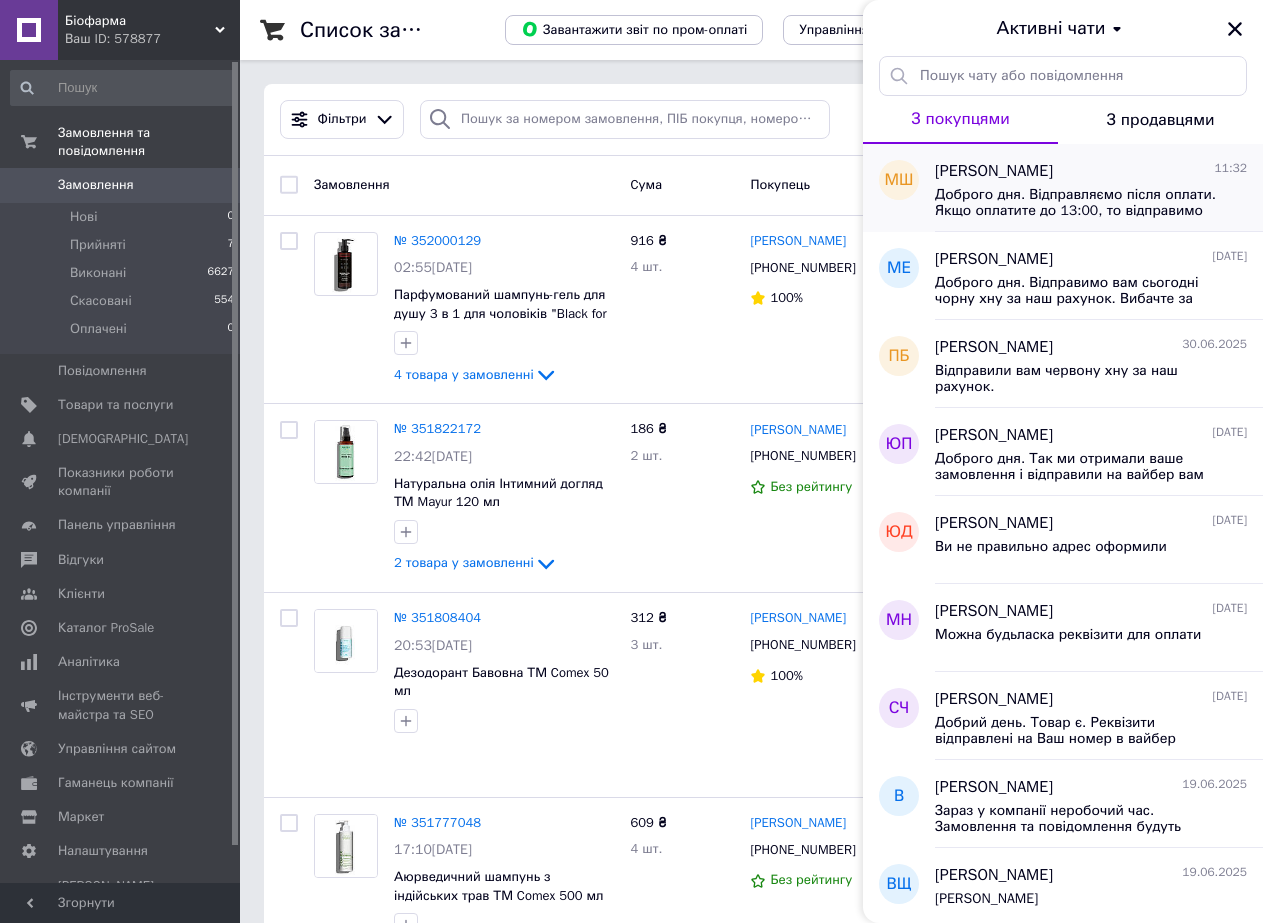 click on "Доброго дня. Відправляємо після оплати. Якщо оплатите до 13:00, то відправимо сьогодні, завтра будет у вас" at bounding box center [1077, 203] 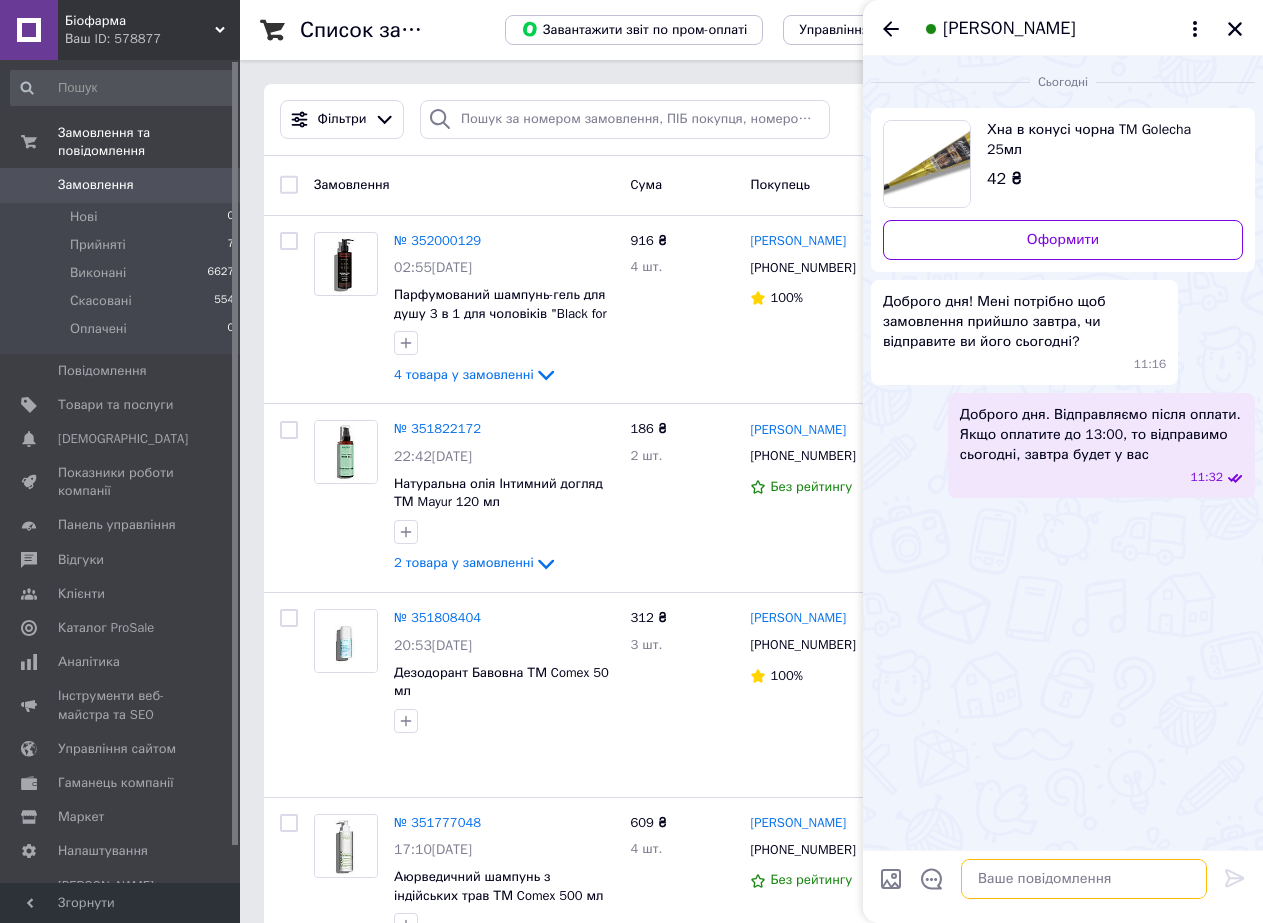 click at bounding box center (1084, 879) 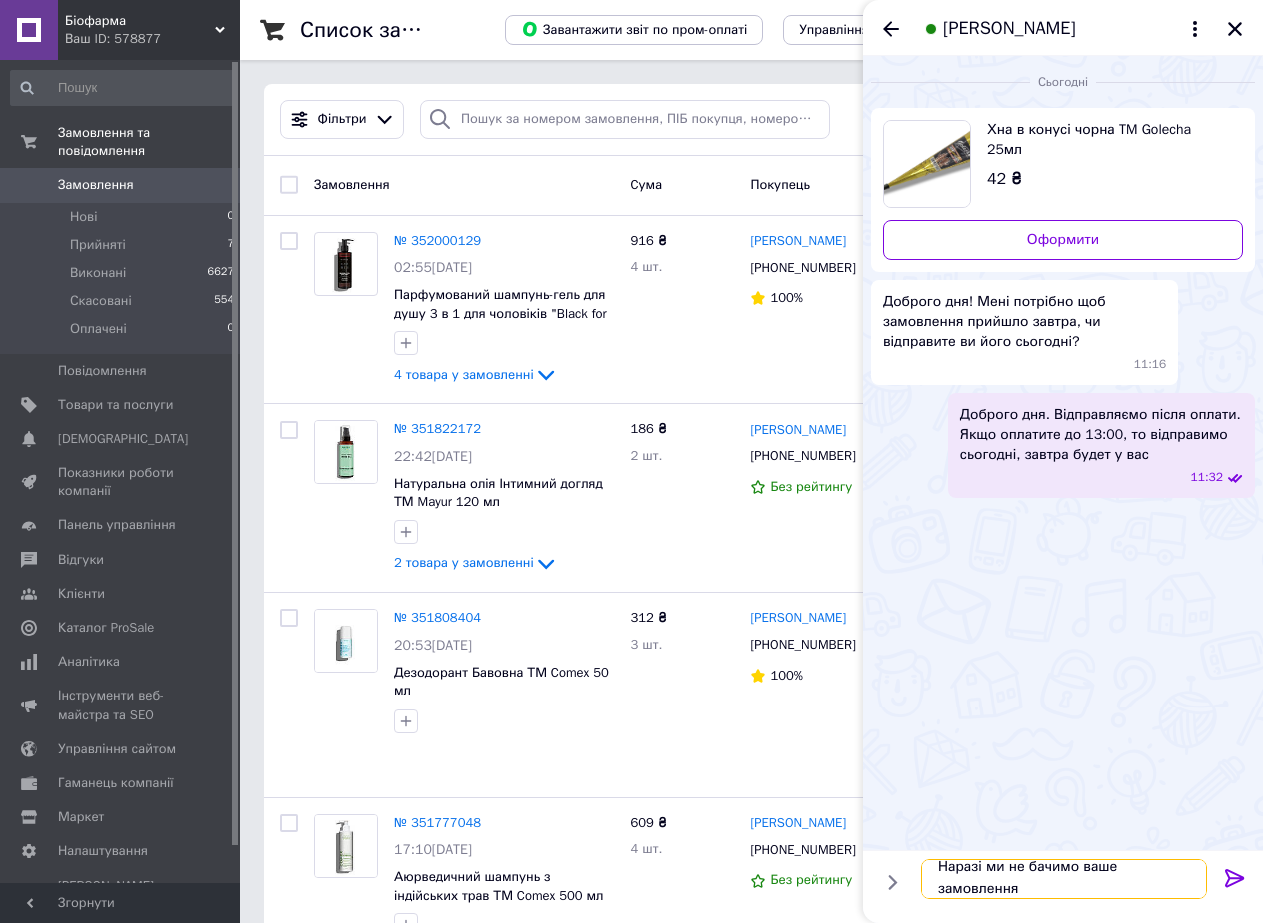 type on "Наразі ми не бачимо ваше замовлення ." 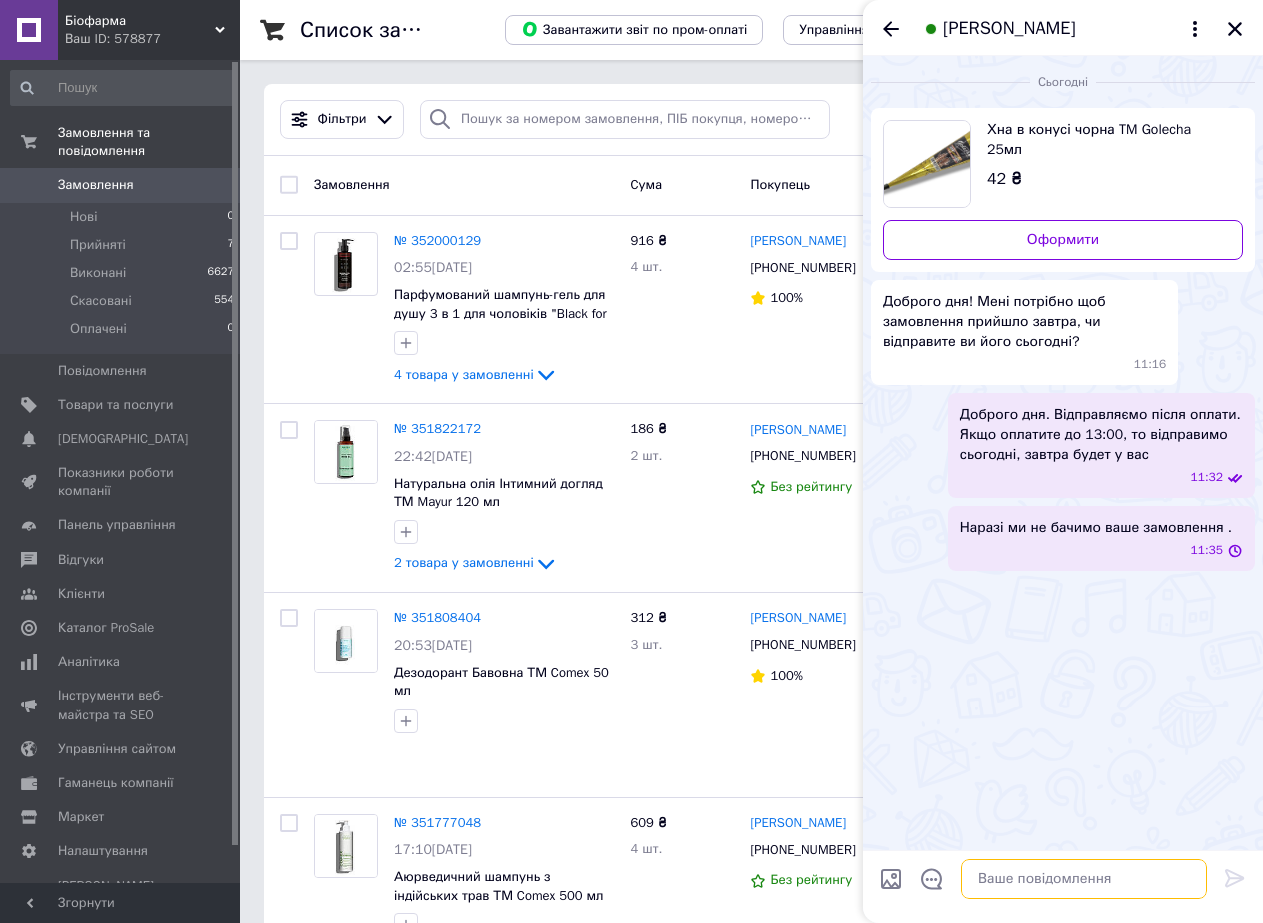 scroll, scrollTop: 0, scrollLeft: 0, axis: both 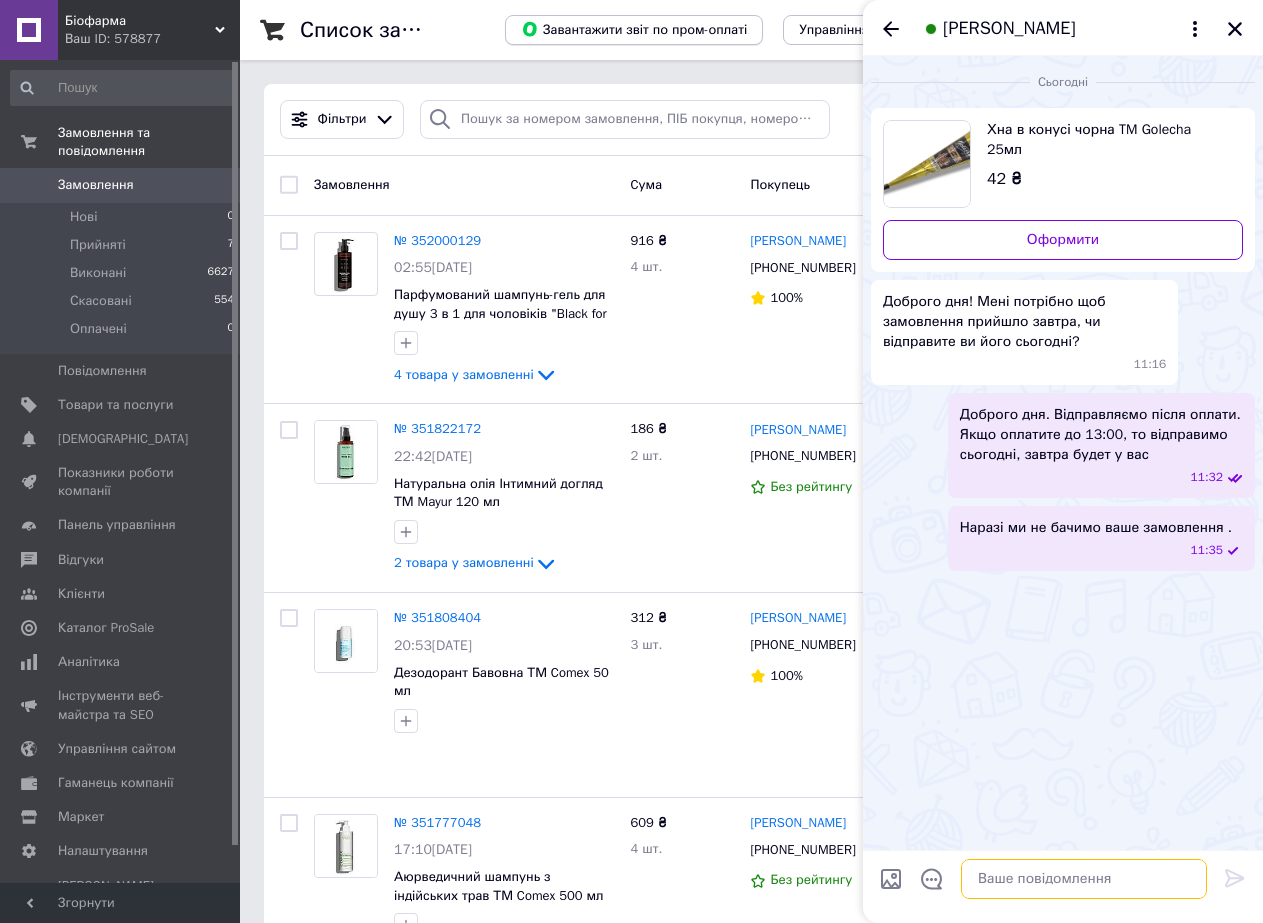 type 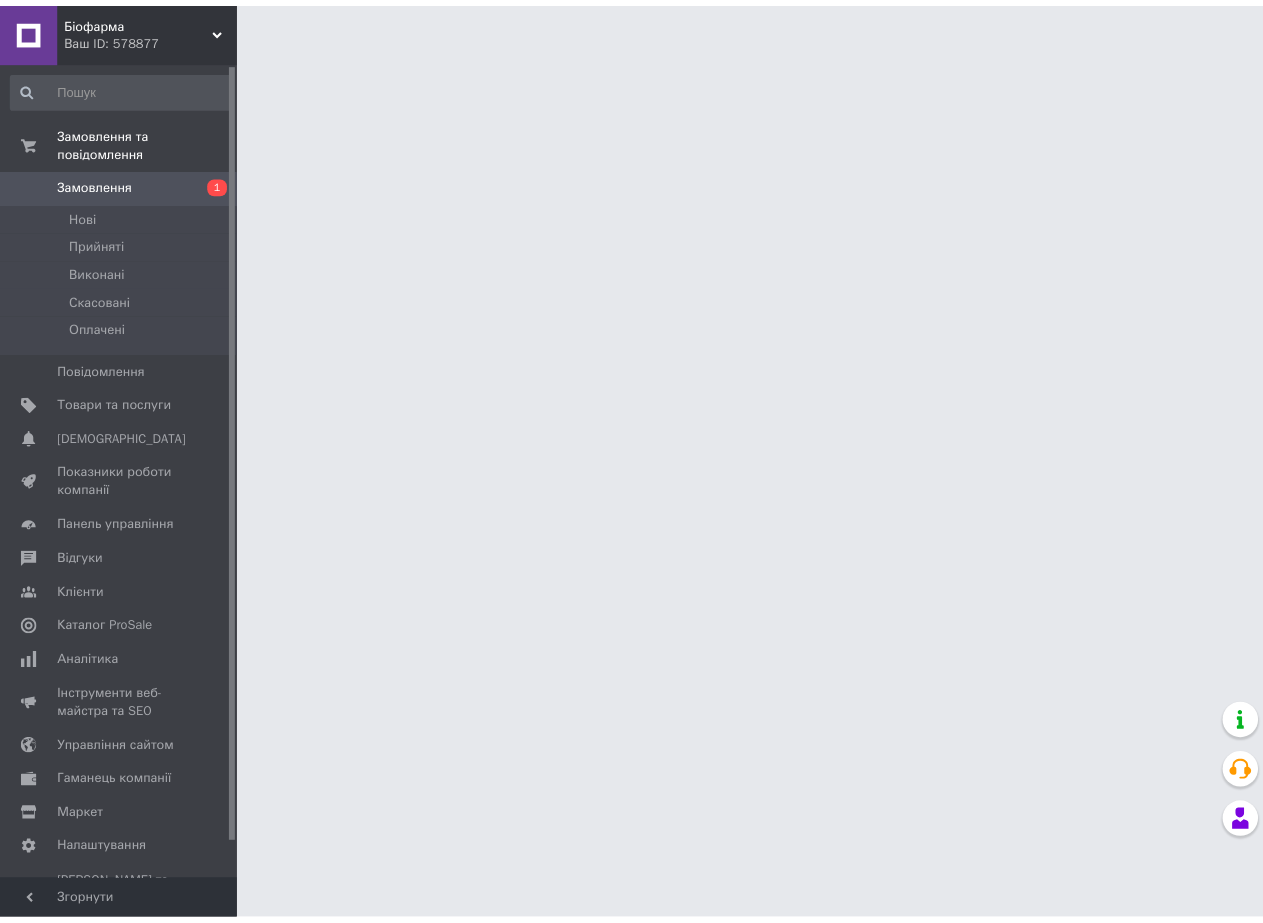 scroll, scrollTop: 0, scrollLeft: 0, axis: both 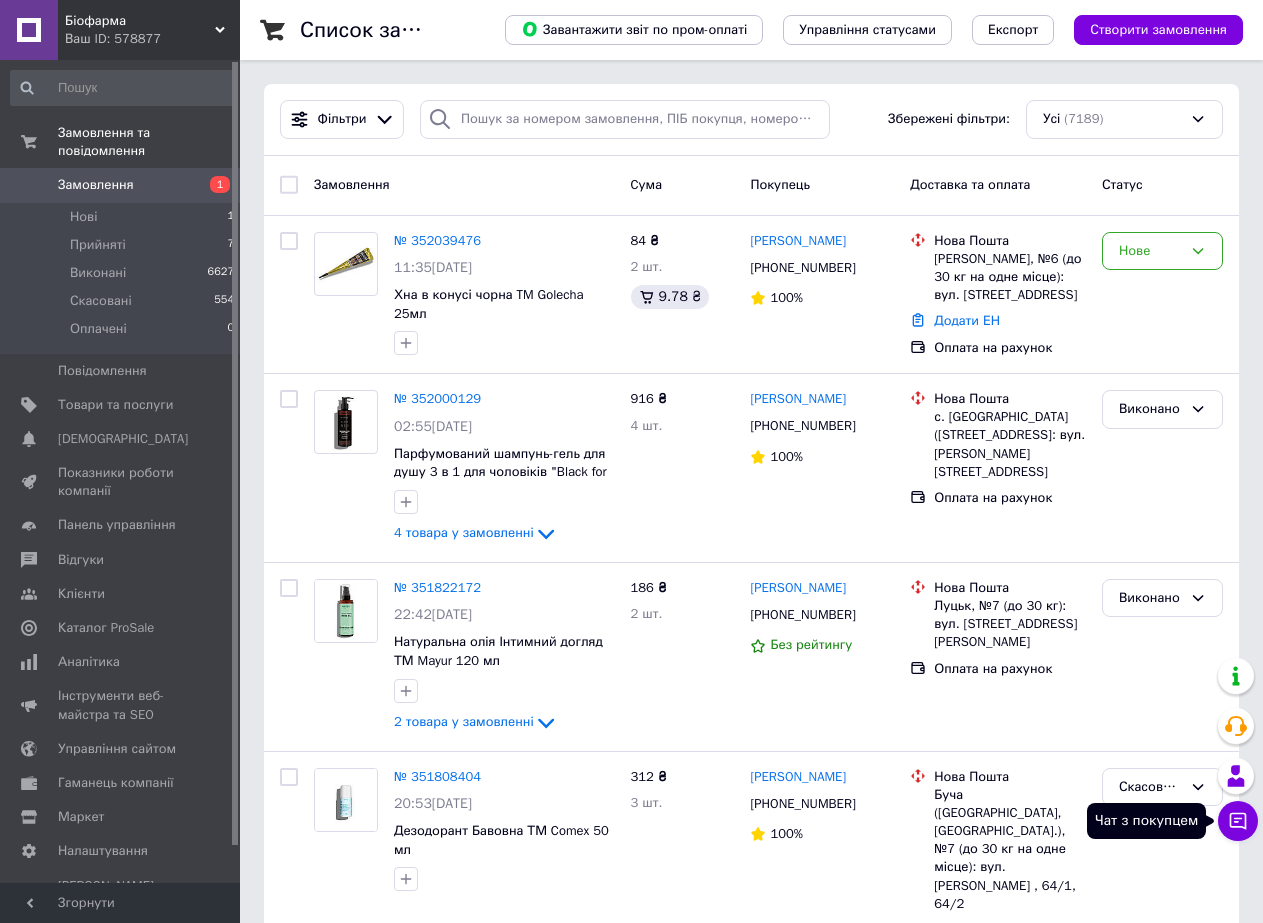 click 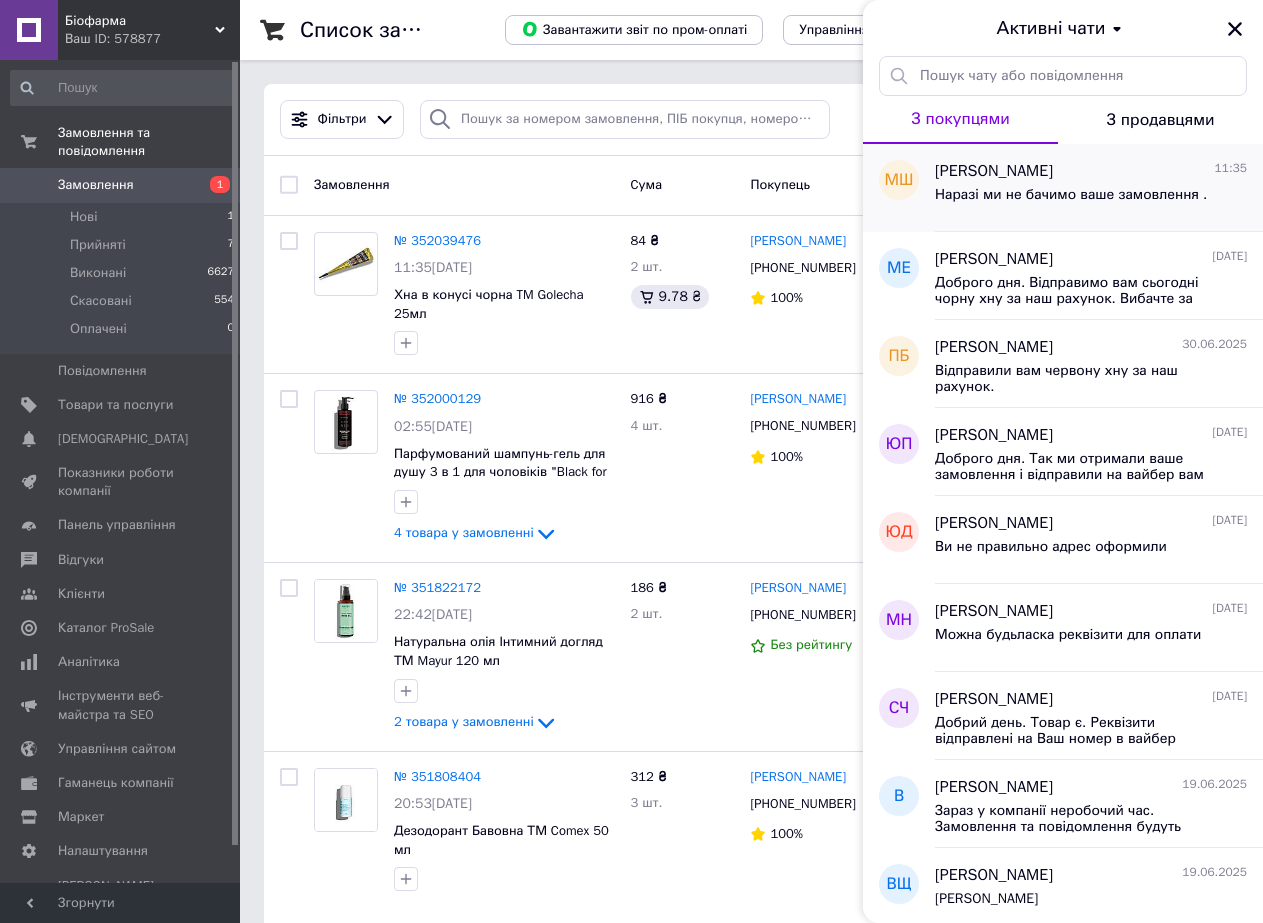 click on "Наразі ми не бачимо ваше замовлення ." at bounding box center (1091, 199) 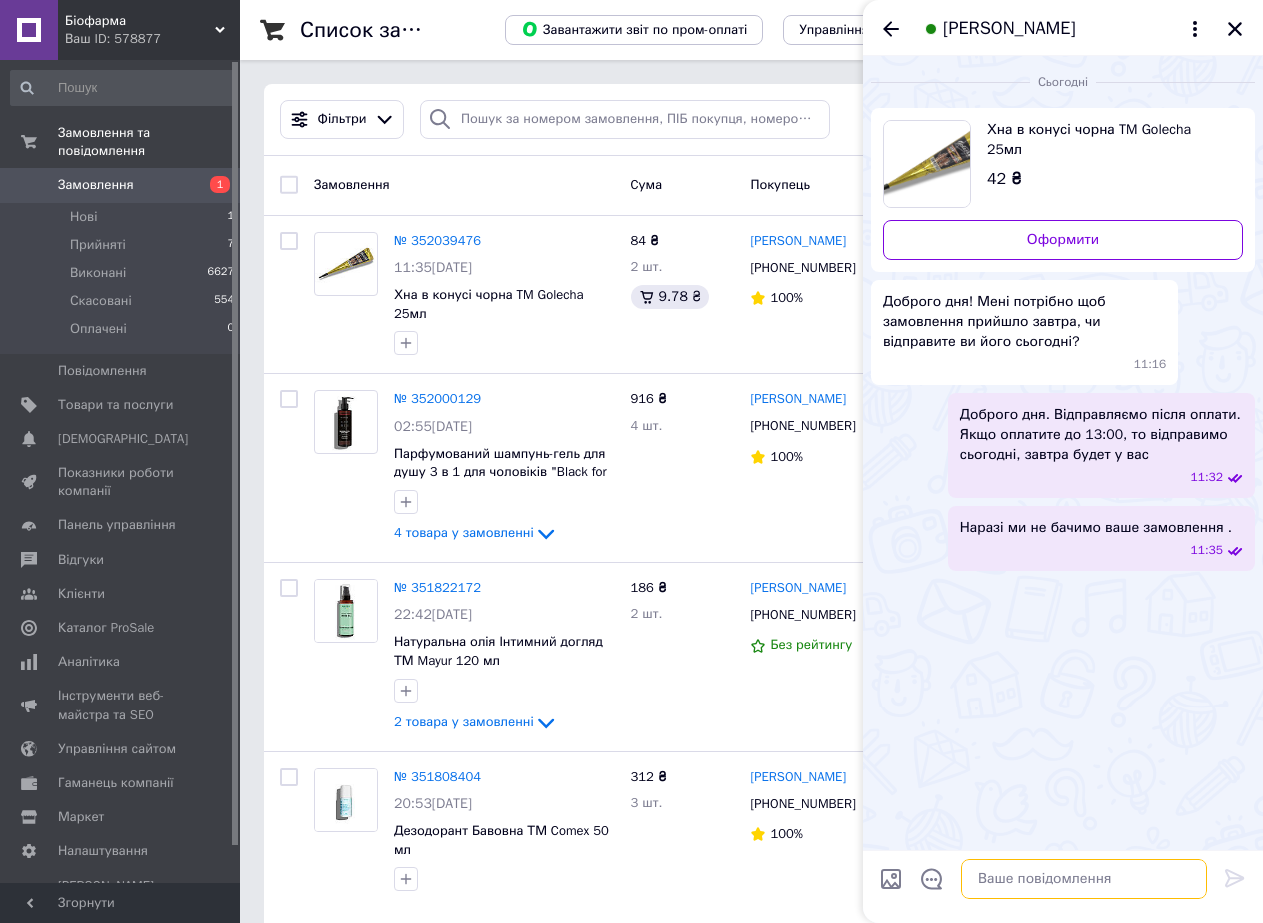 click at bounding box center [1084, 879] 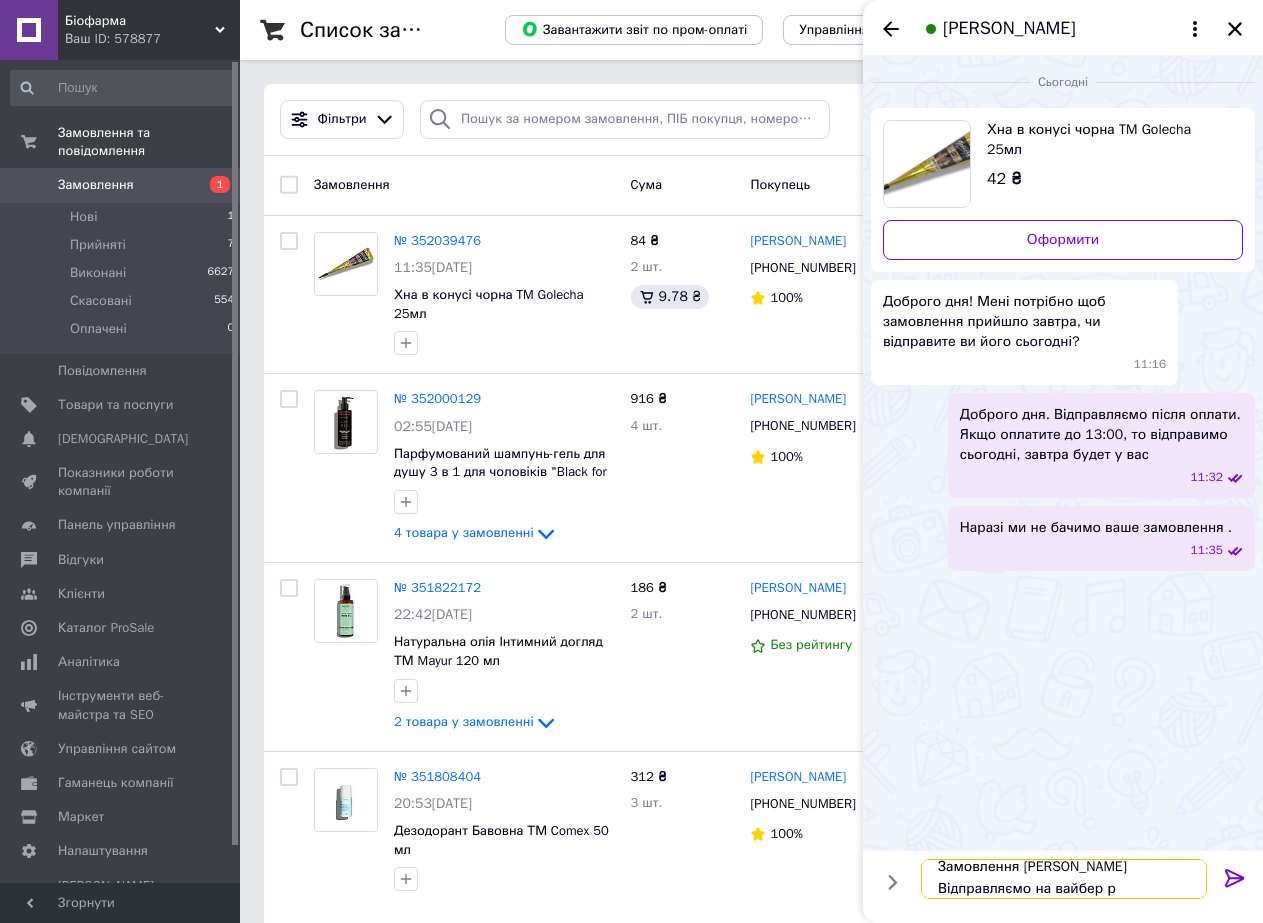 scroll, scrollTop: 2, scrollLeft: 0, axis: vertical 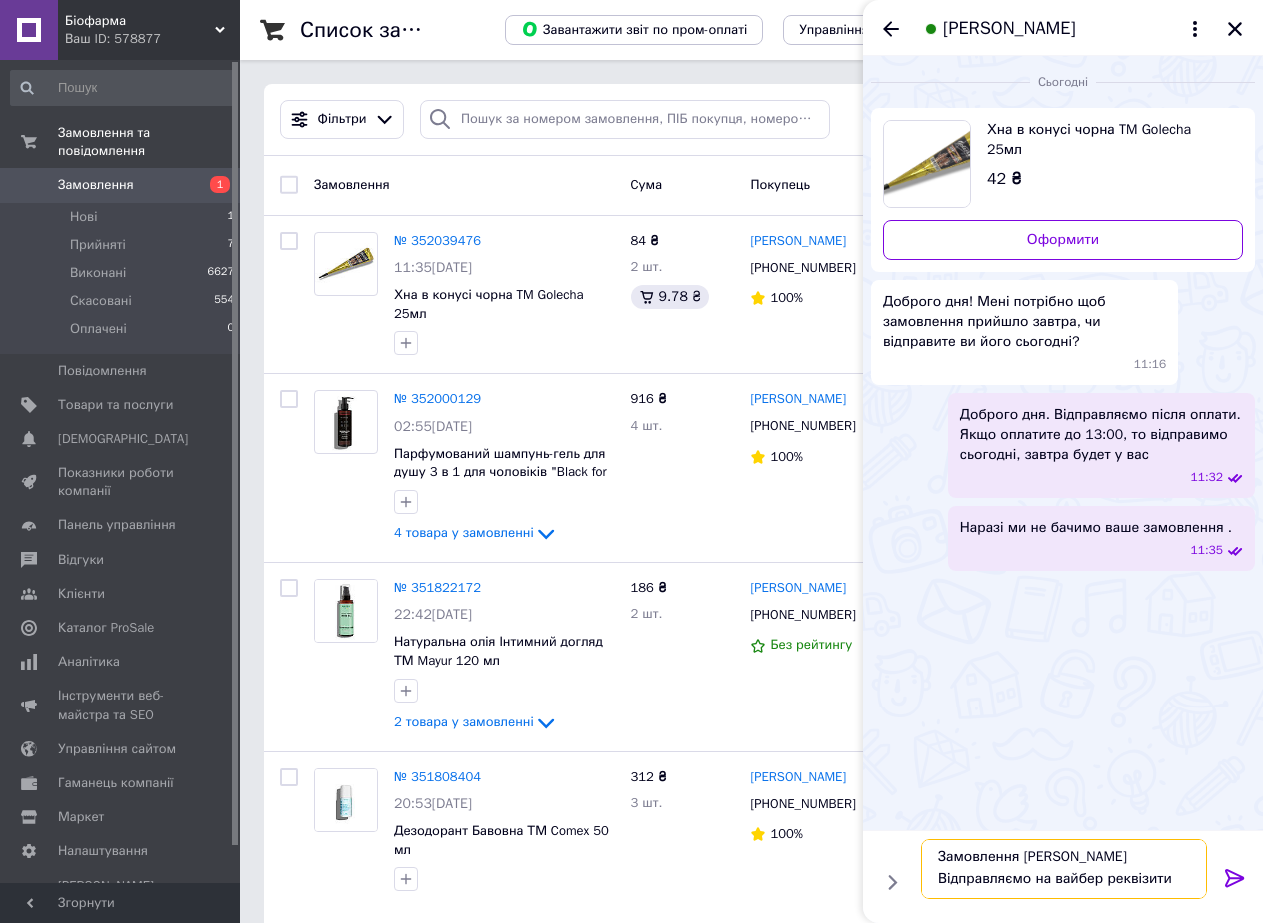 click on "Замовлення є. Відправляємо на вайбер реквізити" at bounding box center [1064, 869] 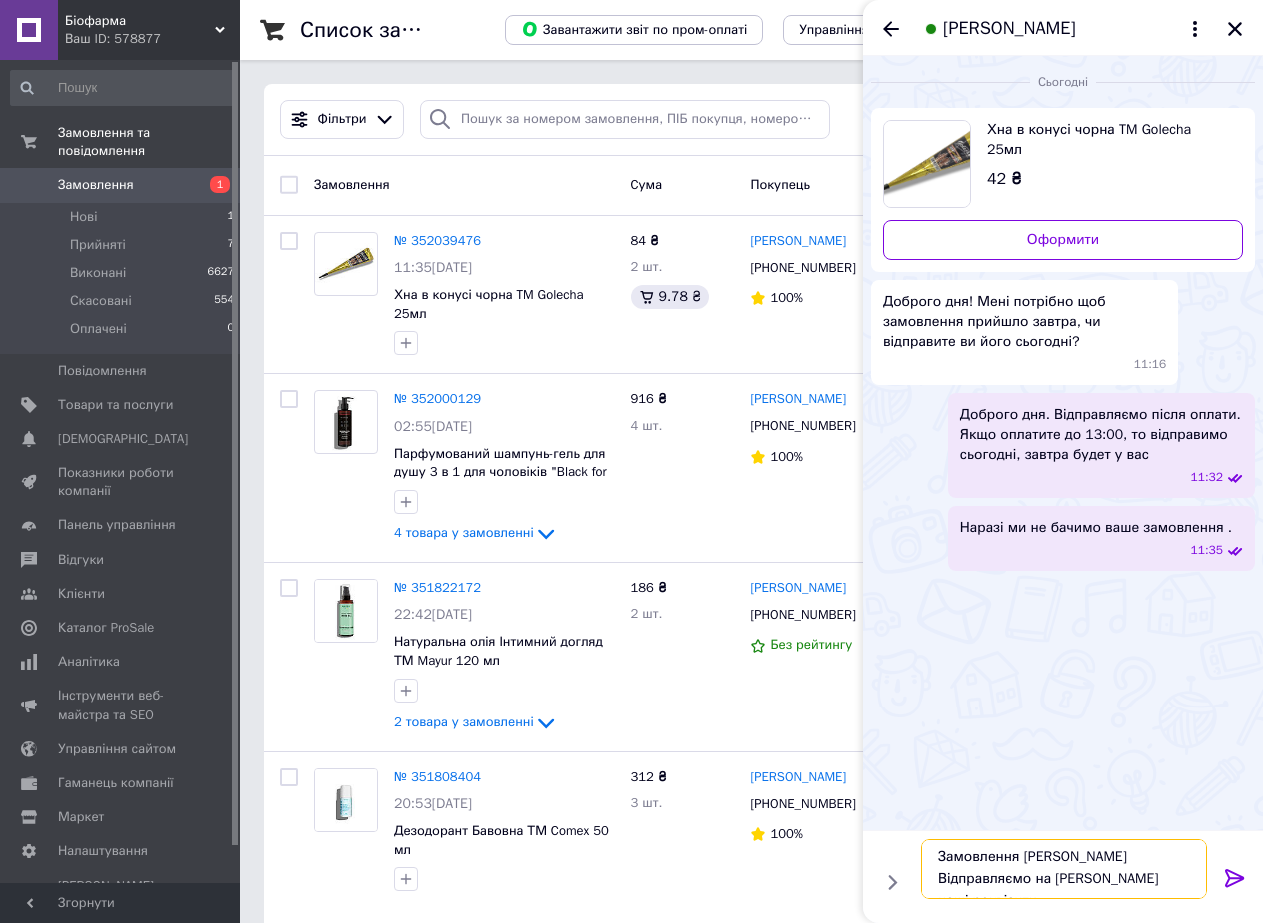 click on "Замовлення є. Відправляємо на вайбер наші реквізити" at bounding box center [1064, 869] 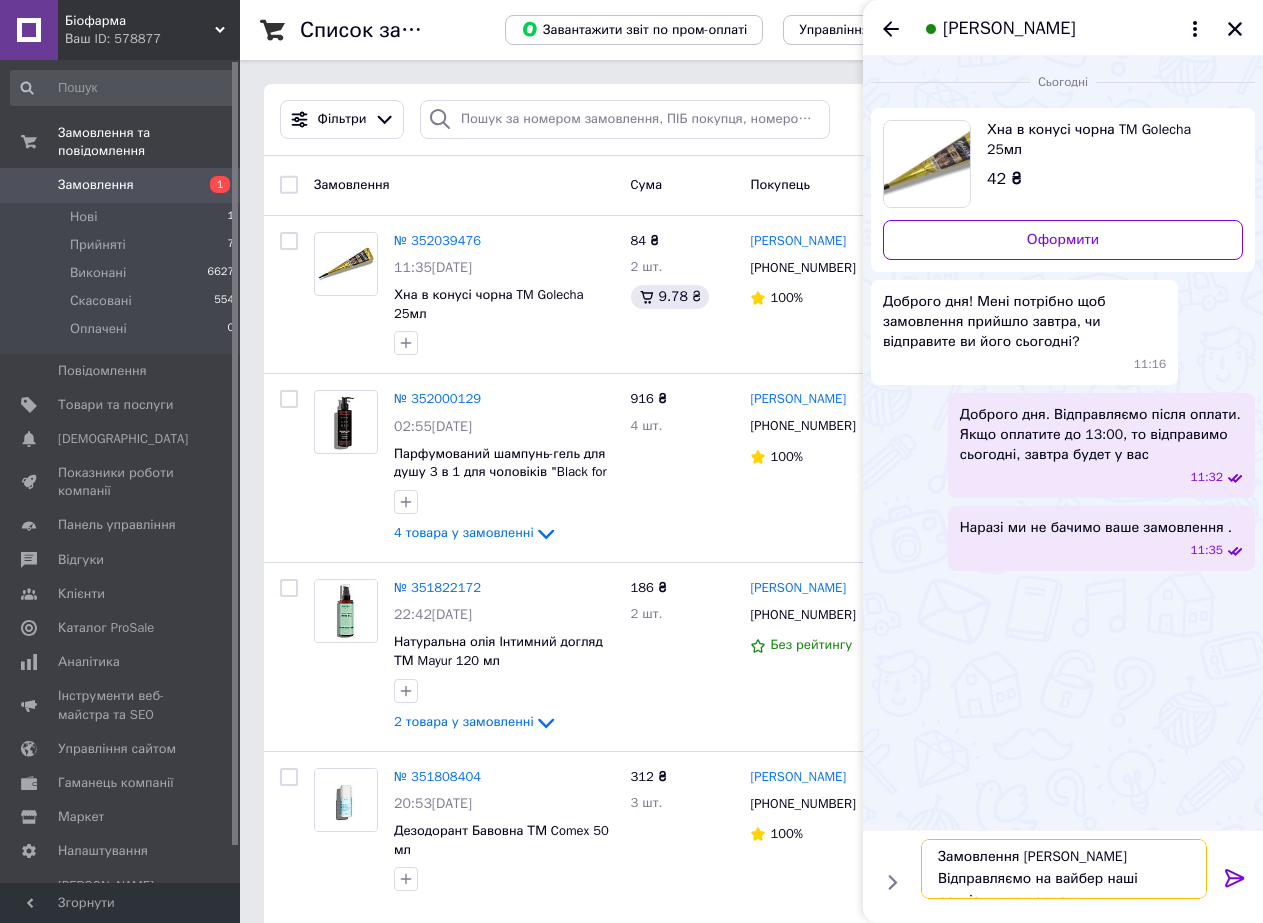 type on "Замовлення є. Відправляємо на вайбер наші реквізити для оплати." 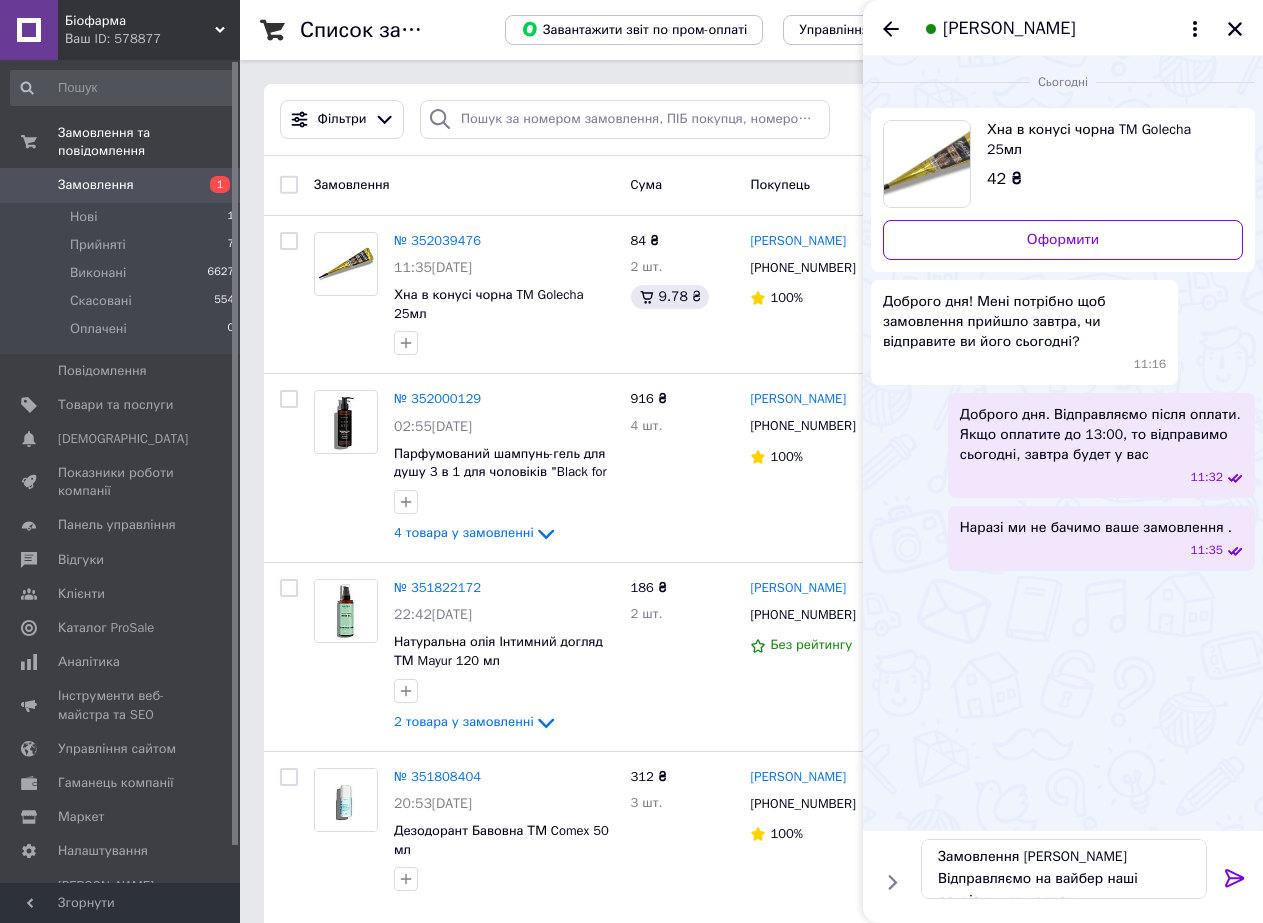 click 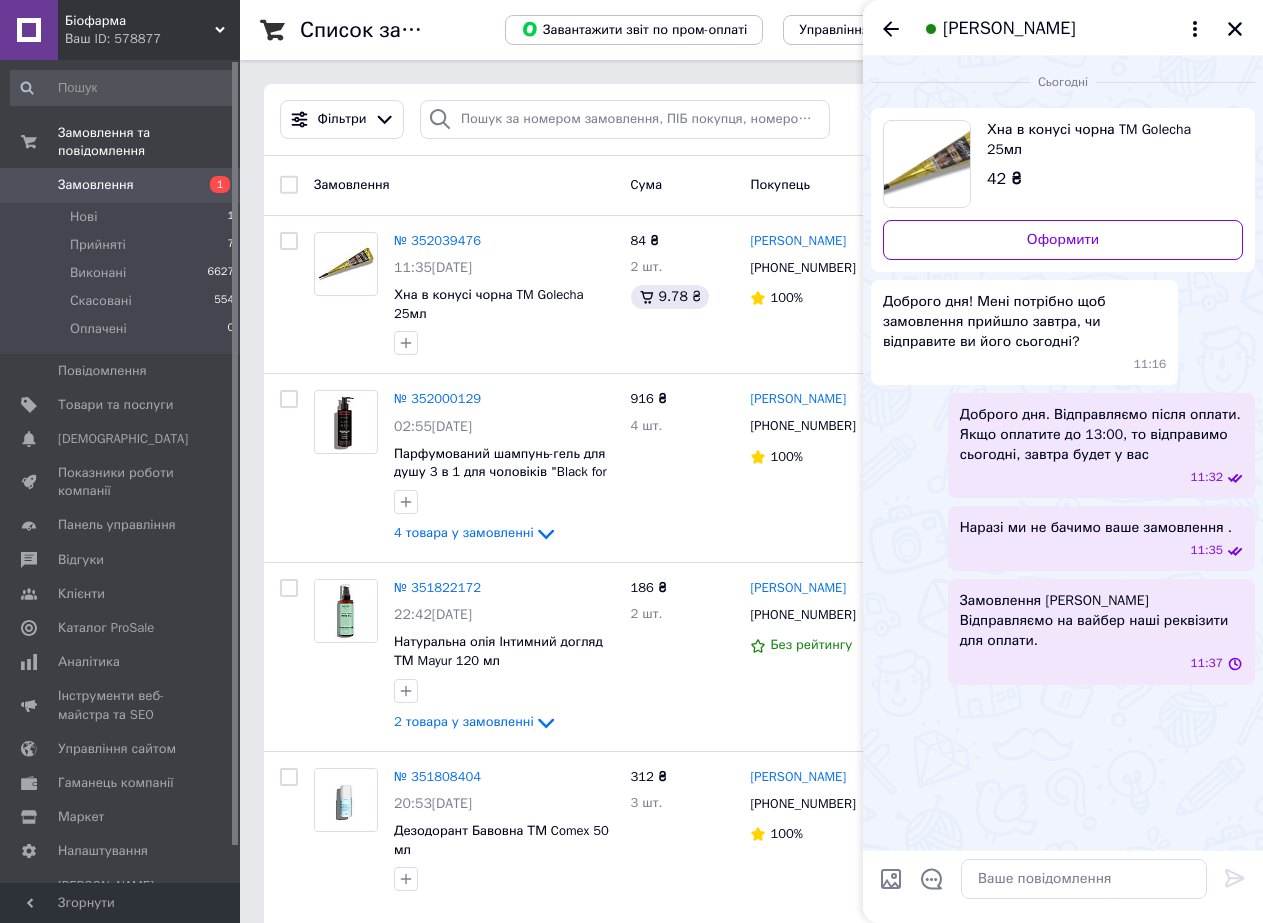 scroll, scrollTop: 0, scrollLeft: 0, axis: both 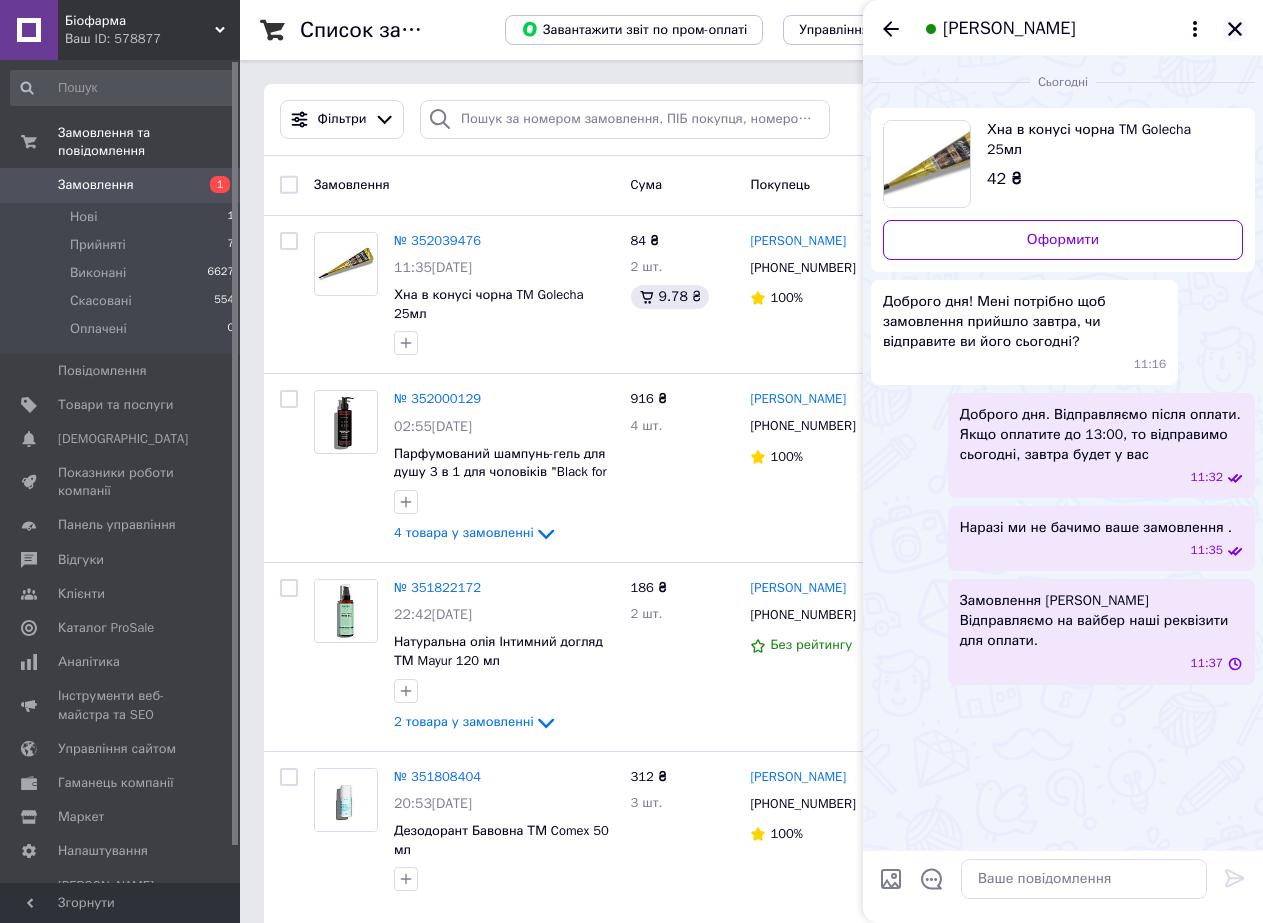 click 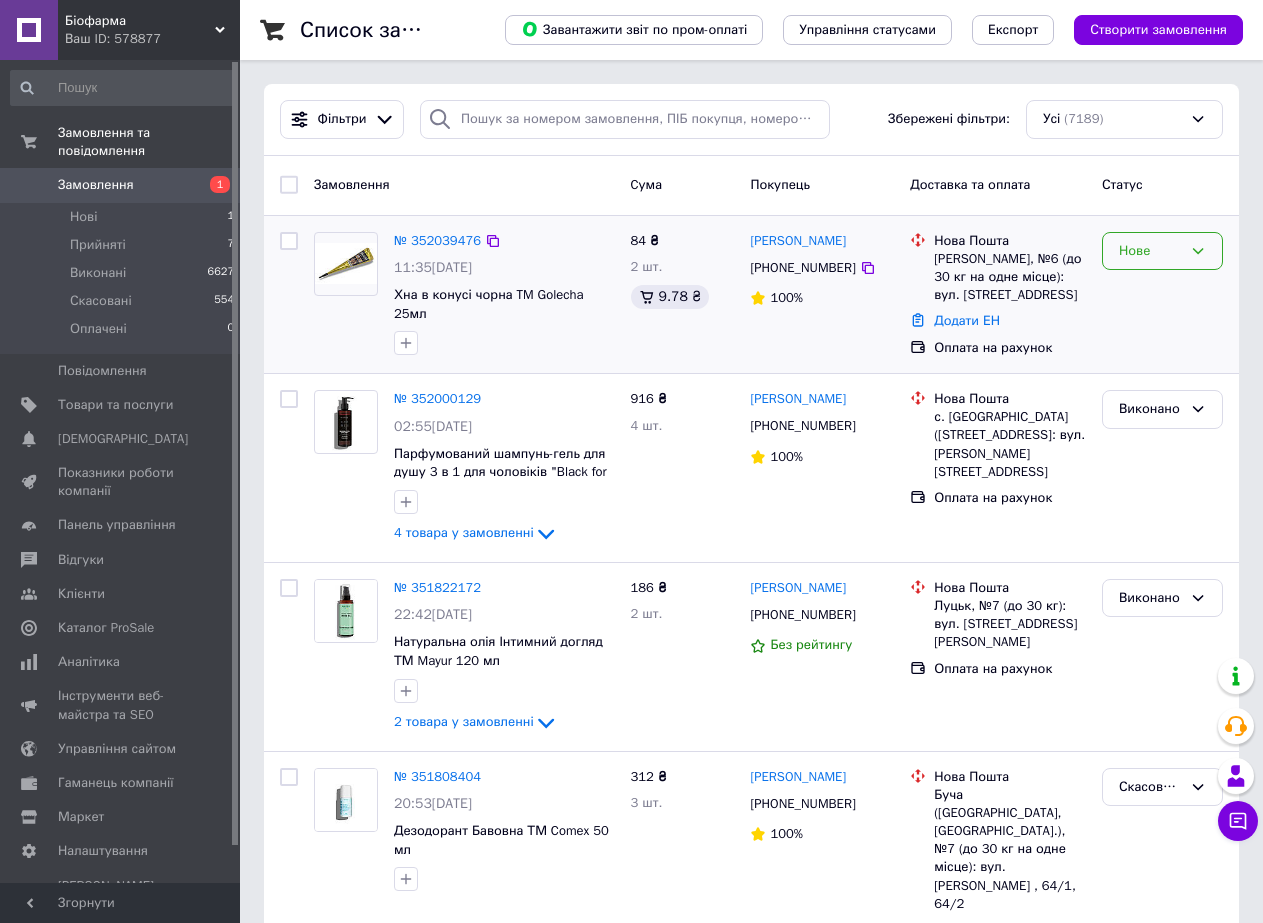 click on "Нове" at bounding box center (1150, 251) 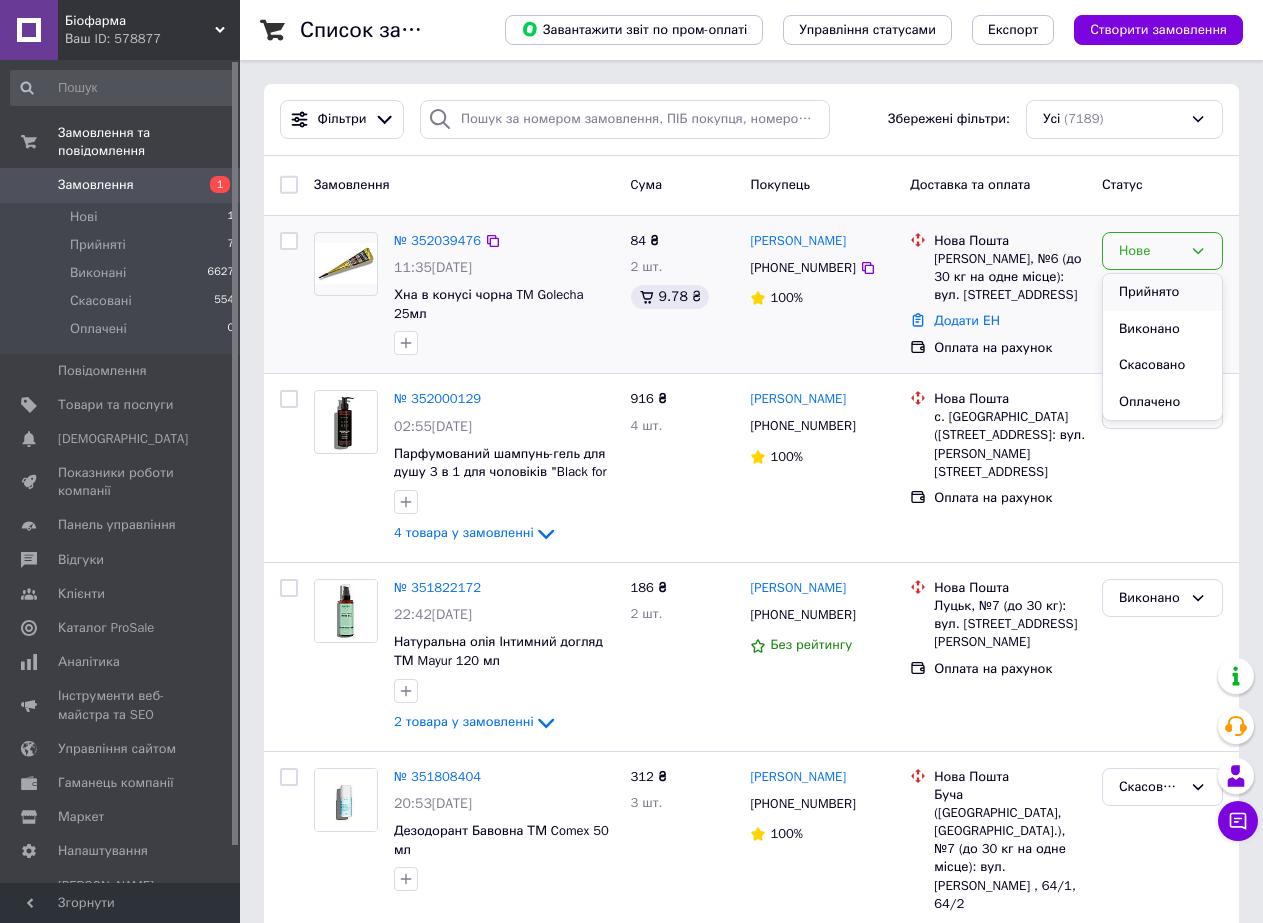 click on "Прийнято" at bounding box center [1162, 292] 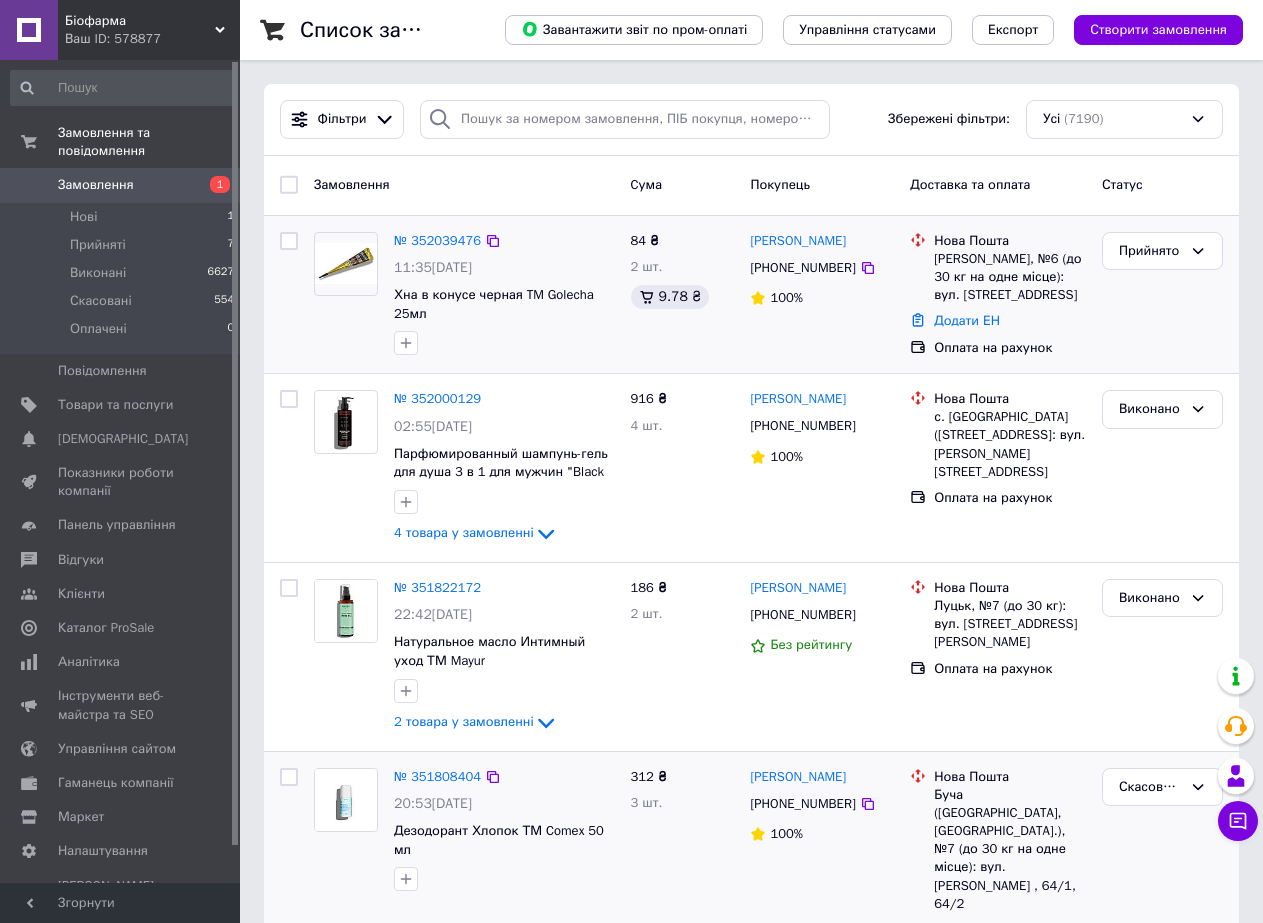 click on "312 ₴ 3 шт." at bounding box center [683, 854] 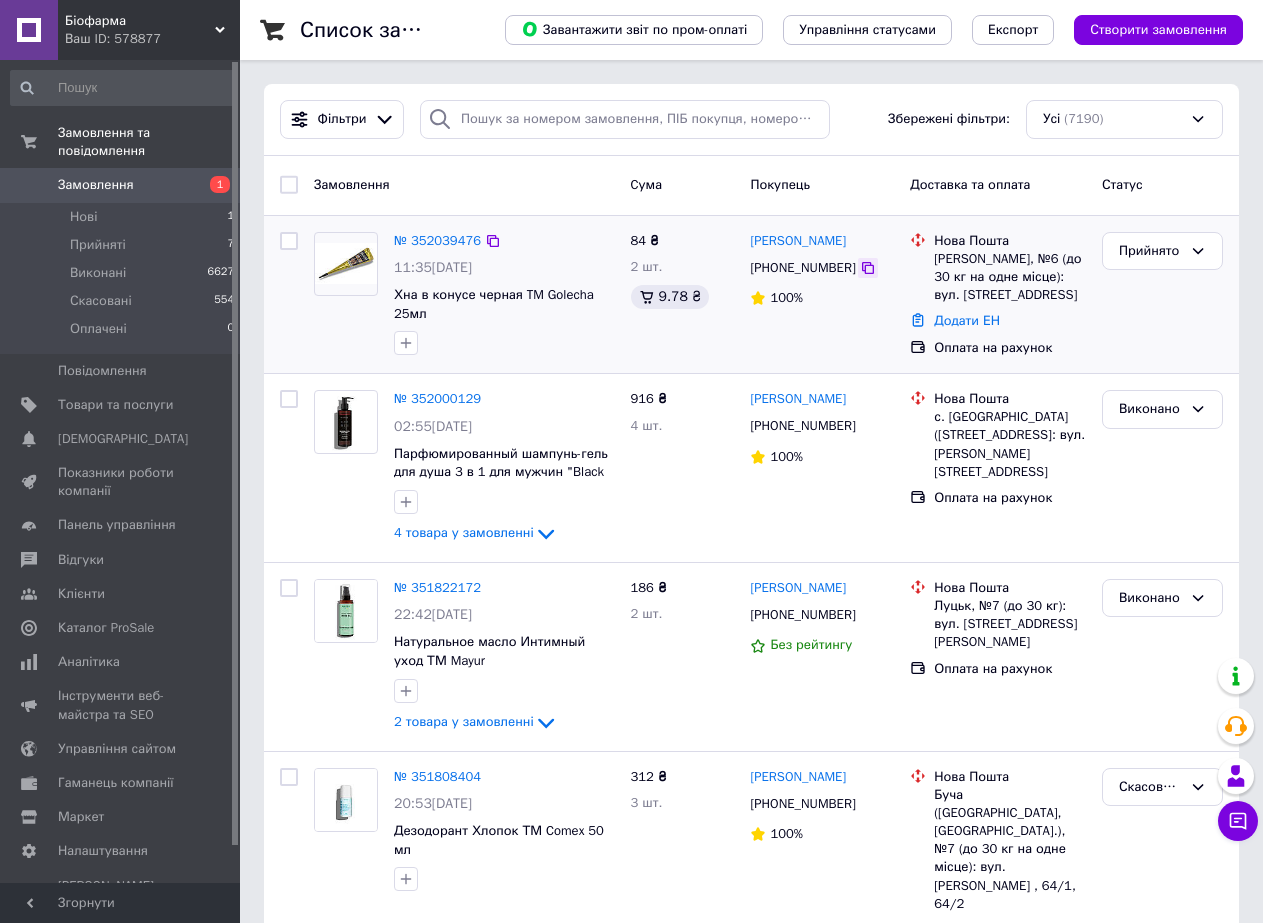 click 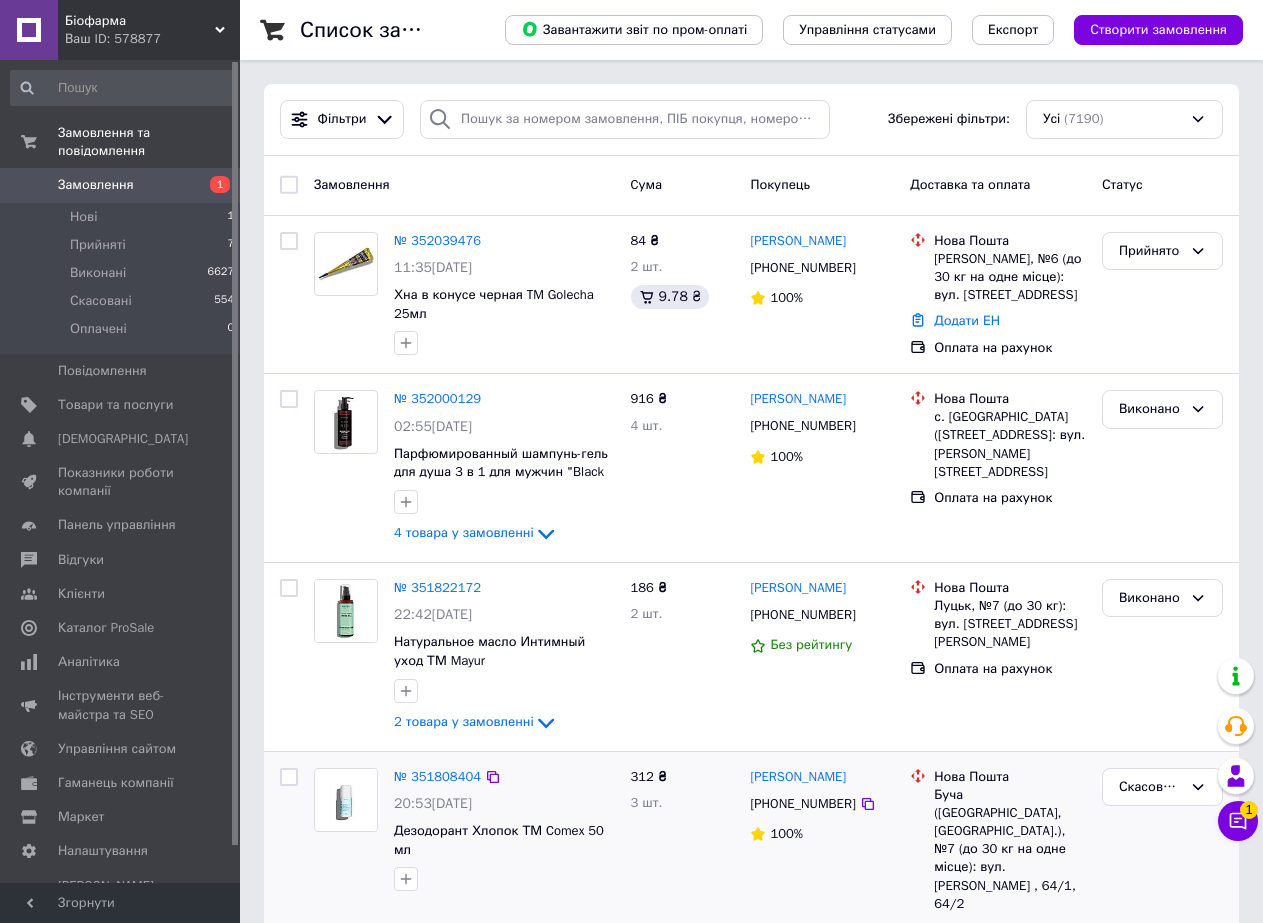 click on "Олена Снежко +380502079999 100%" at bounding box center [822, 854] 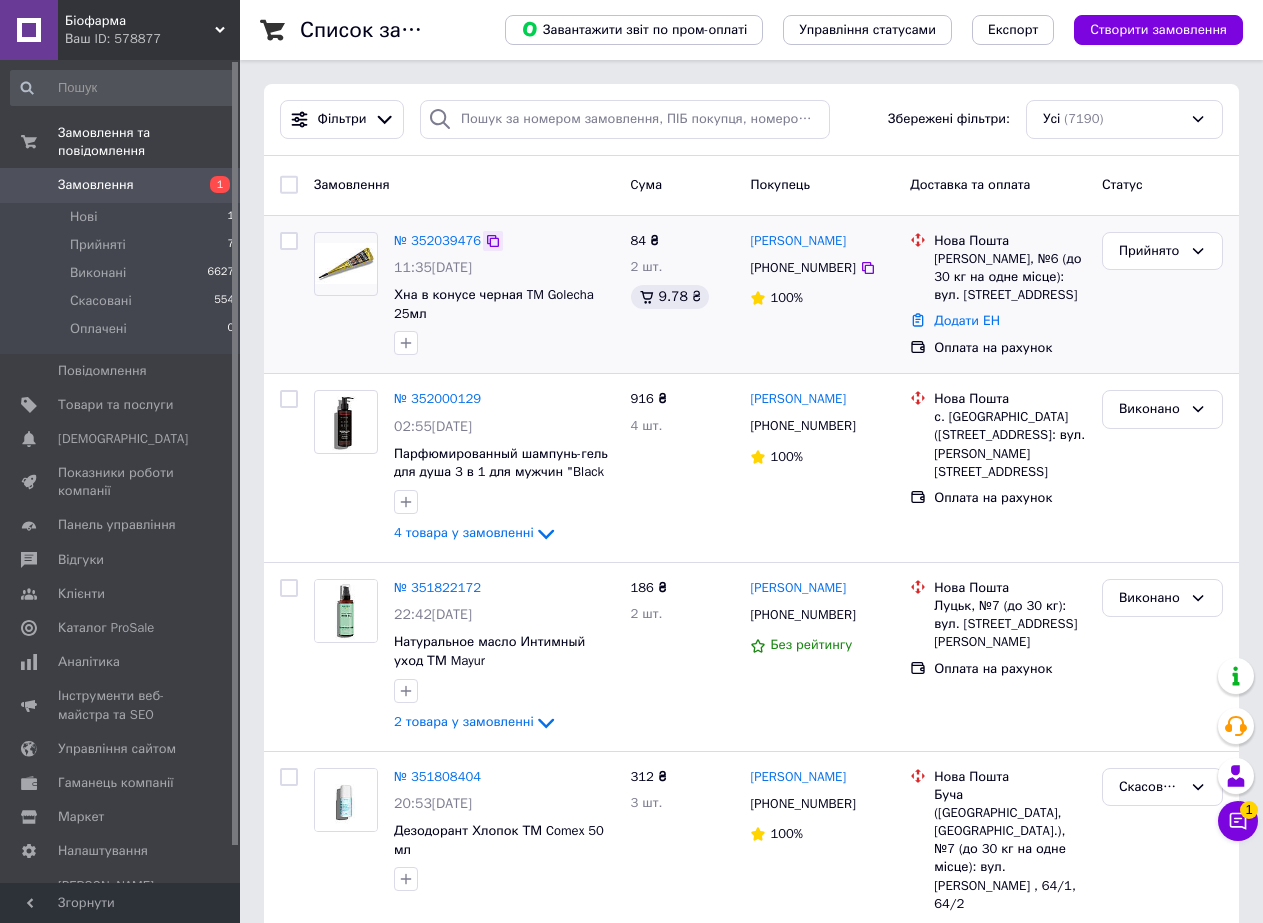 click 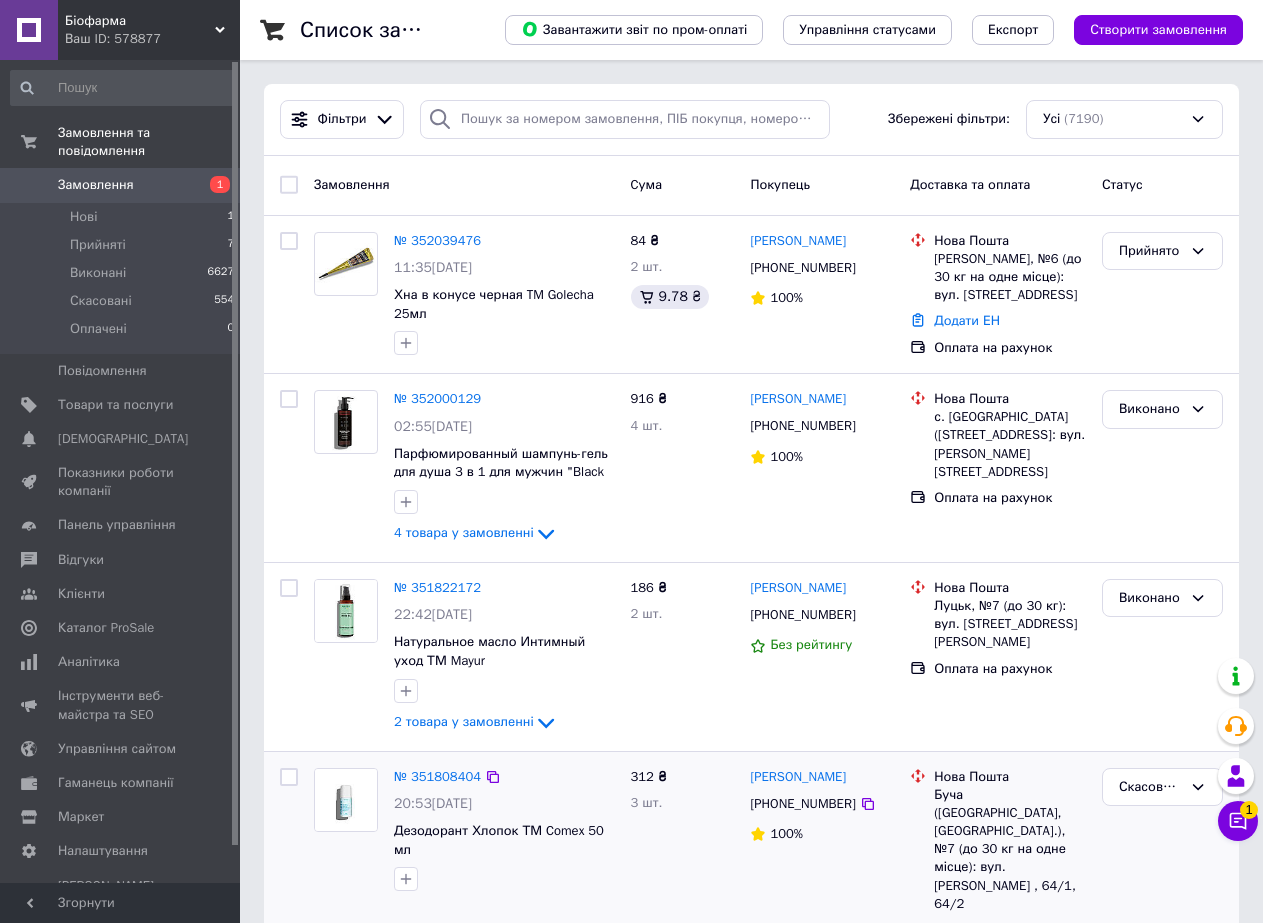 click on "Скасовано" at bounding box center (1162, 854) 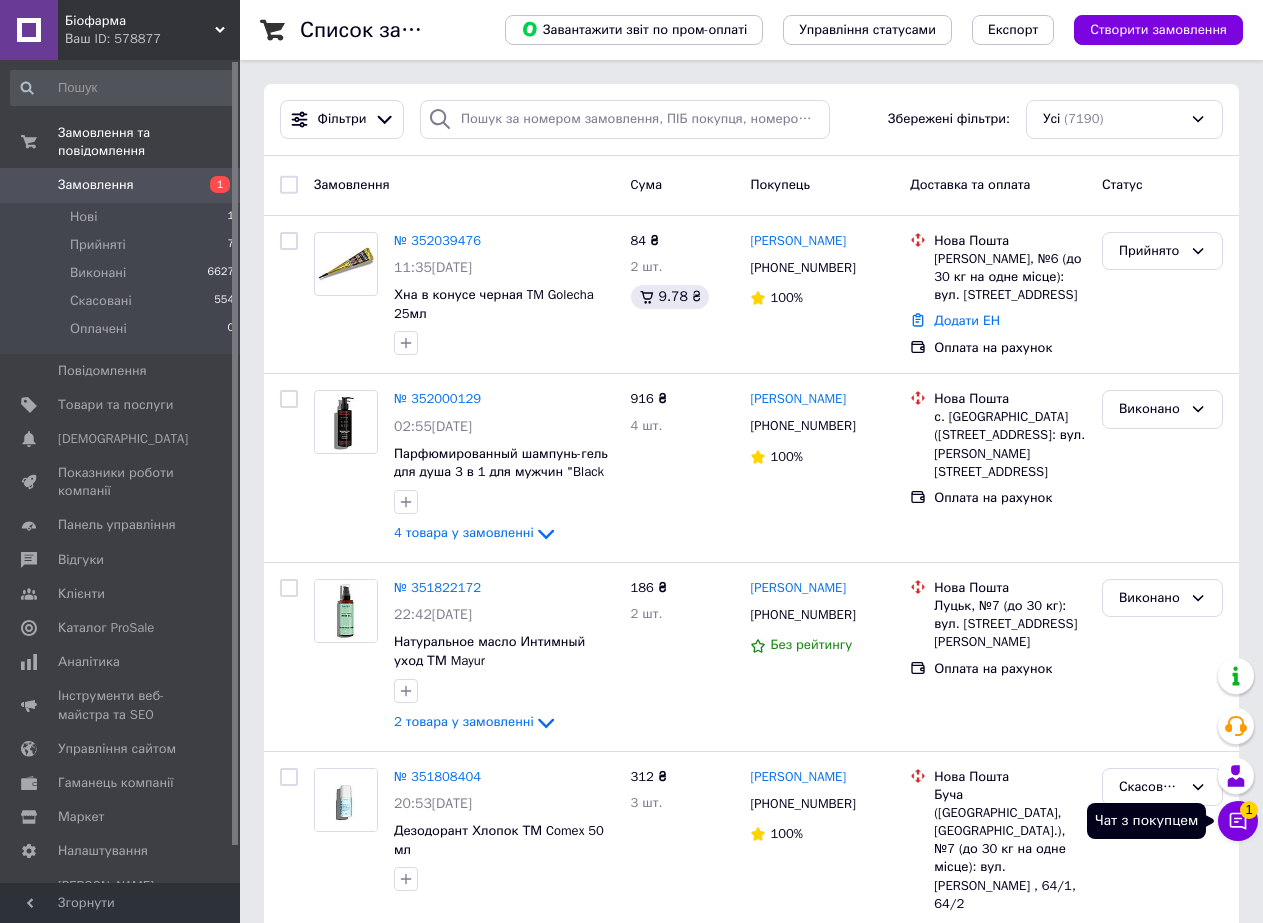 click on "Чат з покупцем 1" at bounding box center [1238, 821] 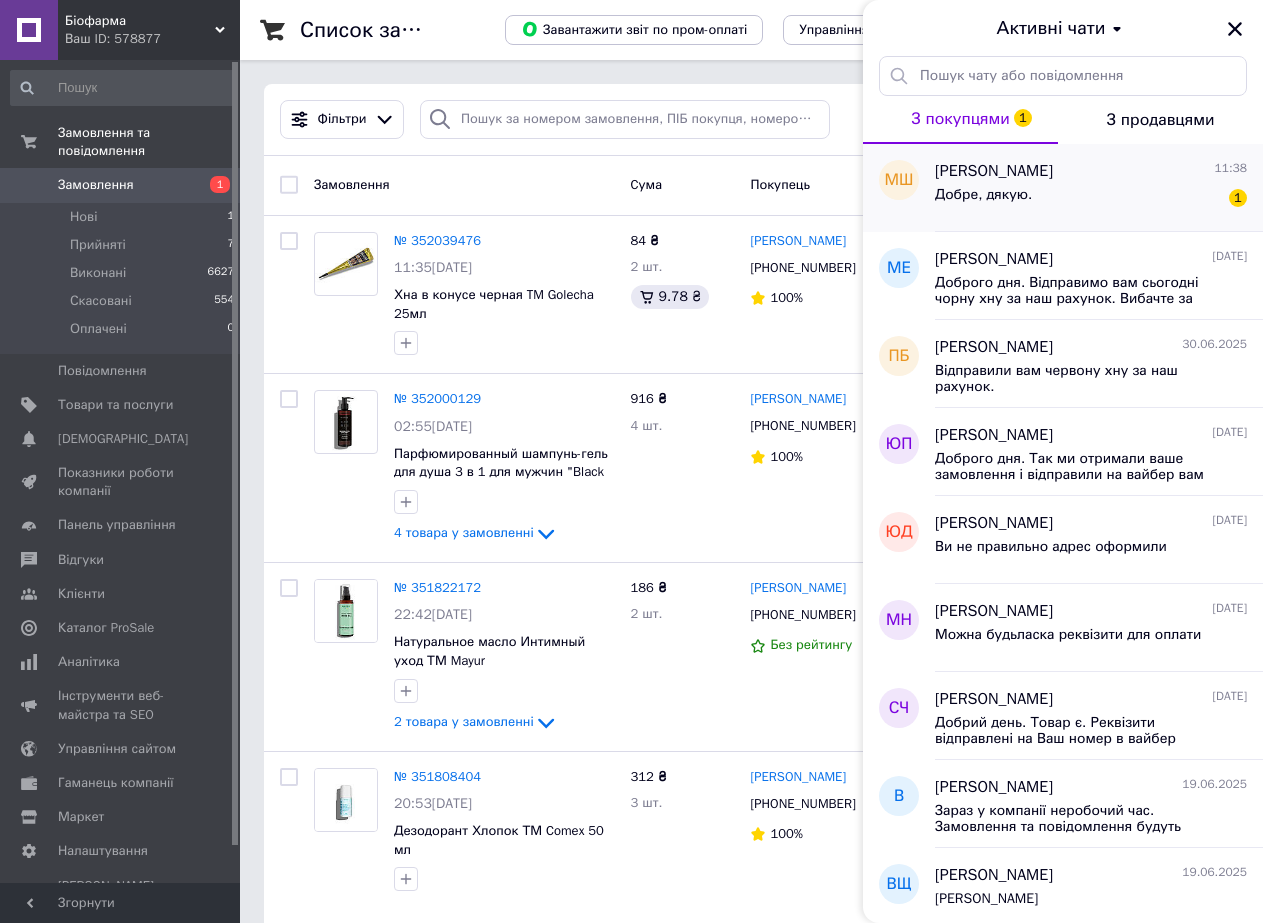 click on "Добре, дякую. 1" at bounding box center [1091, 199] 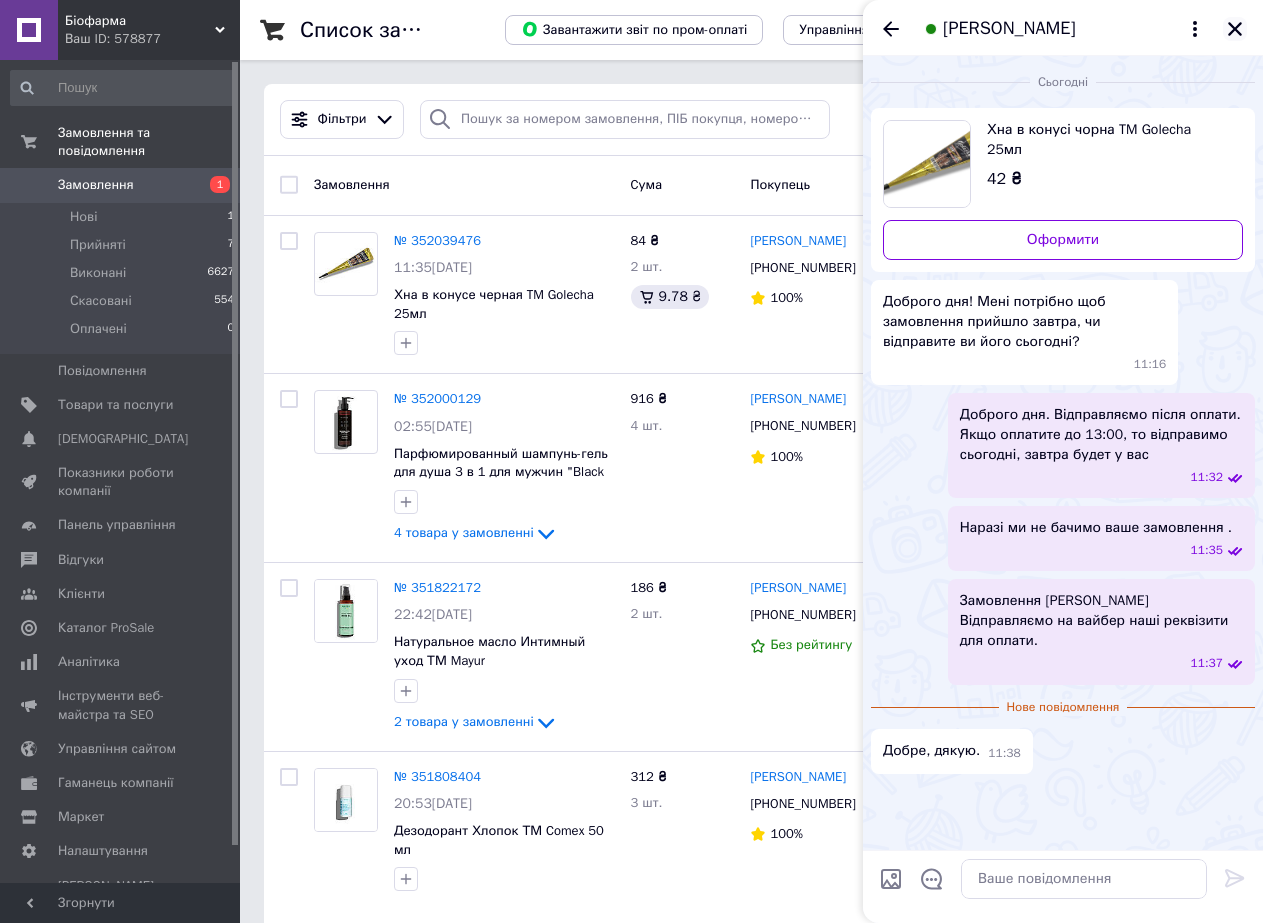 click 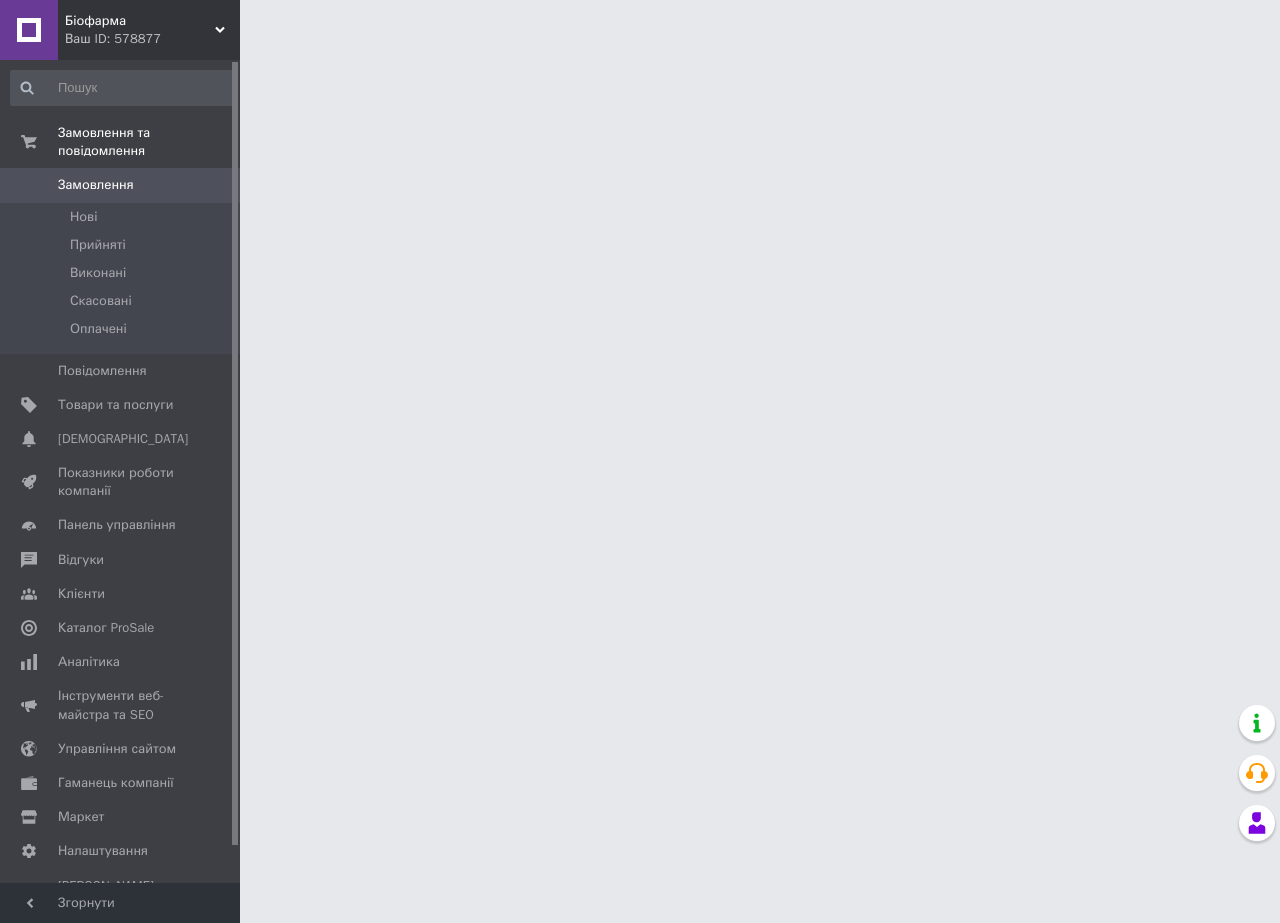 scroll, scrollTop: 0, scrollLeft: 0, axis: both 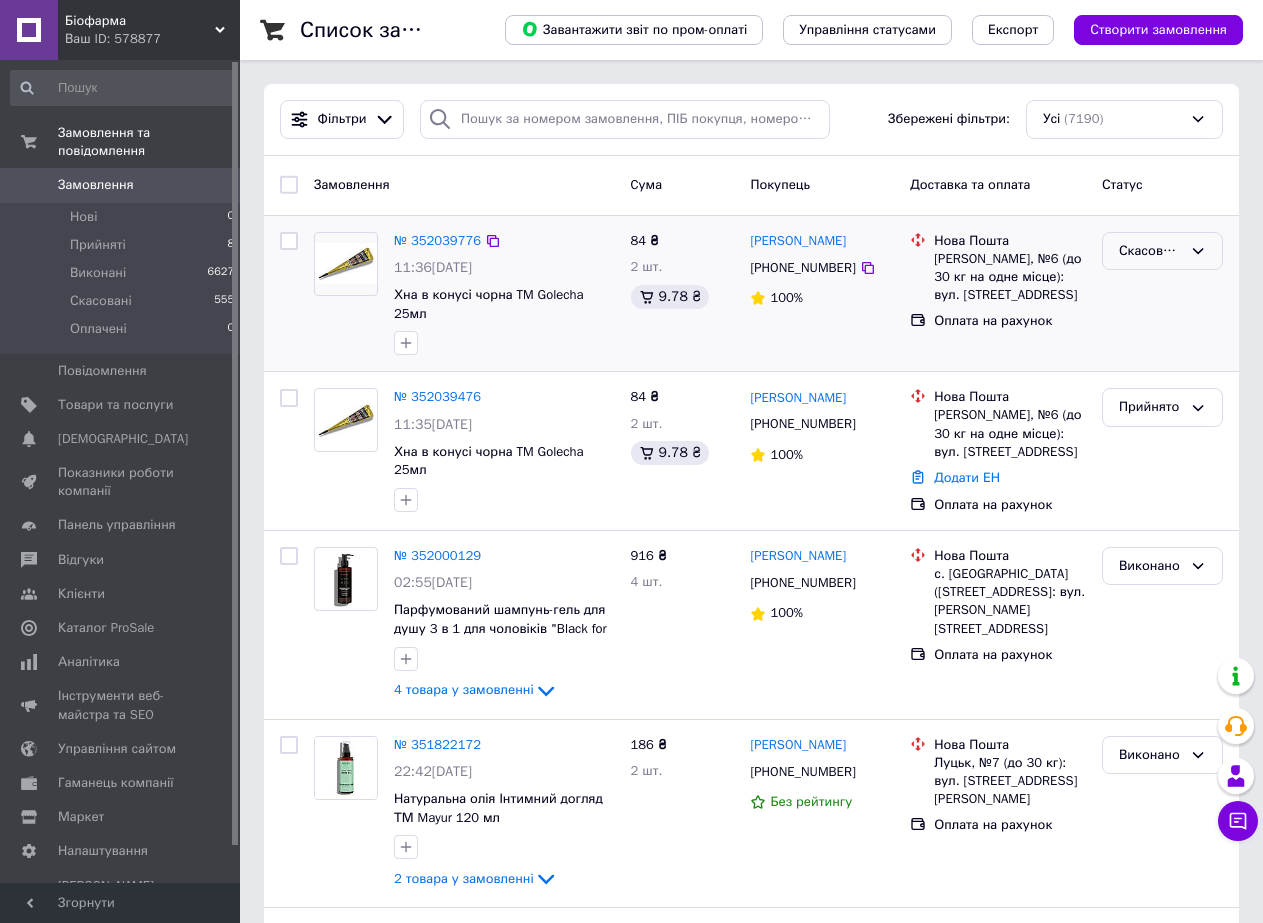 click 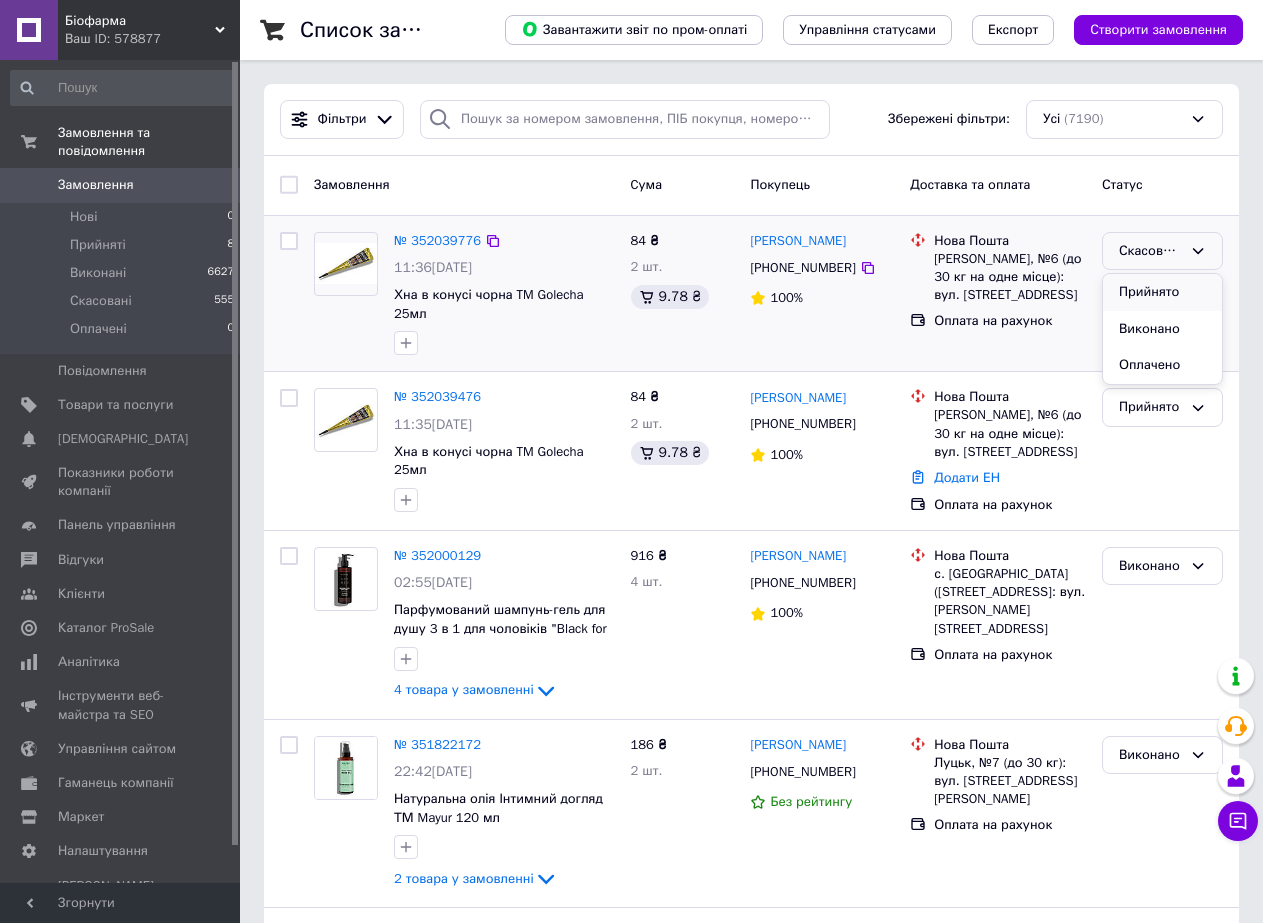 click on "Прийнято" at bounding box center (1162, 292) 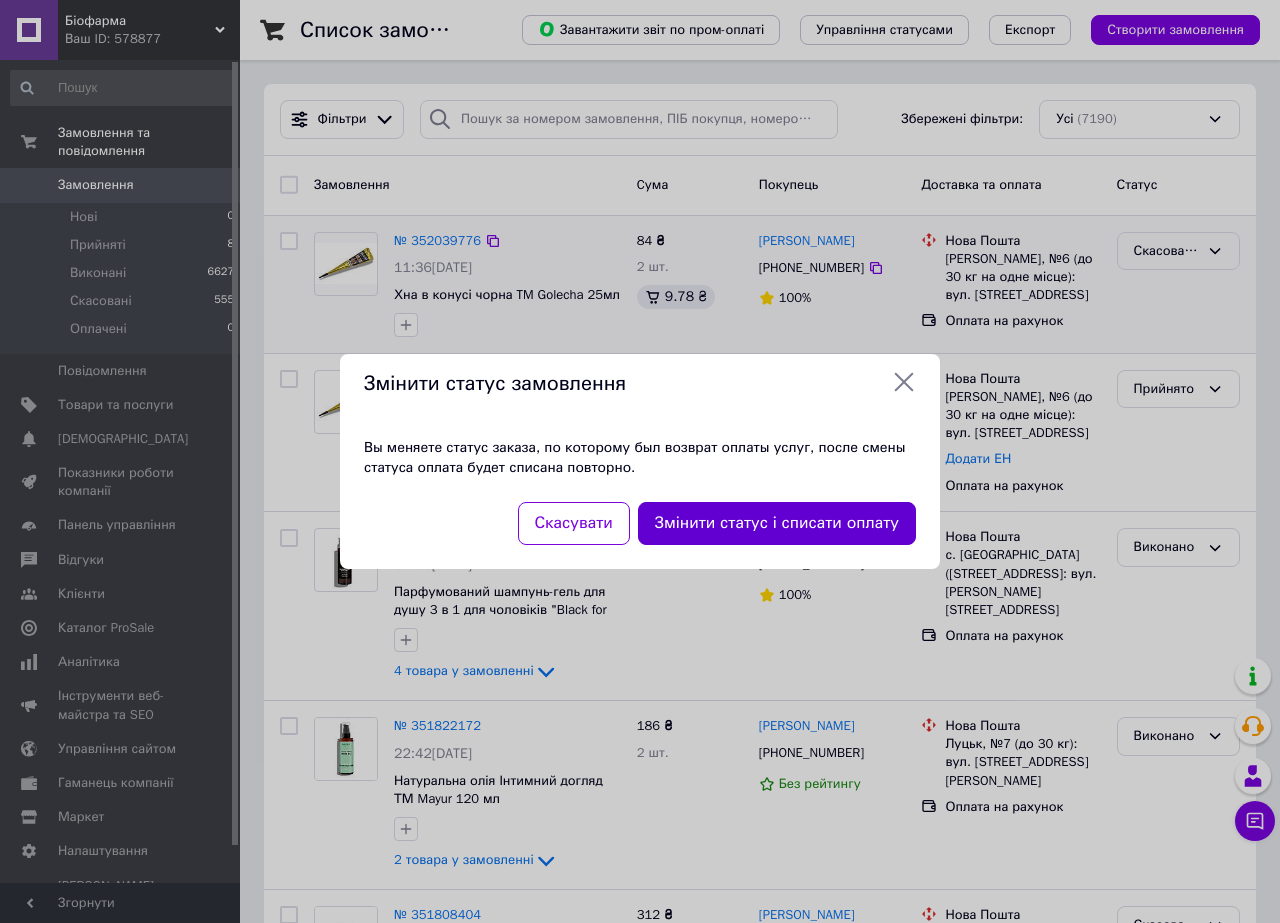 click on "Змінити статус і списати оплату" at bounding box center (777, 523) 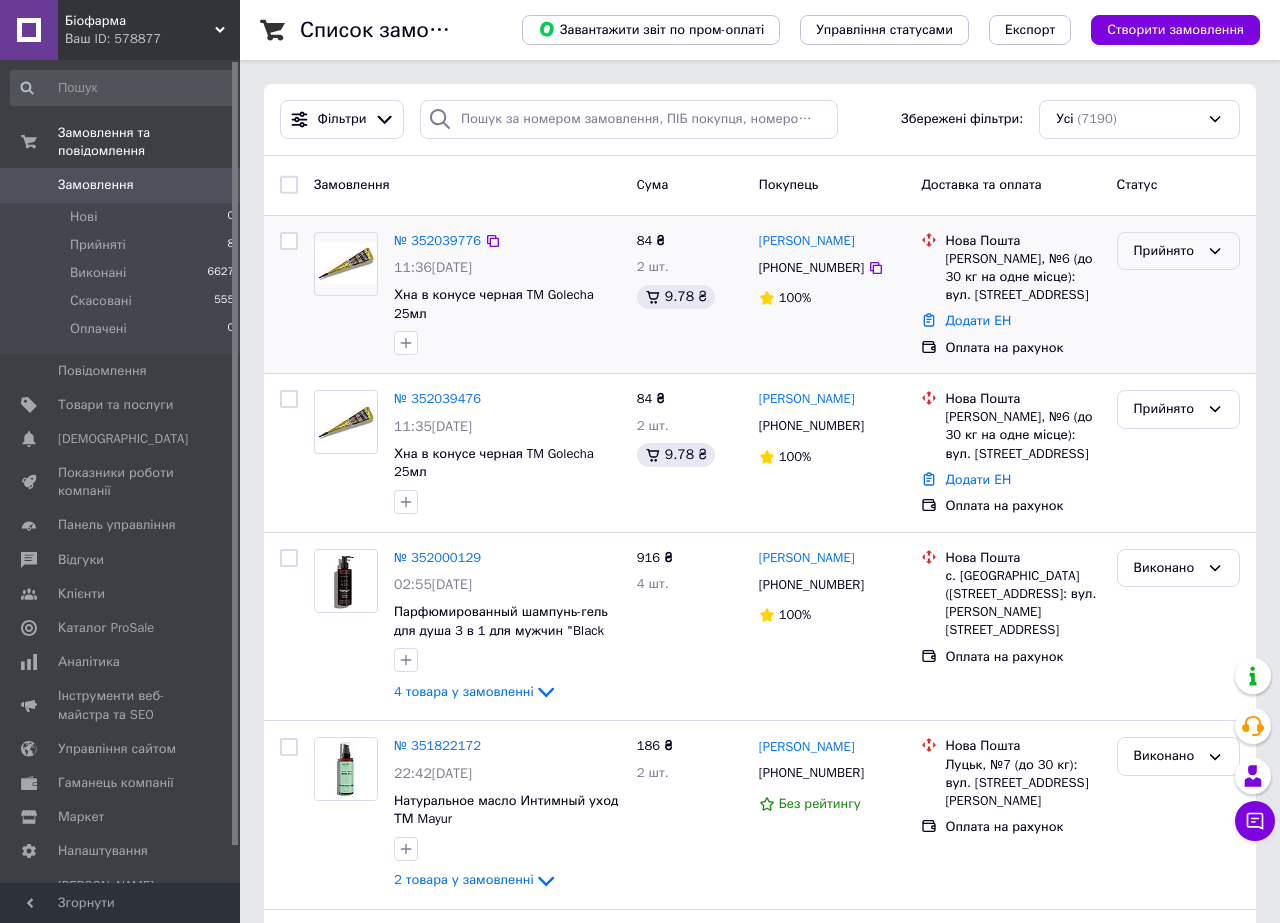 click 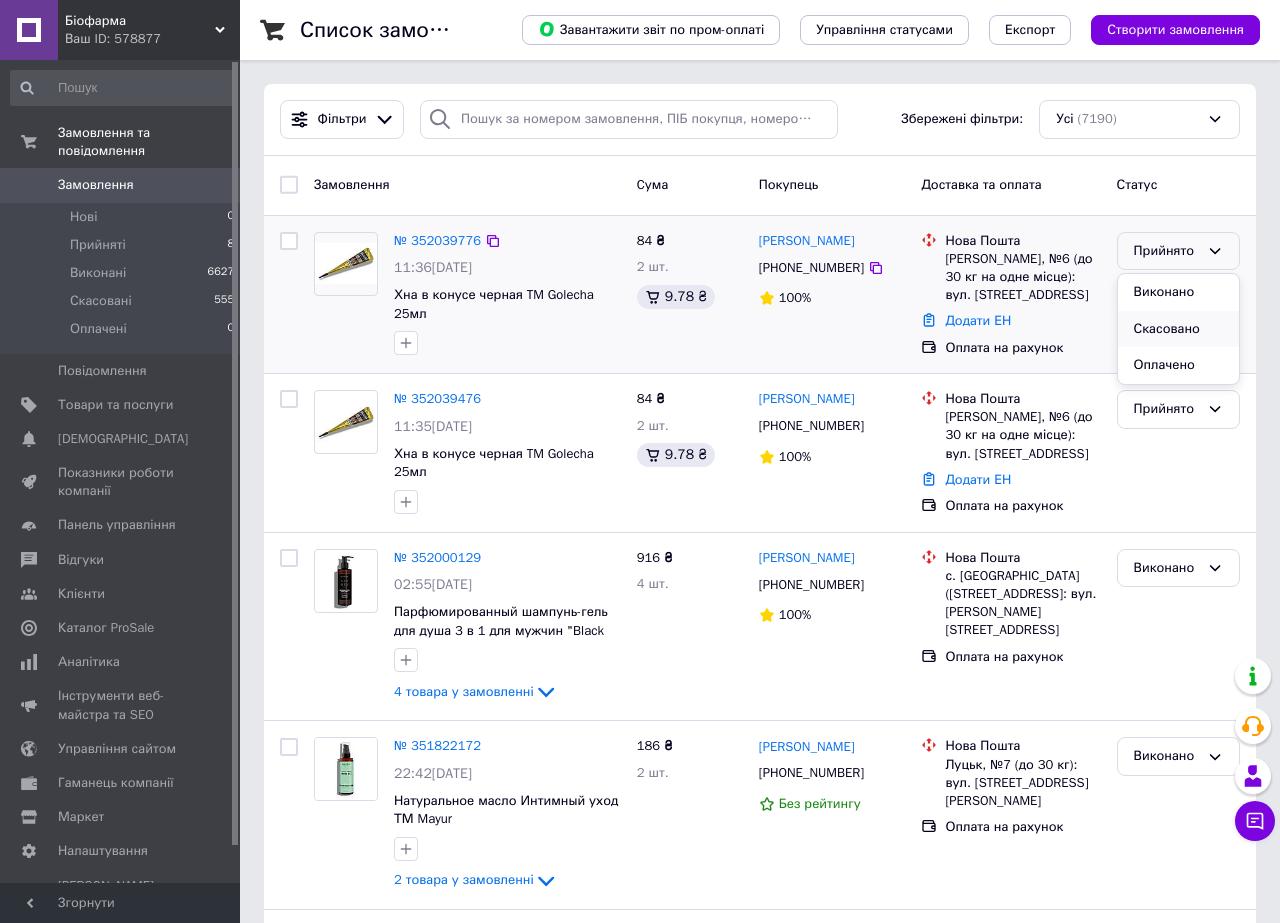 click on "Скасовано" at bounding box center [1178, 329] 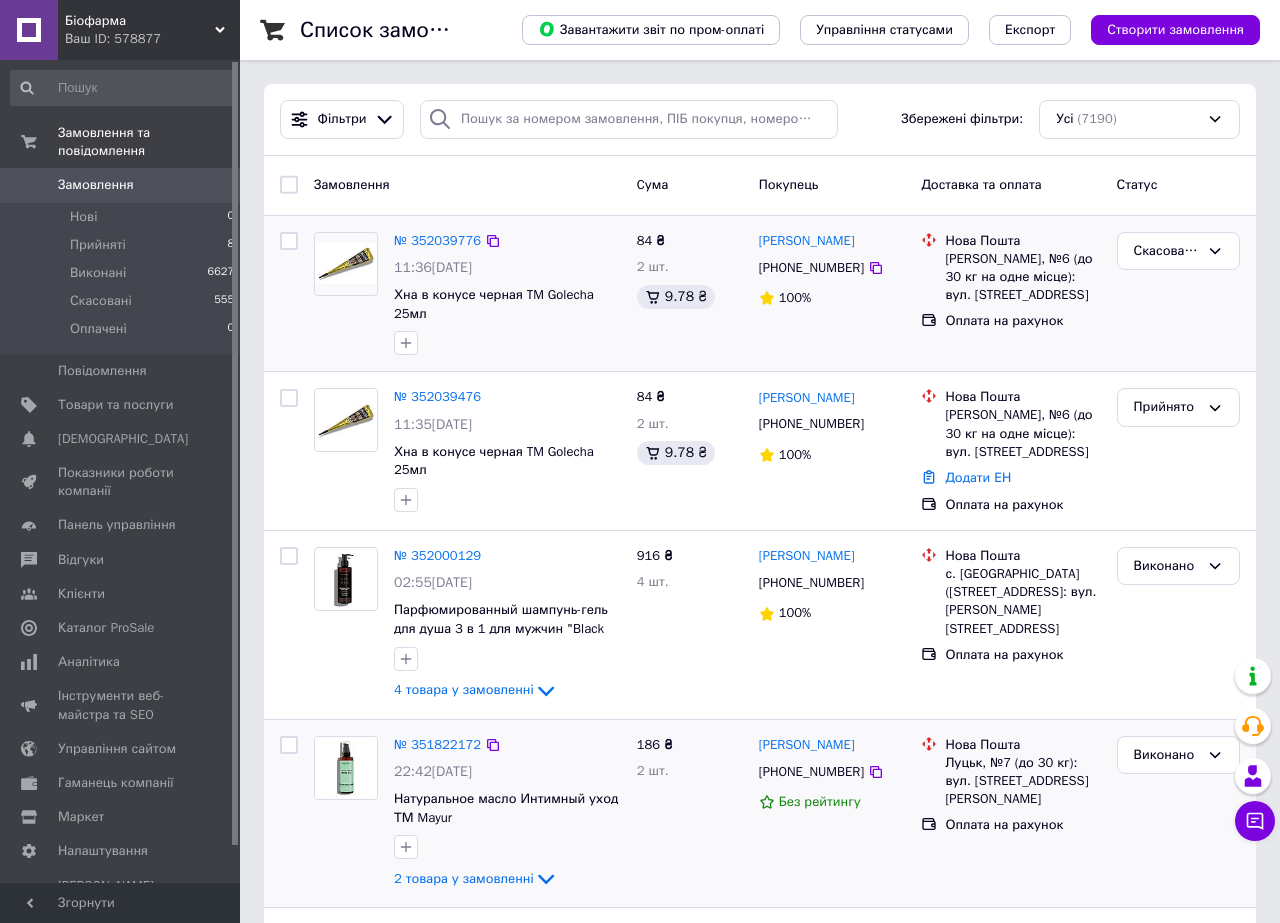 click on "186 ₴ 2 шт." at bounding box center [690, 814] 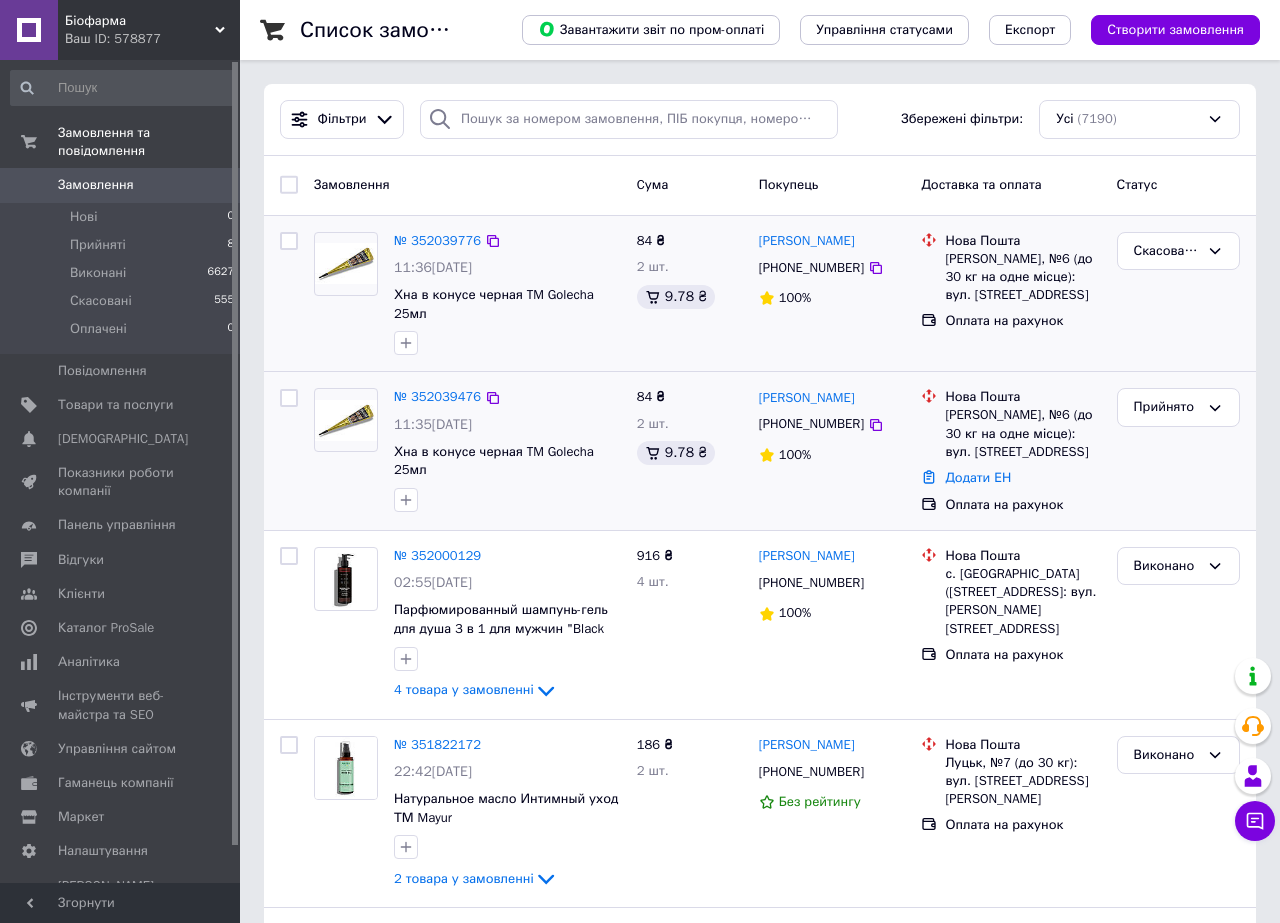 drag, startPoint x: 1105, startPoint y: 452, endPoint x: 755, endPoint y: 408, distance: 352.75488 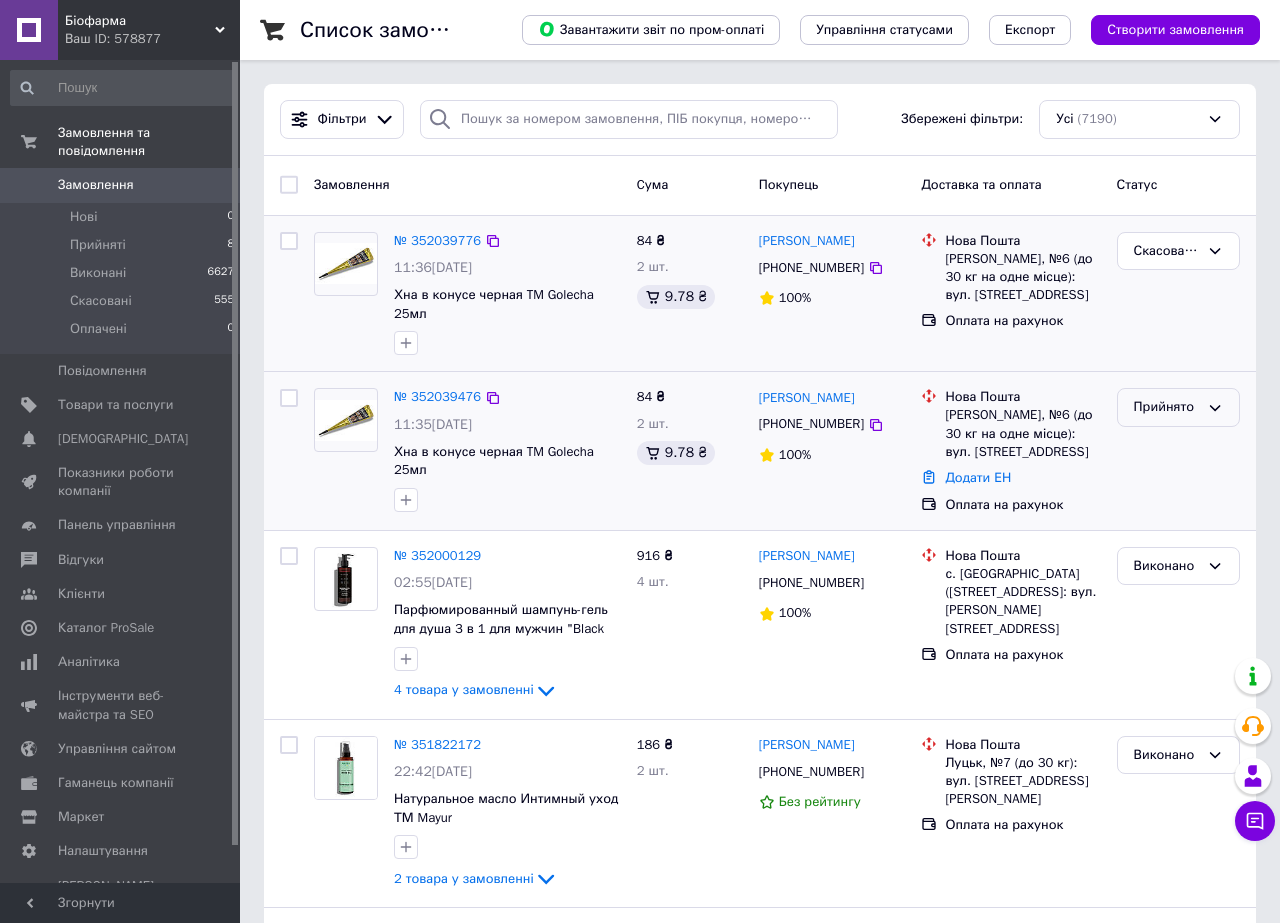 click 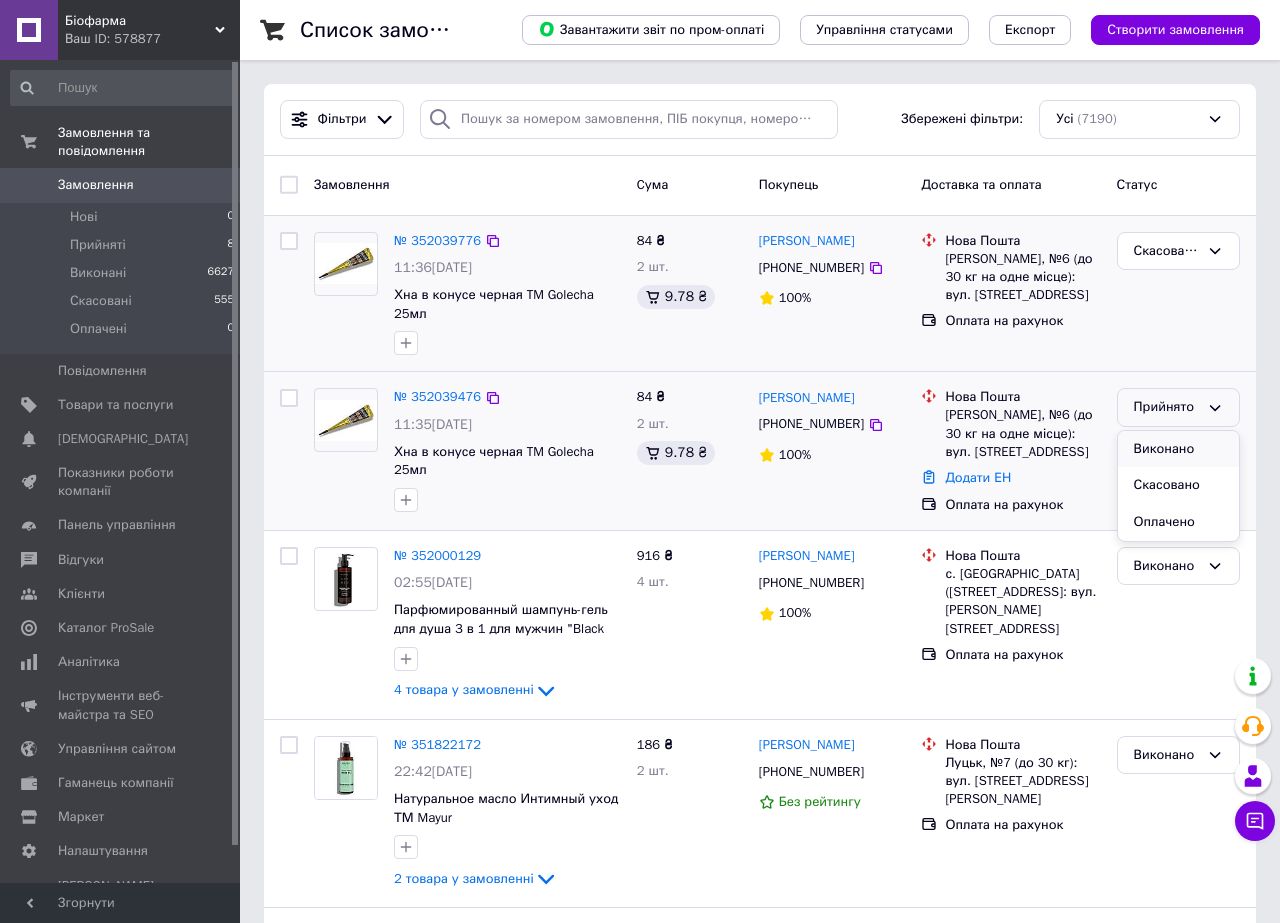 click on "Виконано" at bounding box center [1178, 449] 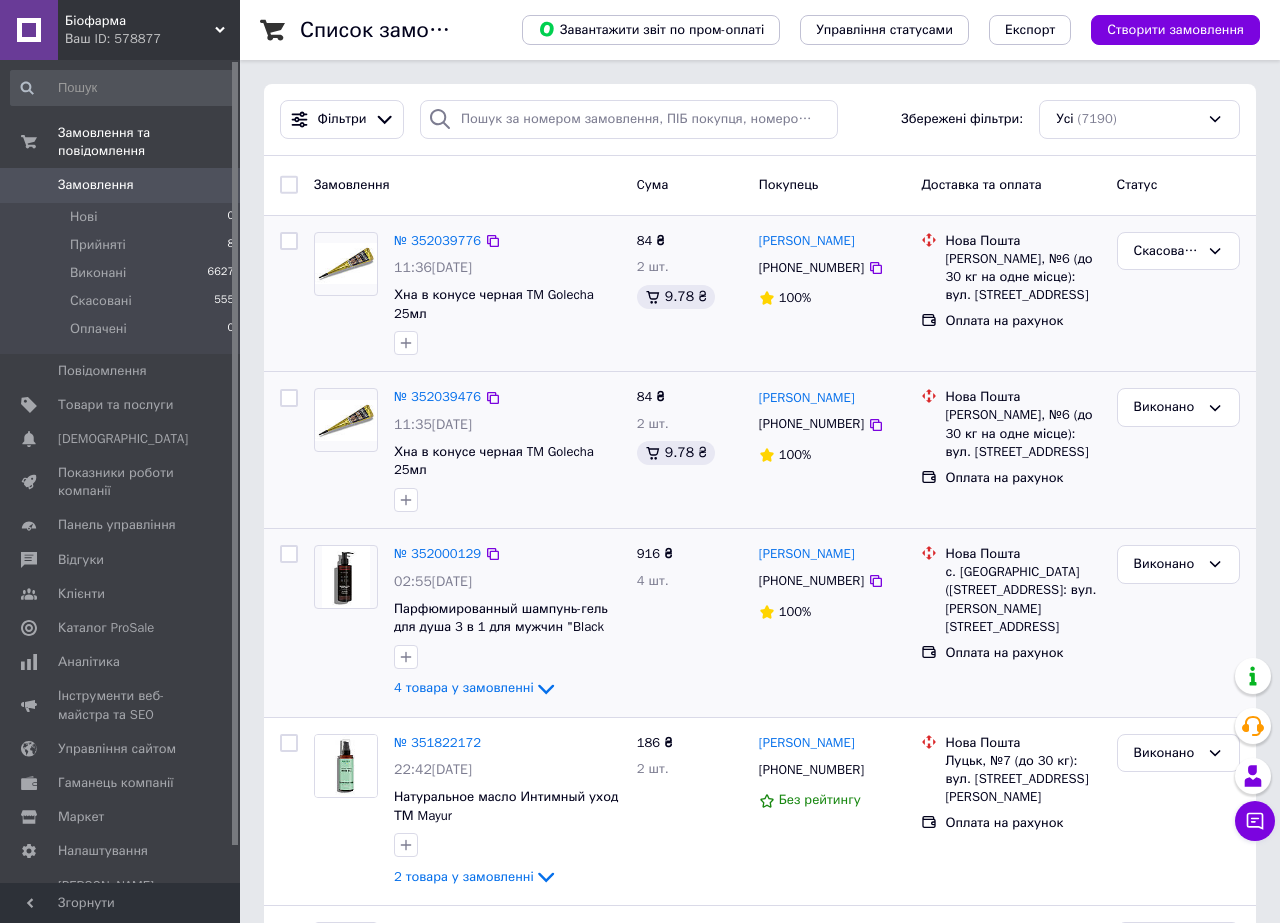 click on "916 ₴ 4 шт." at bounding box center [690, 623] 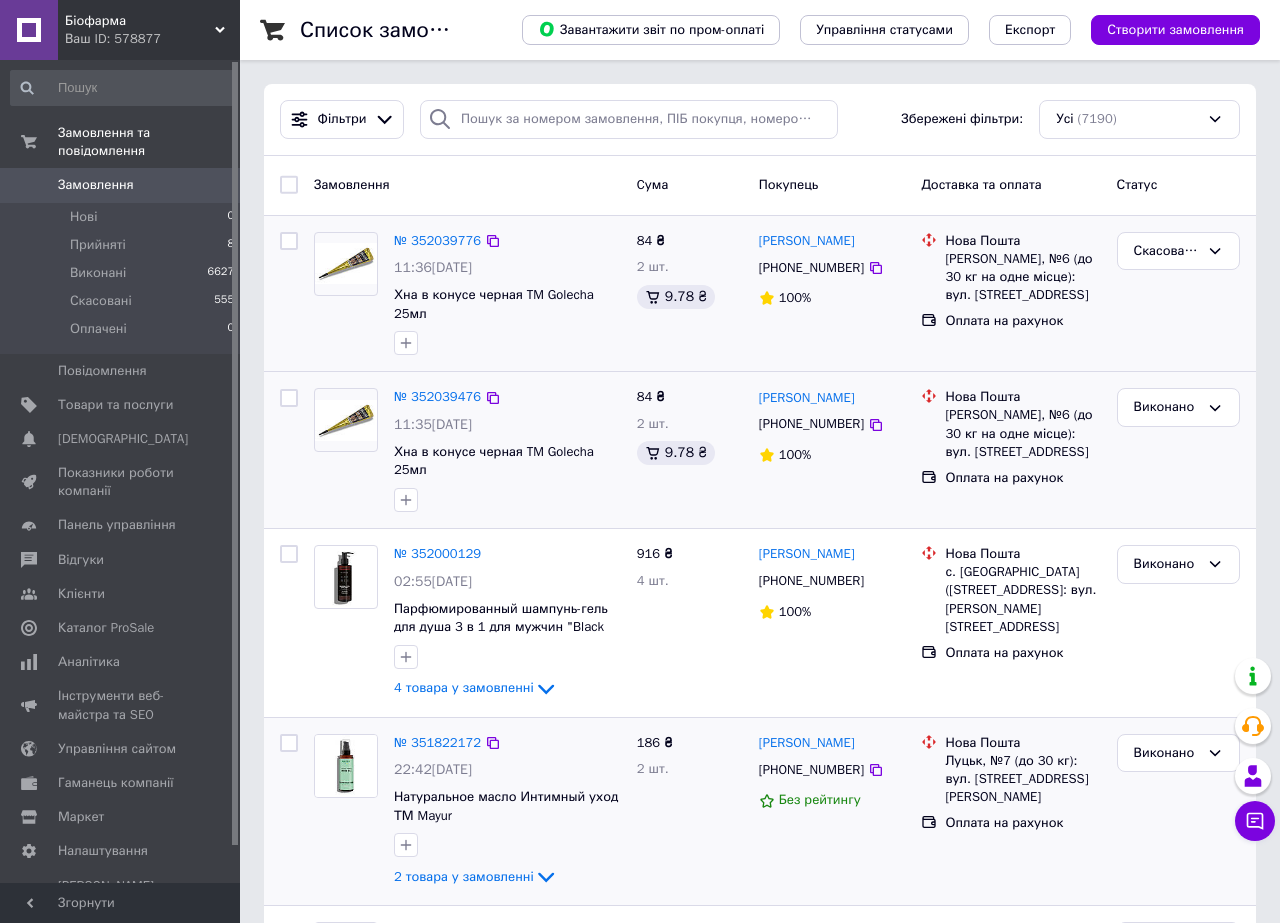 drag, startPoint x: 698, startPoint y: 836, endPoint x: 696, endPoint y: 811, distance: 25.079872 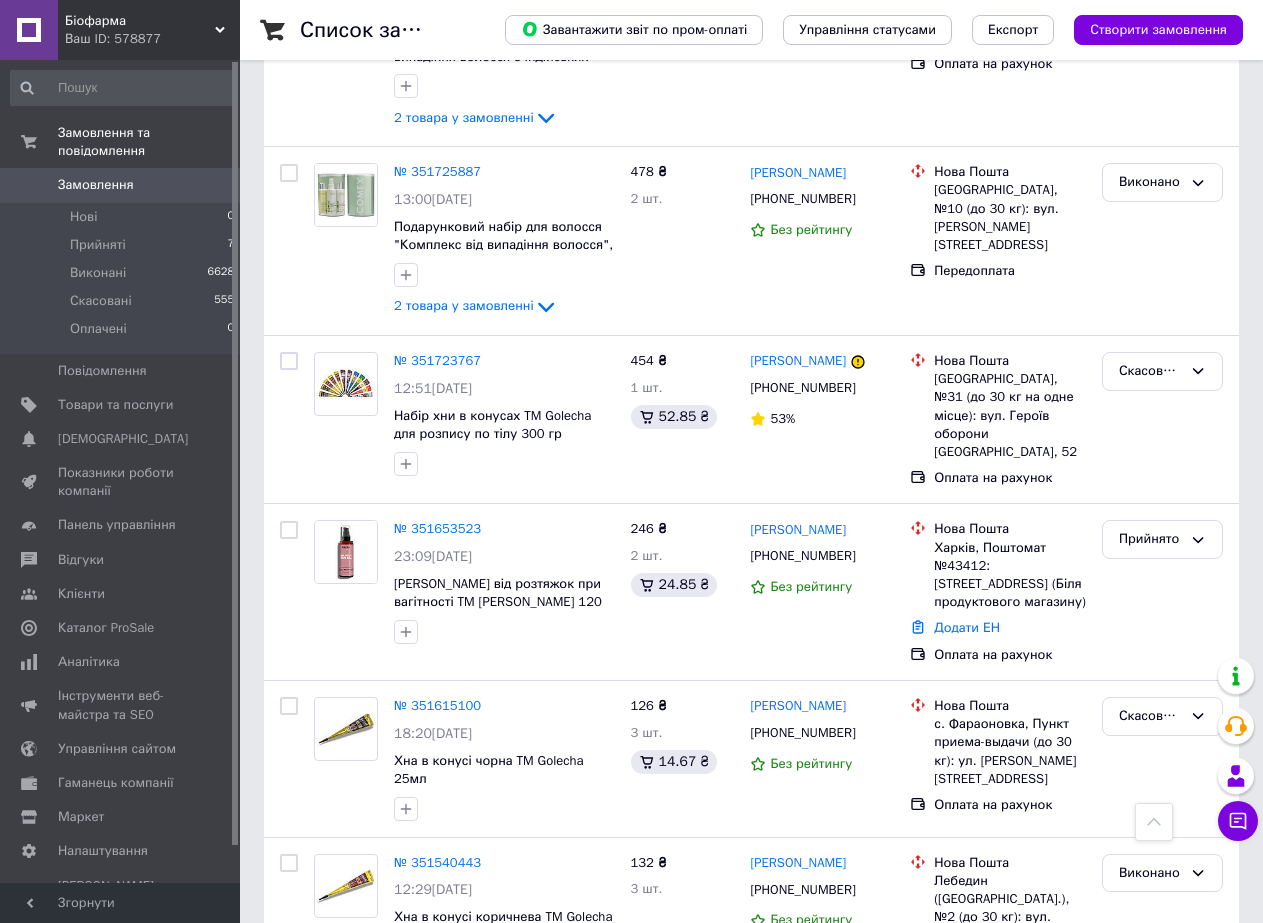 scroll, scrollTop: 1500, scrollLeft: 0, axis: vertical 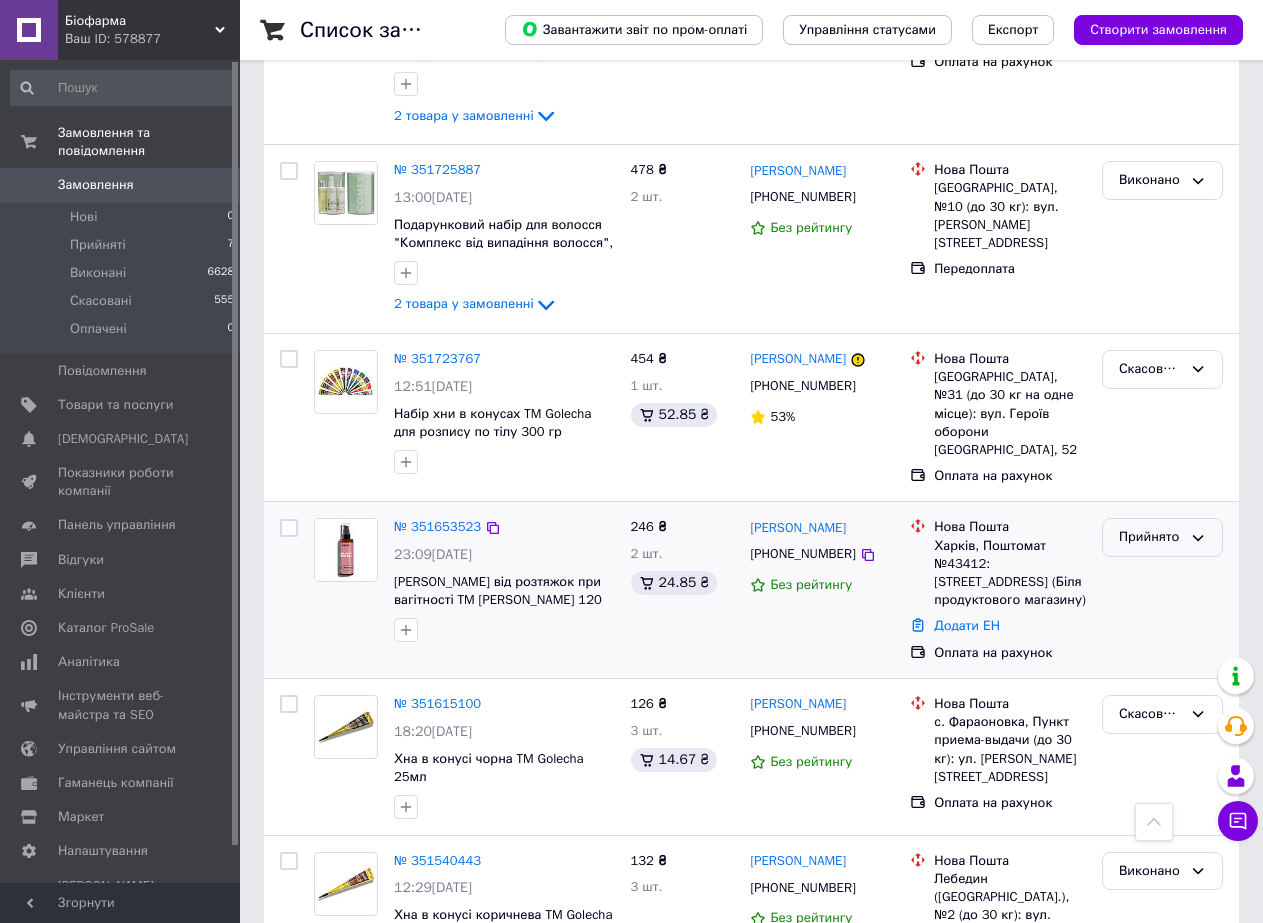 click 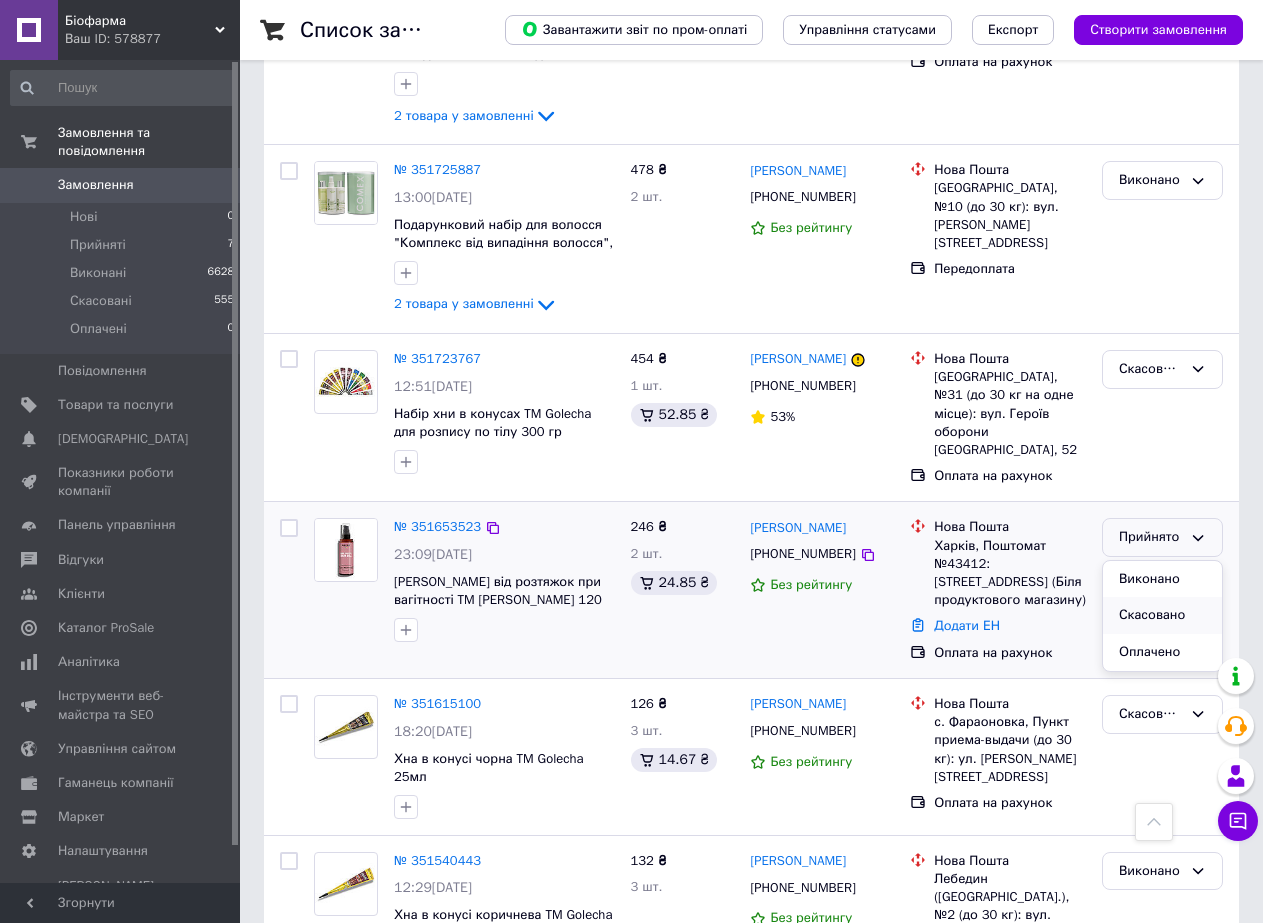 click on "Скасовано" at bounding box center (1162, 615) 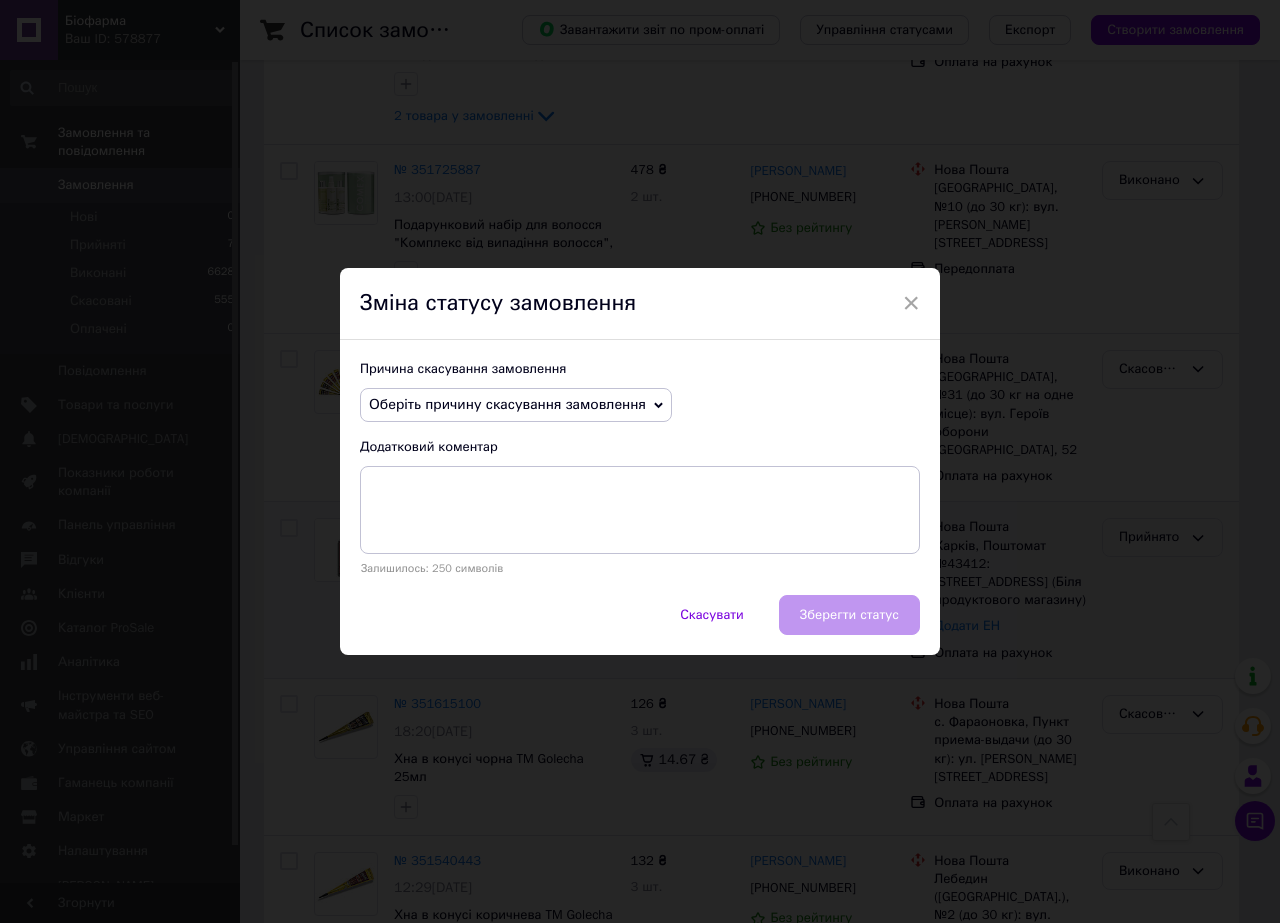 click 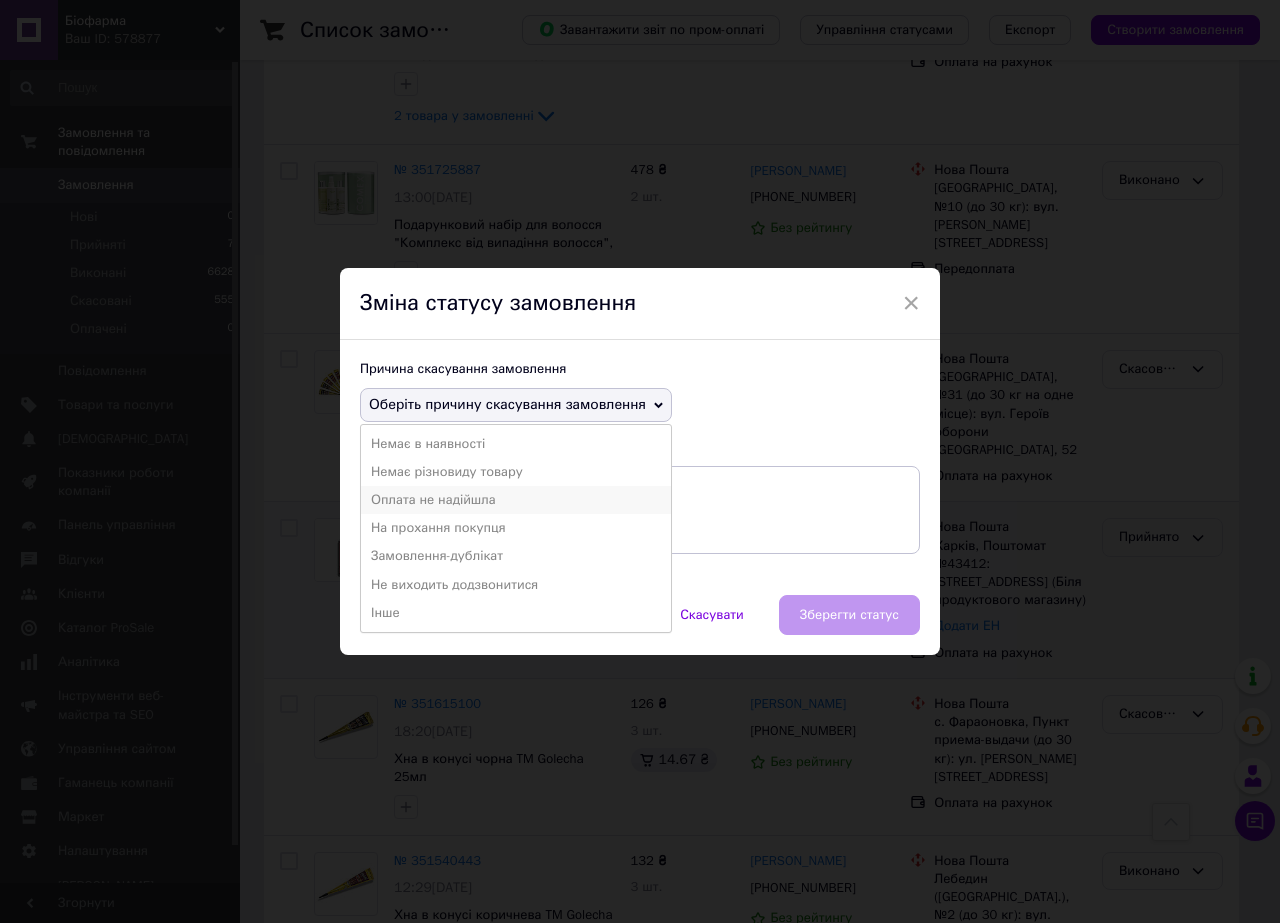 click on "Оплата не надійшла" at bounding box center (516, 500) 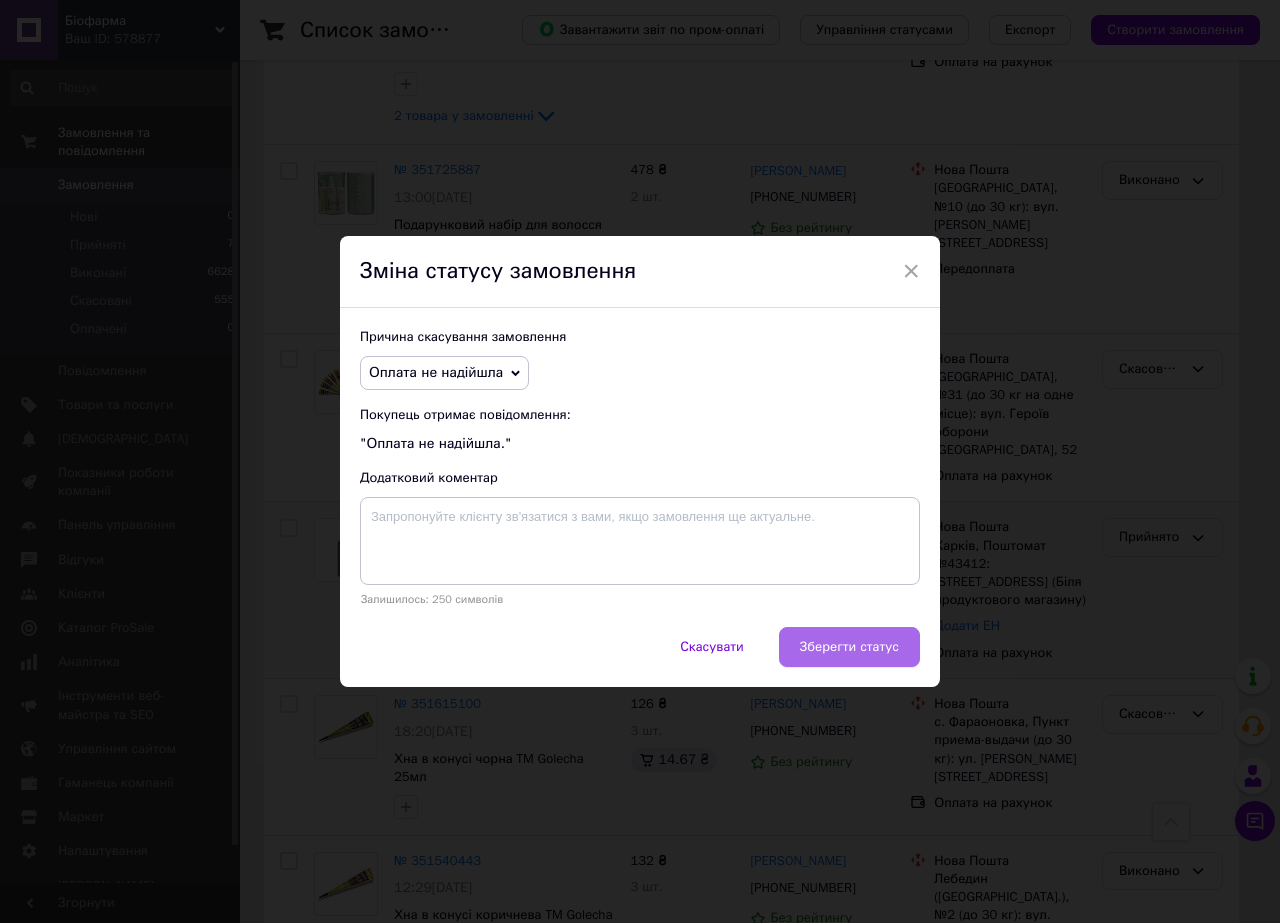 click on "Зберегти статус" at bounding box center [849, 647] 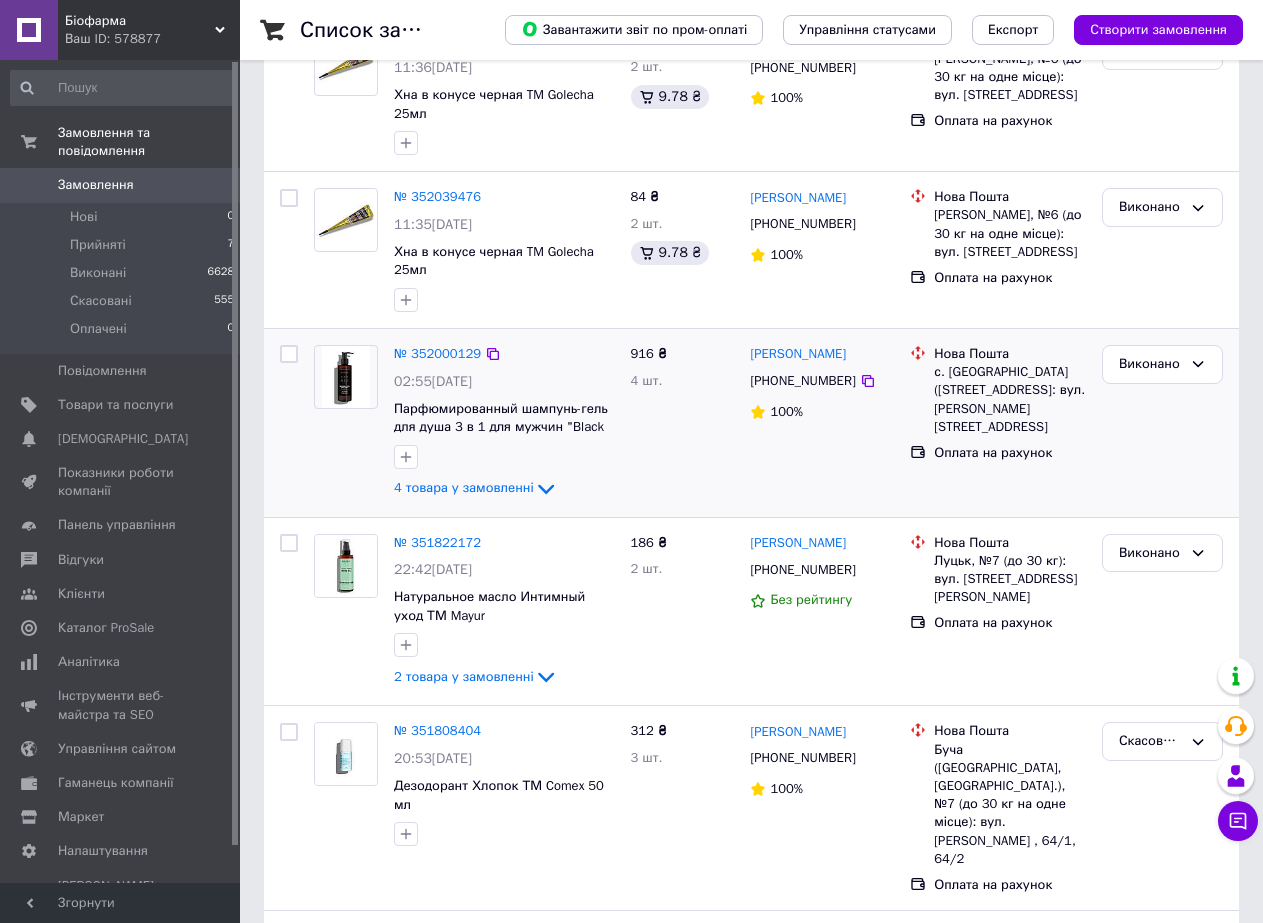 scroll, scrollTop: 0, scrollLeft: 0, axis: both 